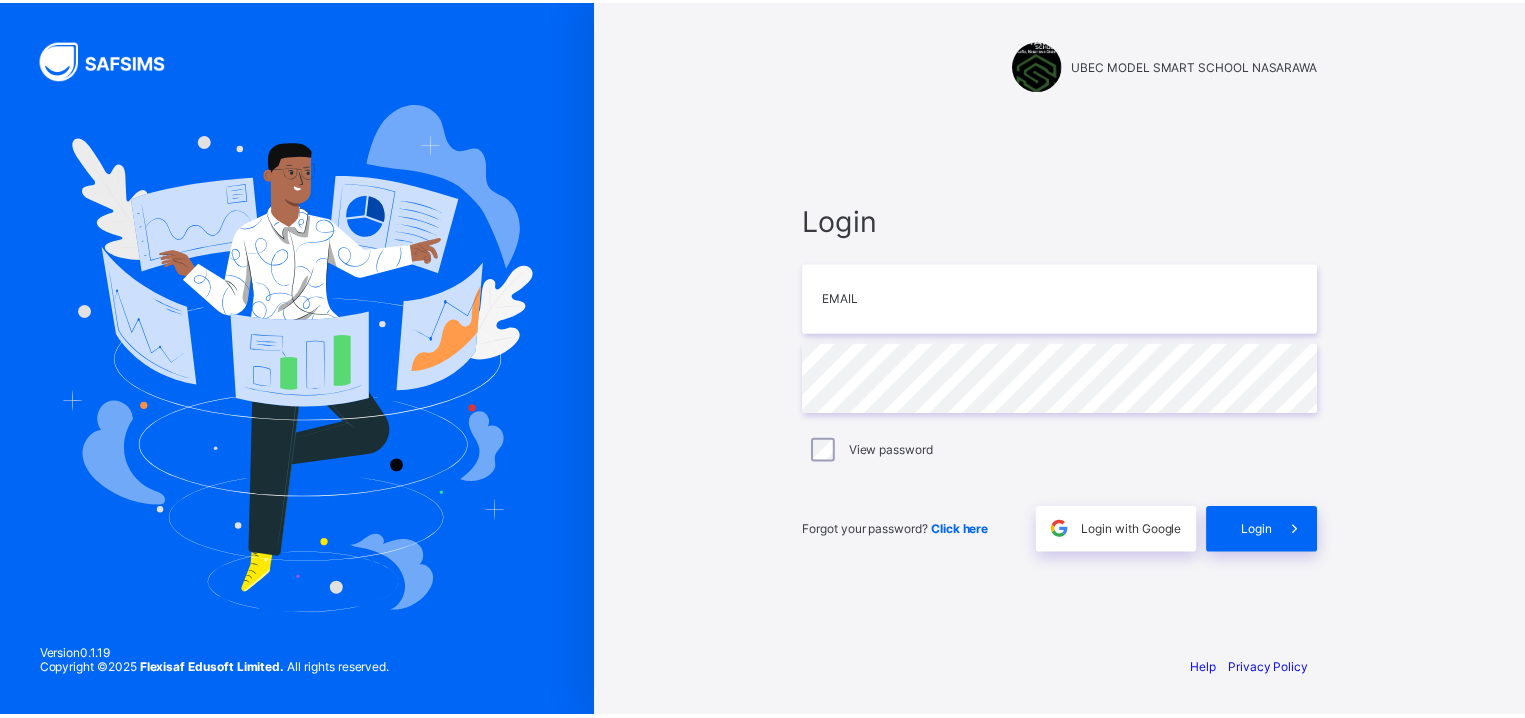 scroll, scrollTop: 0, scrollLeft: 0, axis: both 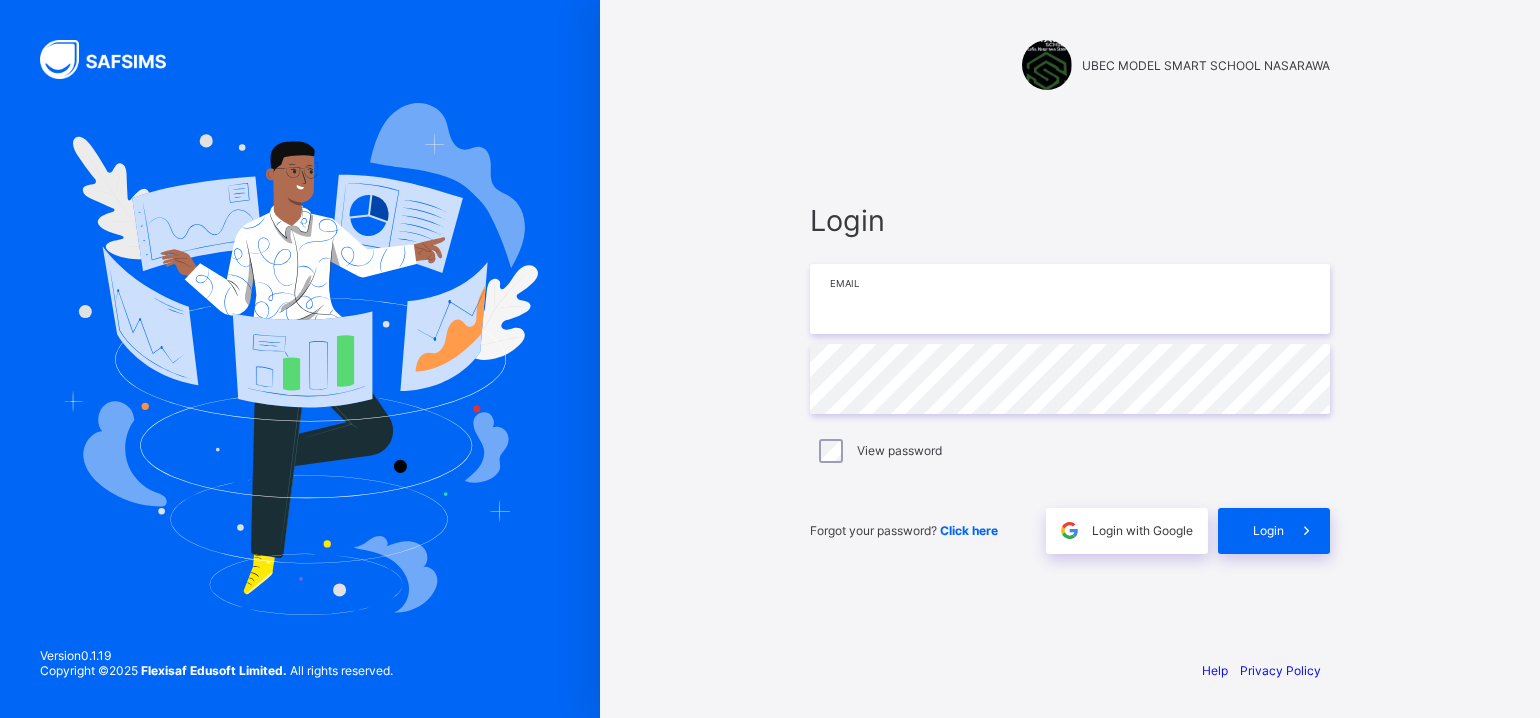 click at bounding box center [1070, 299] 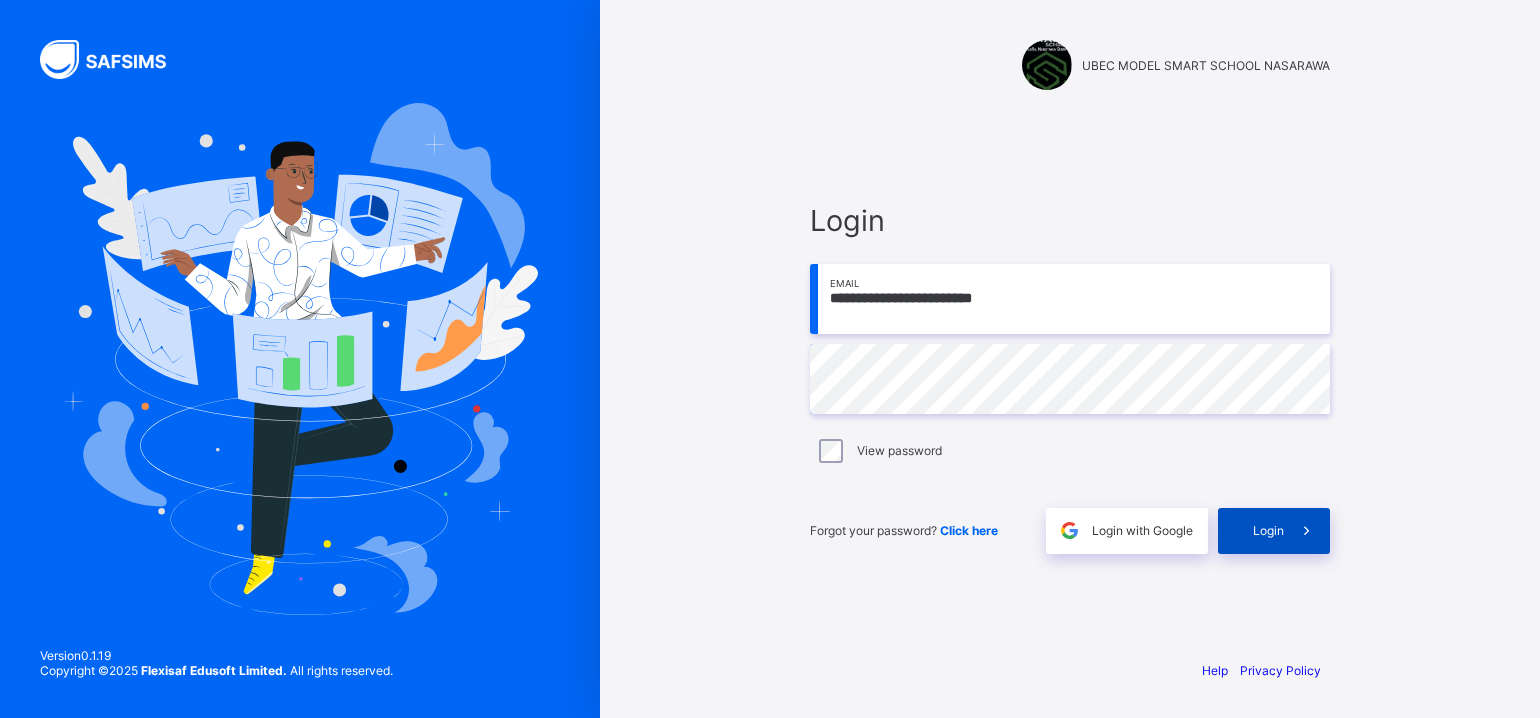 click on "Login" at bounding box center [1268, 530] 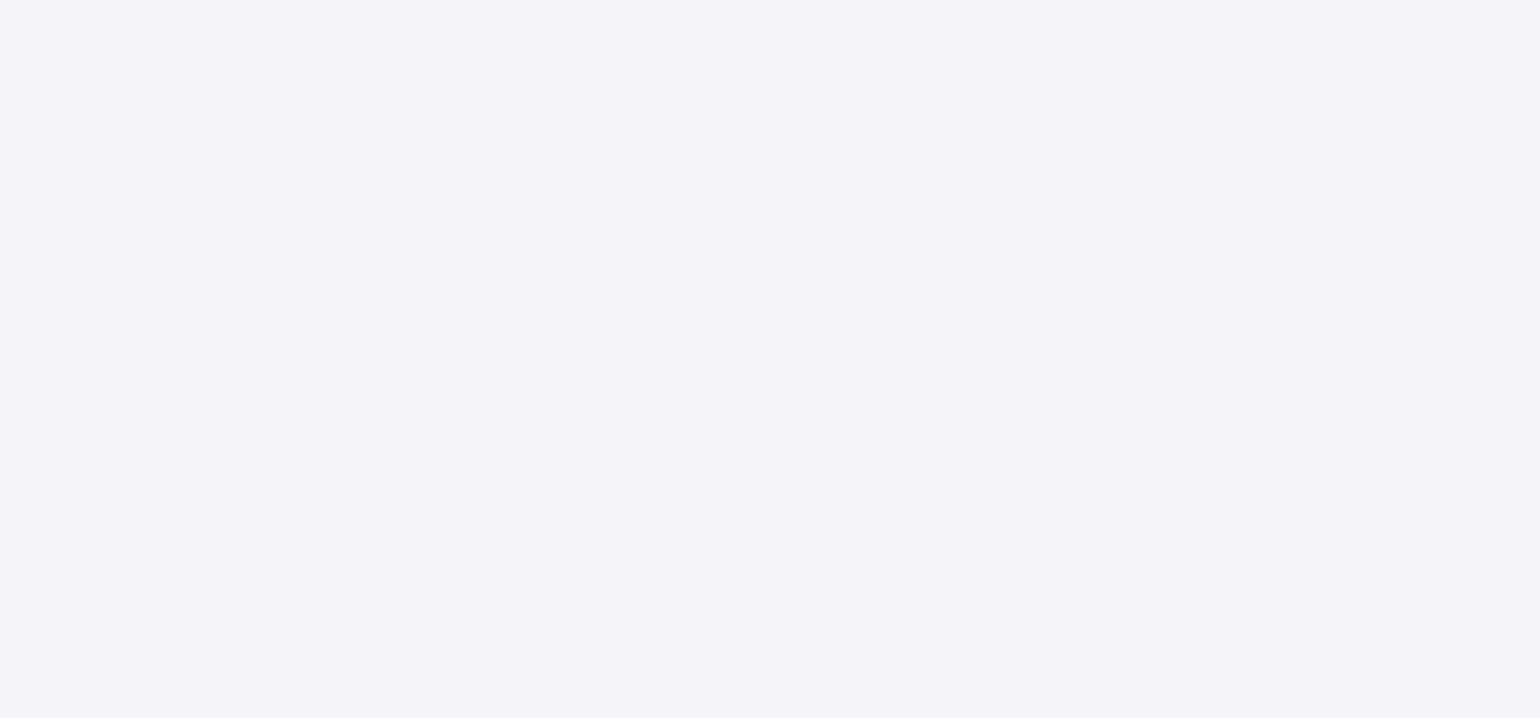 click on "New Update Available Hello there, You can install SAFSIMS on your device for easier access. Dismiss Update app" at bounding box center [770, 359] 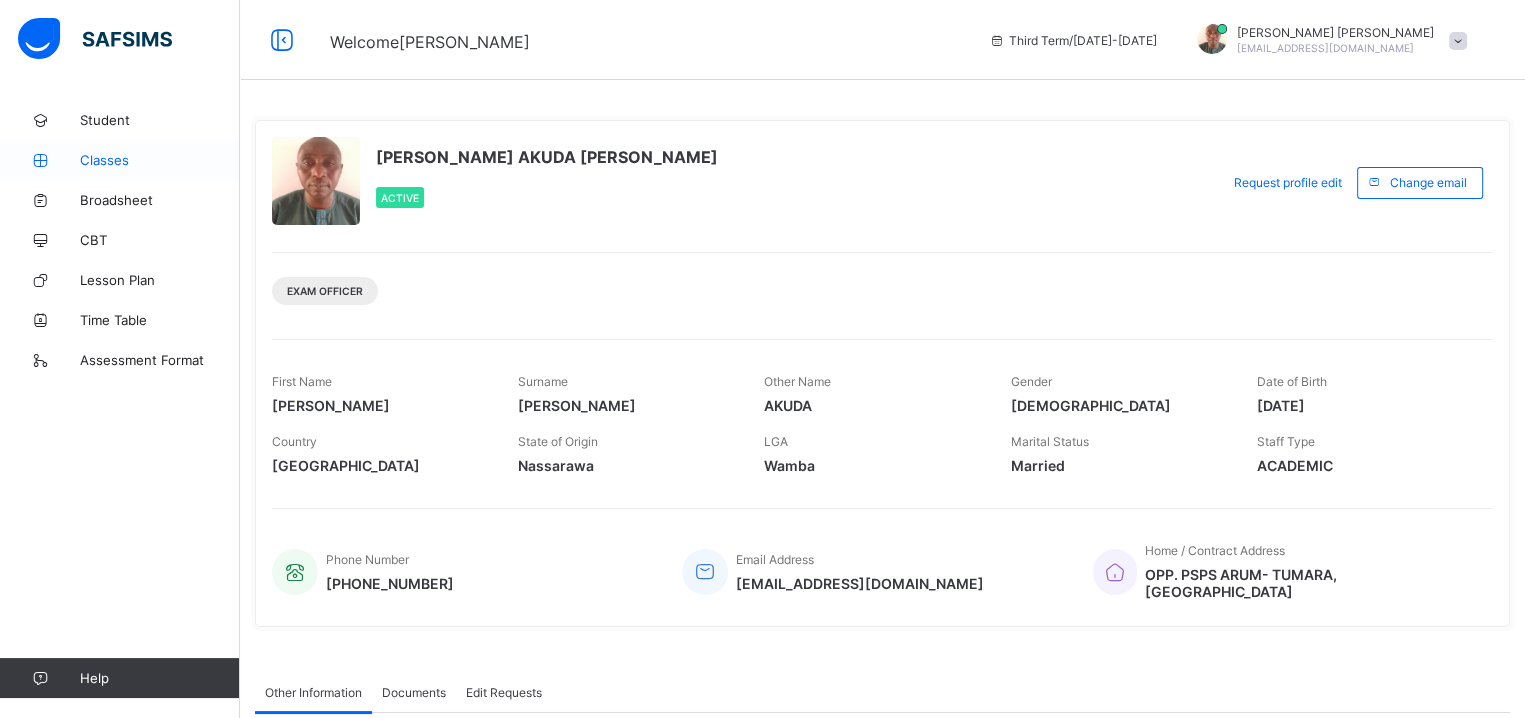 click on "Classes" at bounding box center [160, 160] 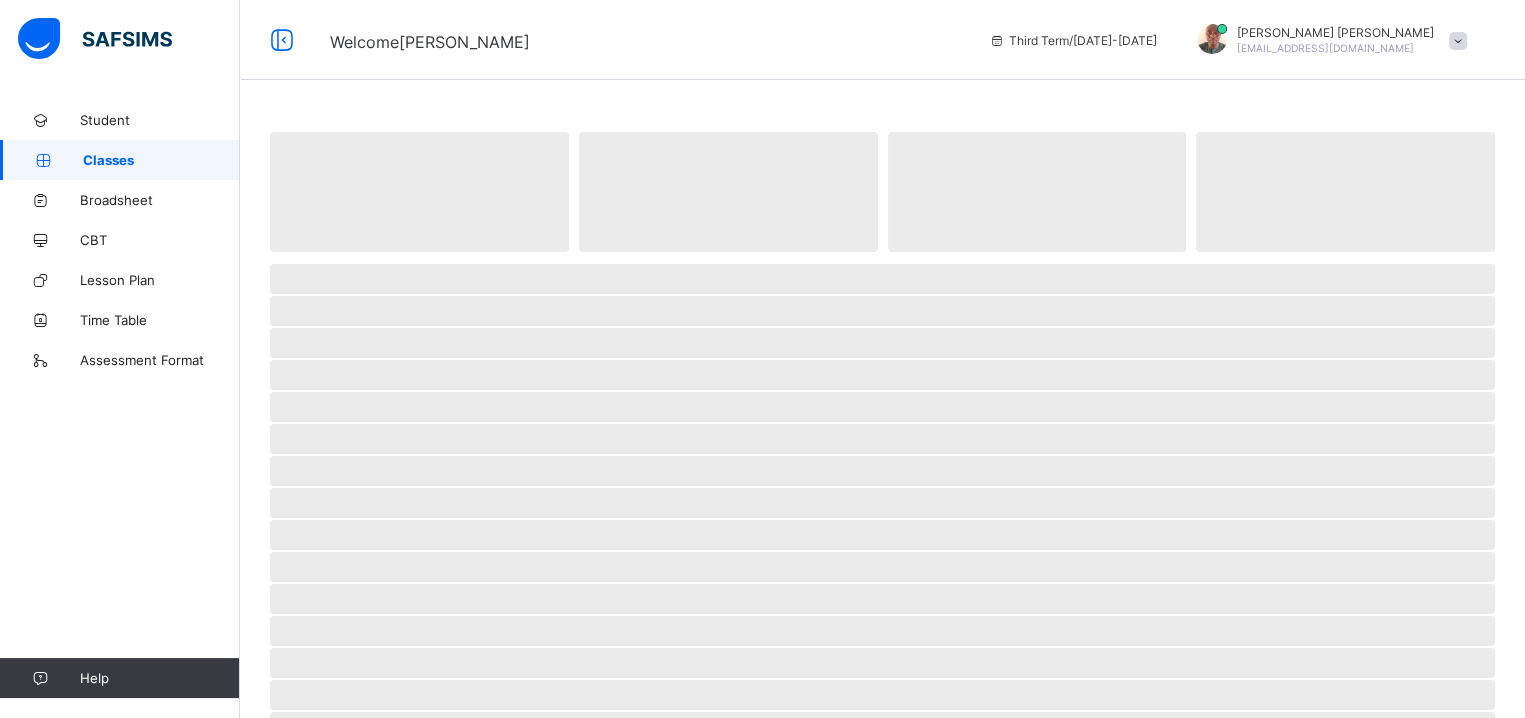 click on "Classes" at bounding box center (161, 160) 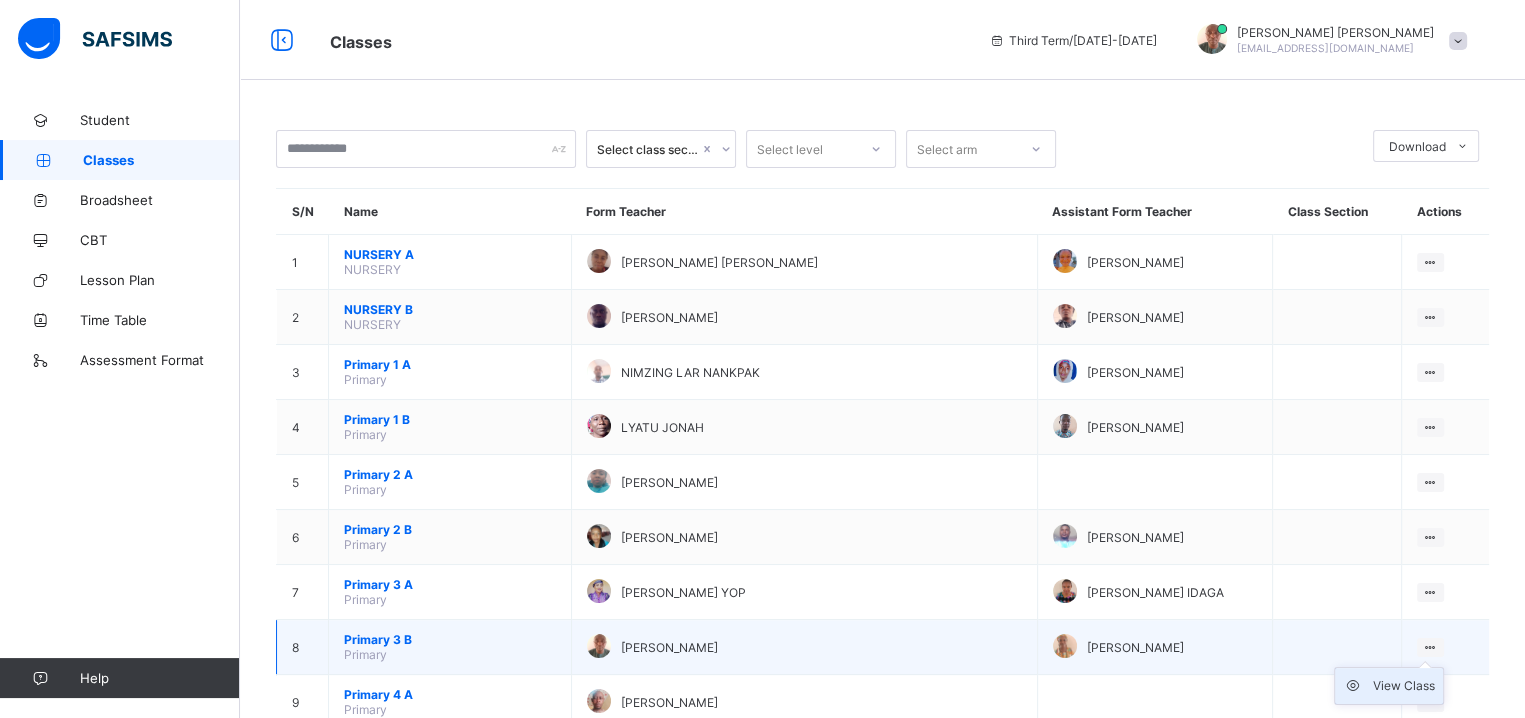 click at bounding box center [1358, 686] 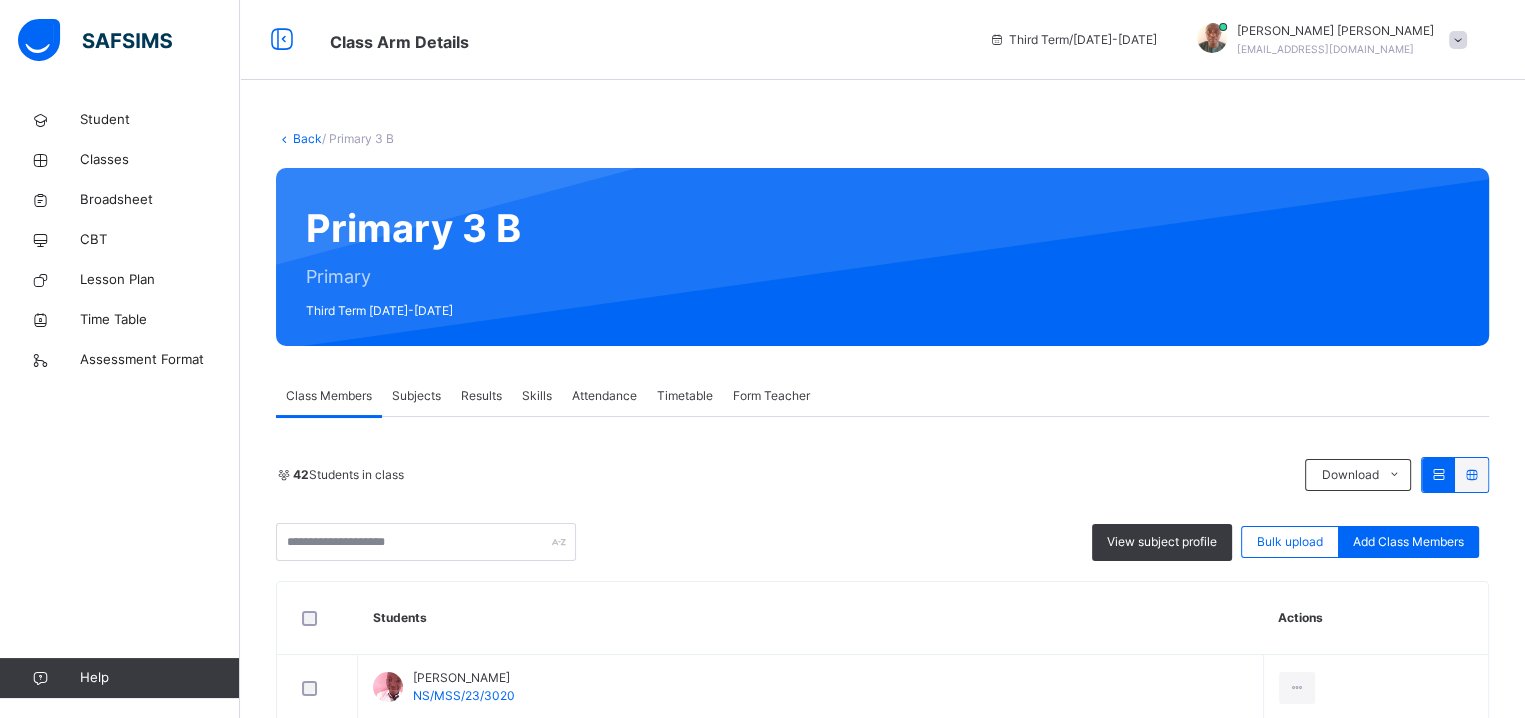 click on "Attendance" at bounding box center [604, 396] 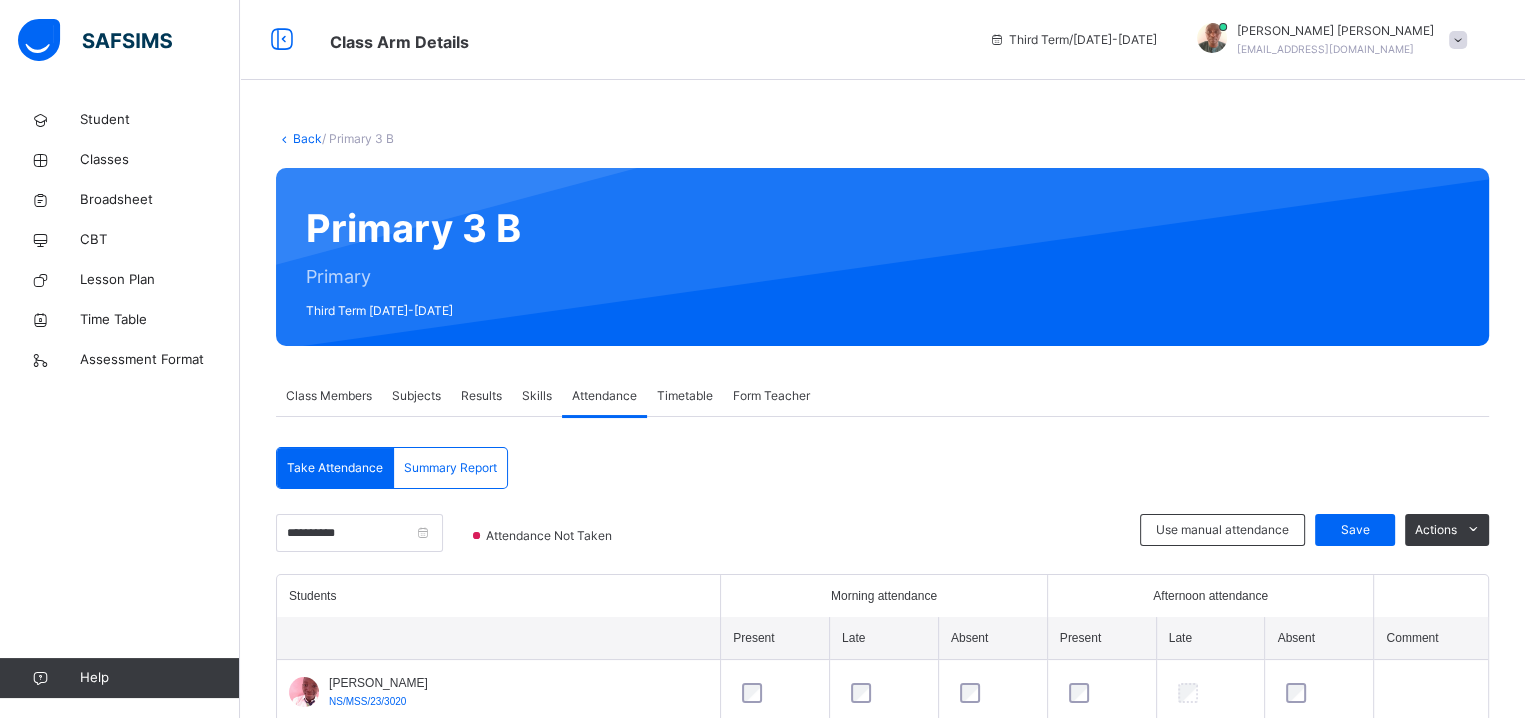 click on "Attendance" at bounding box center [604, 396] 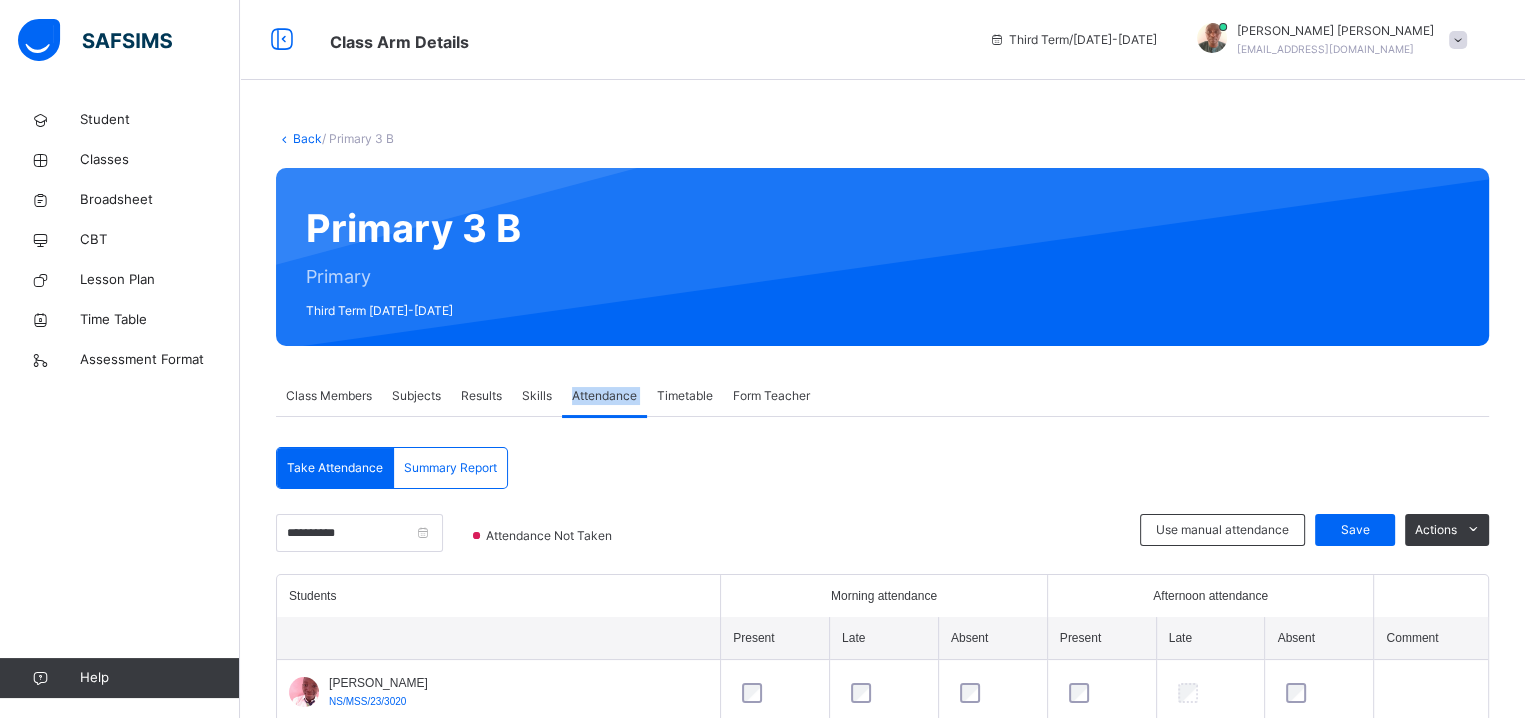 click on "Attendance" at bounding box center [604, 396] 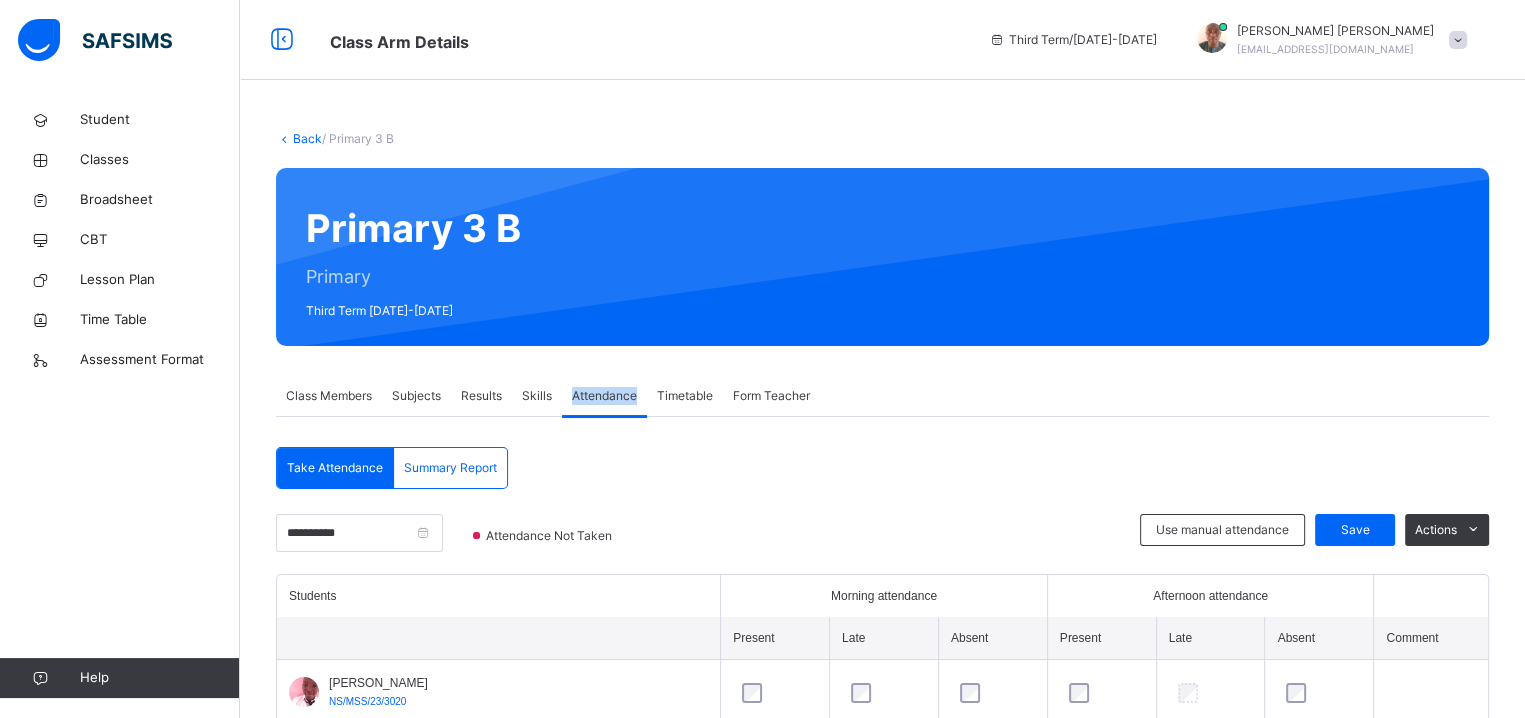 click on "Attendance" at bounding box center [604, 396] 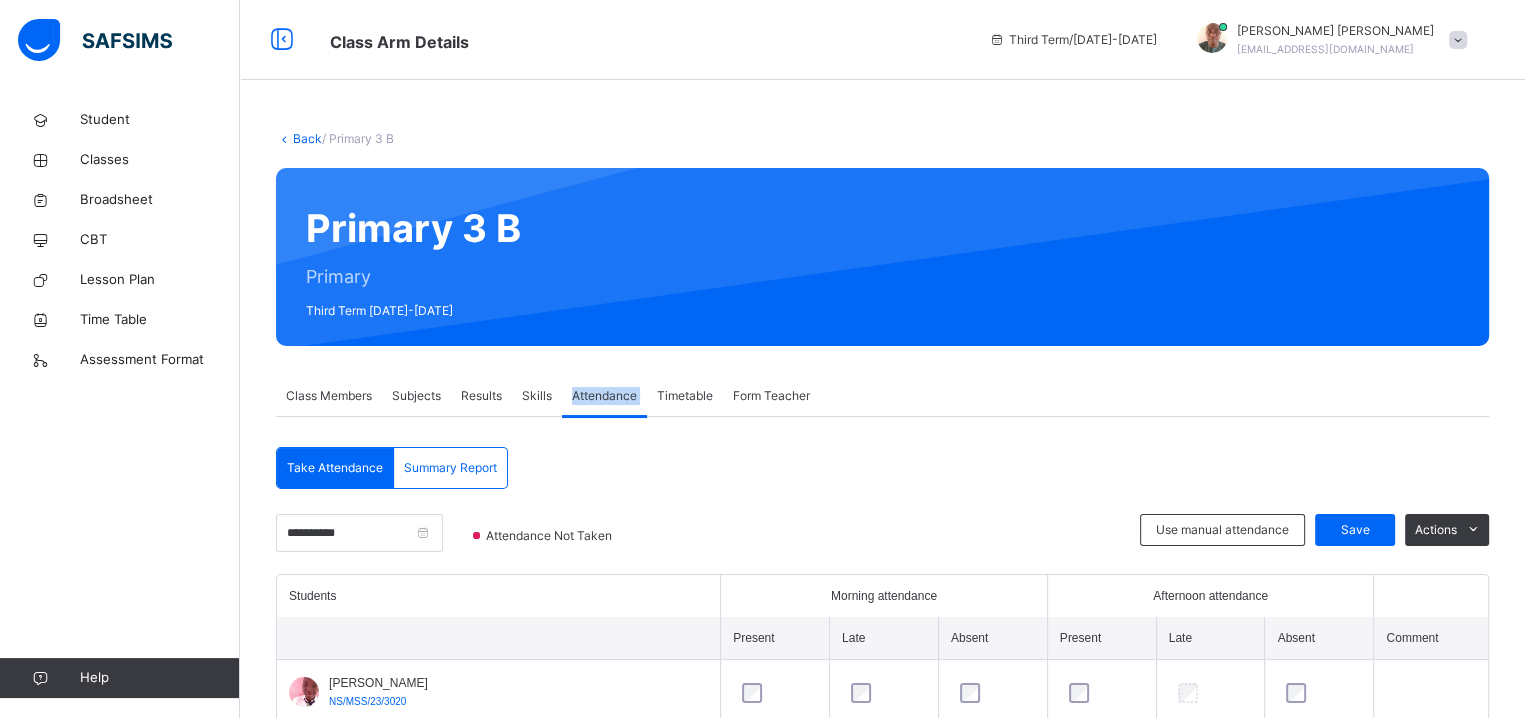 click on "Attendance" at bounding box center [604, 396] 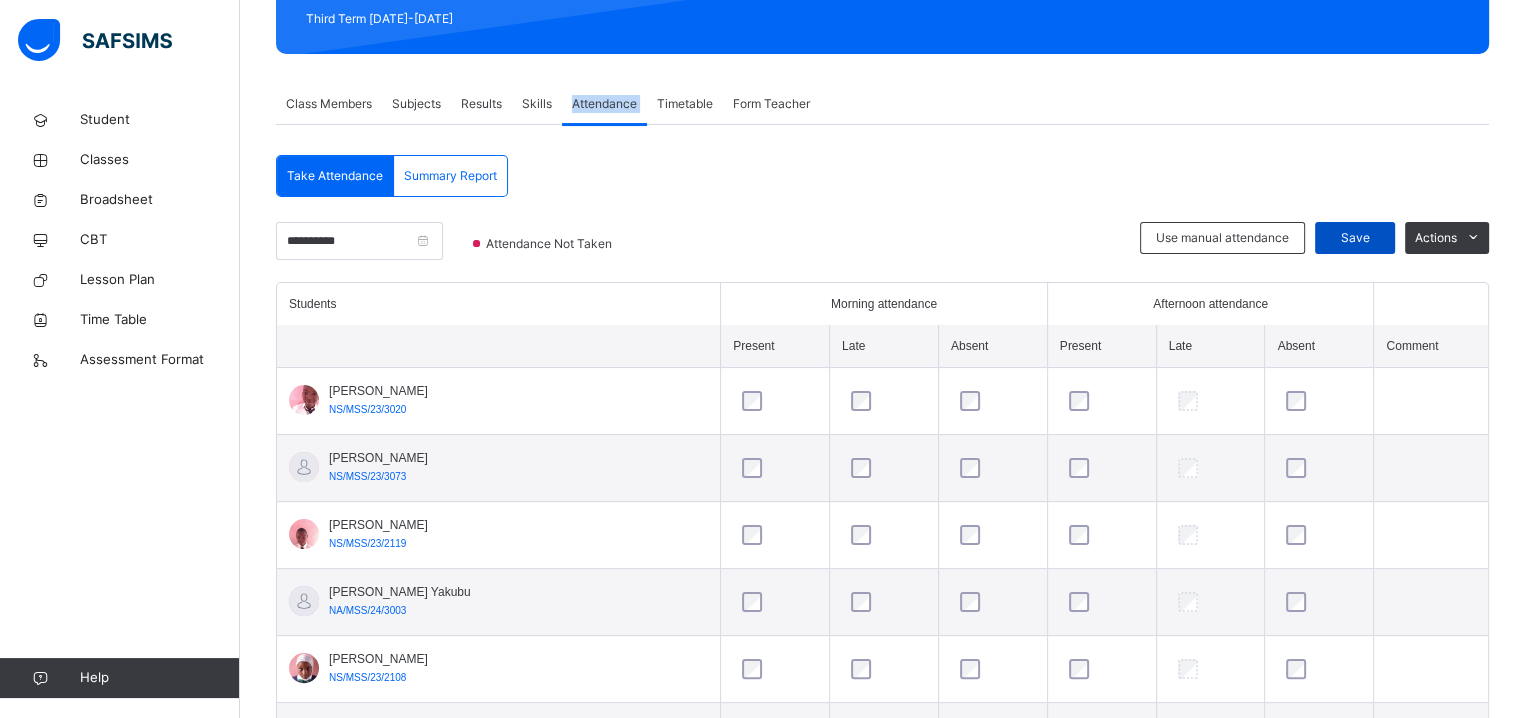 scroll, scrollTop: 320, scrollLeft: 0, axis: vertical 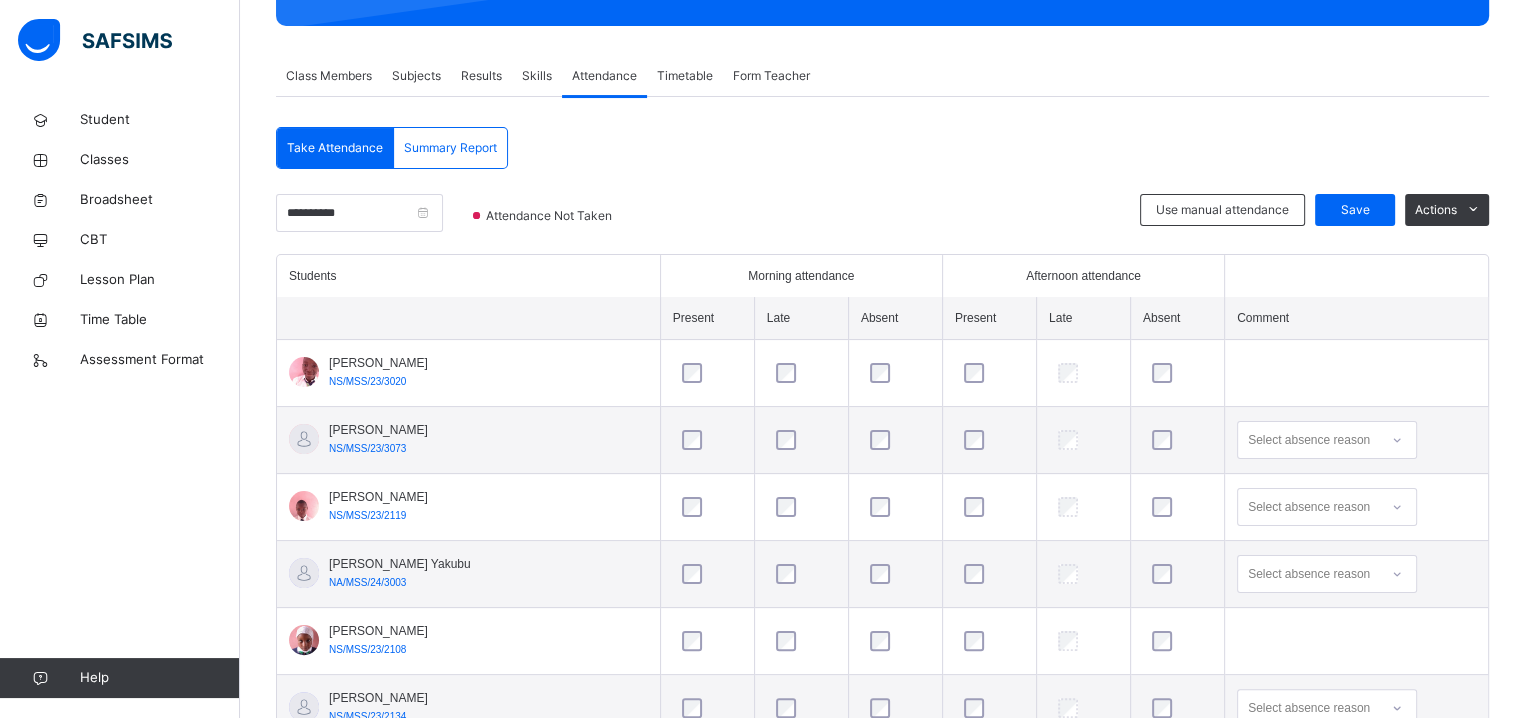 click on "[PERSON_NAME] NS/MSS/23/2134" at bounding box center [468, 708] 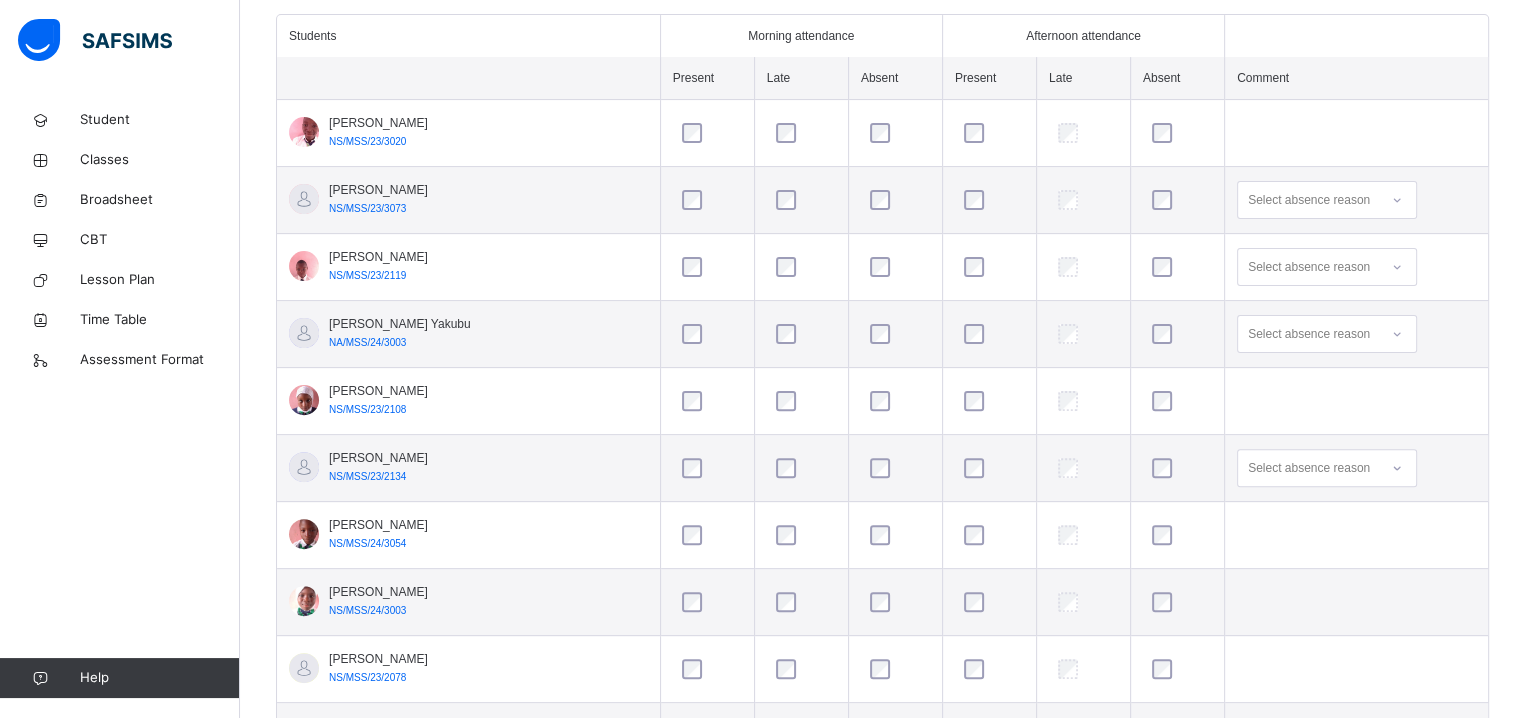 scroll, scrollTop: 600, scrollLeft: 0, axis: vertical 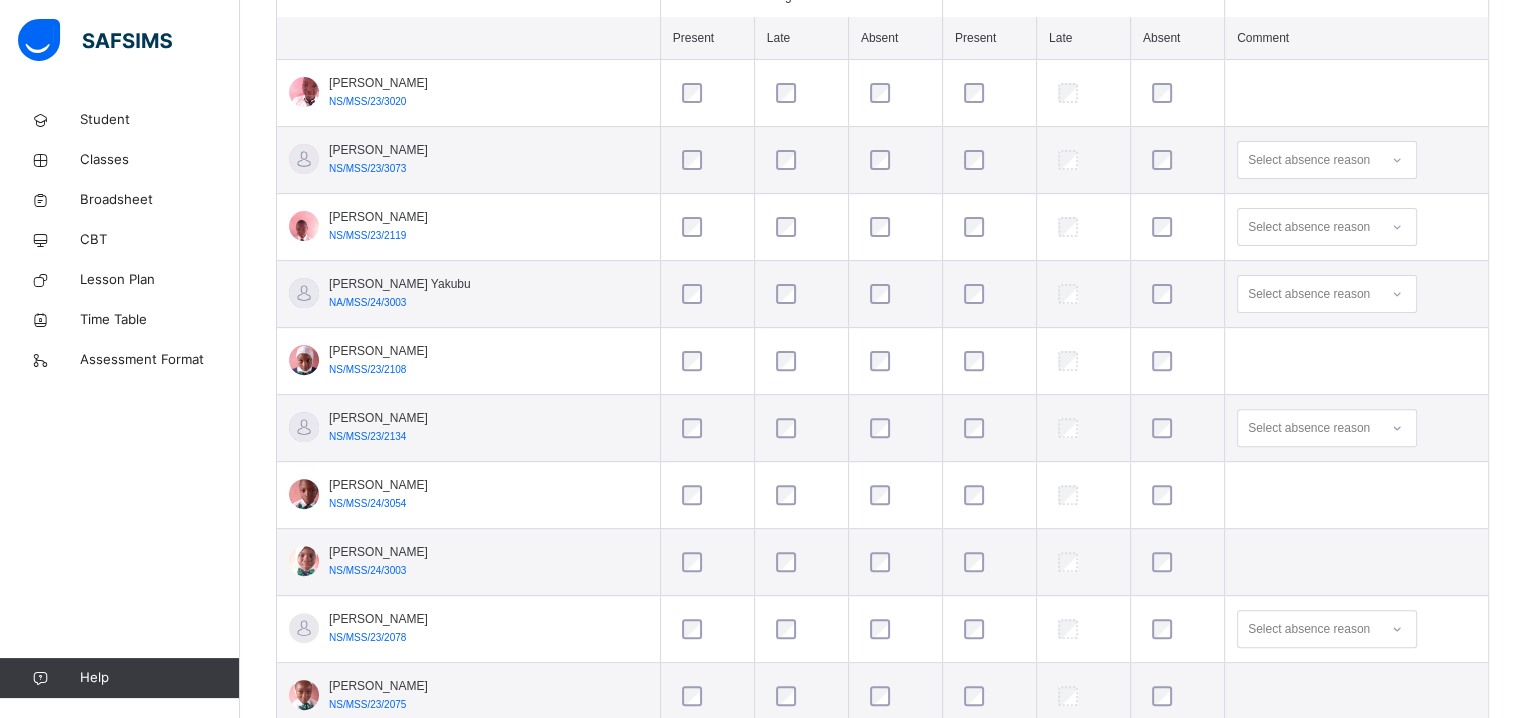 click on "[PERSON_NAME]" at bounding box center [378, 619] 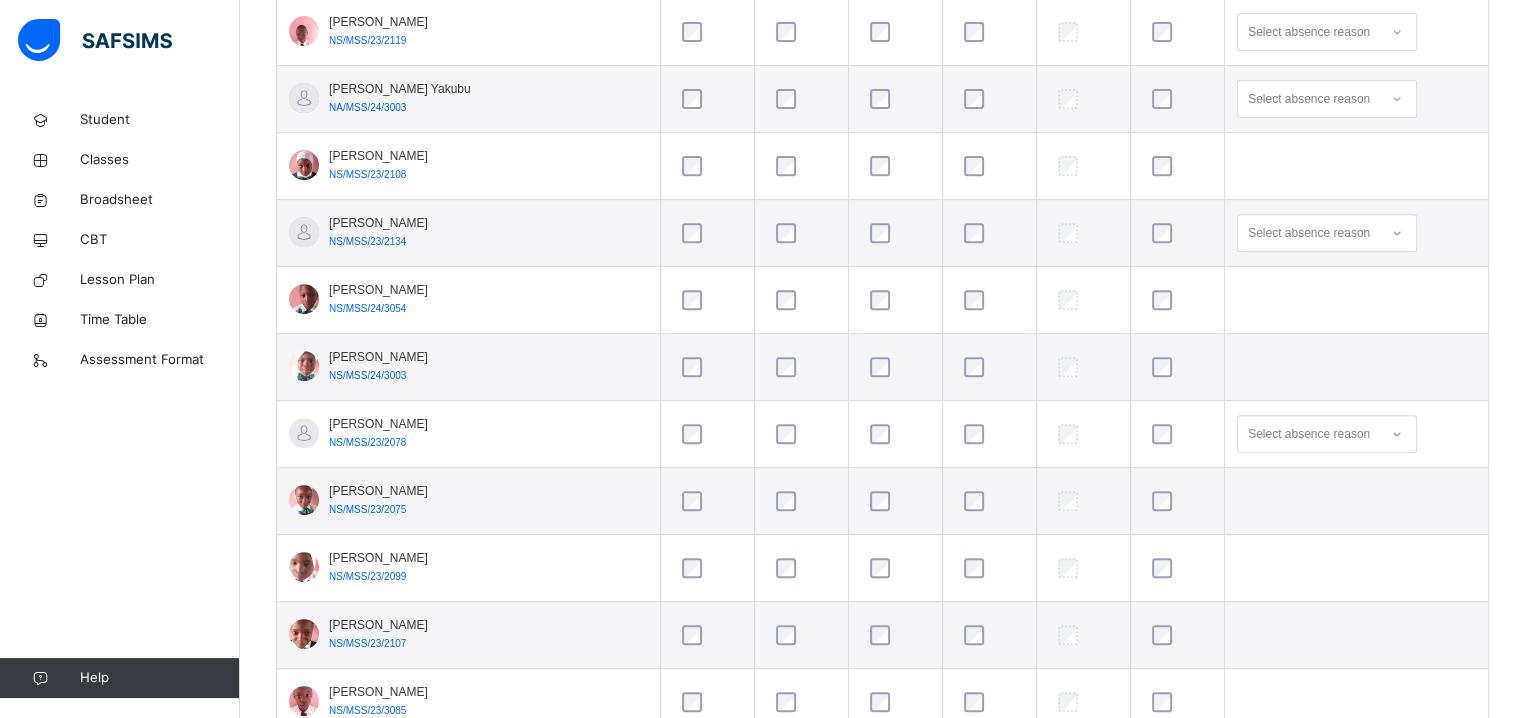scroll, scrollTop: 800, scrollLeft: 0, axis: vertical 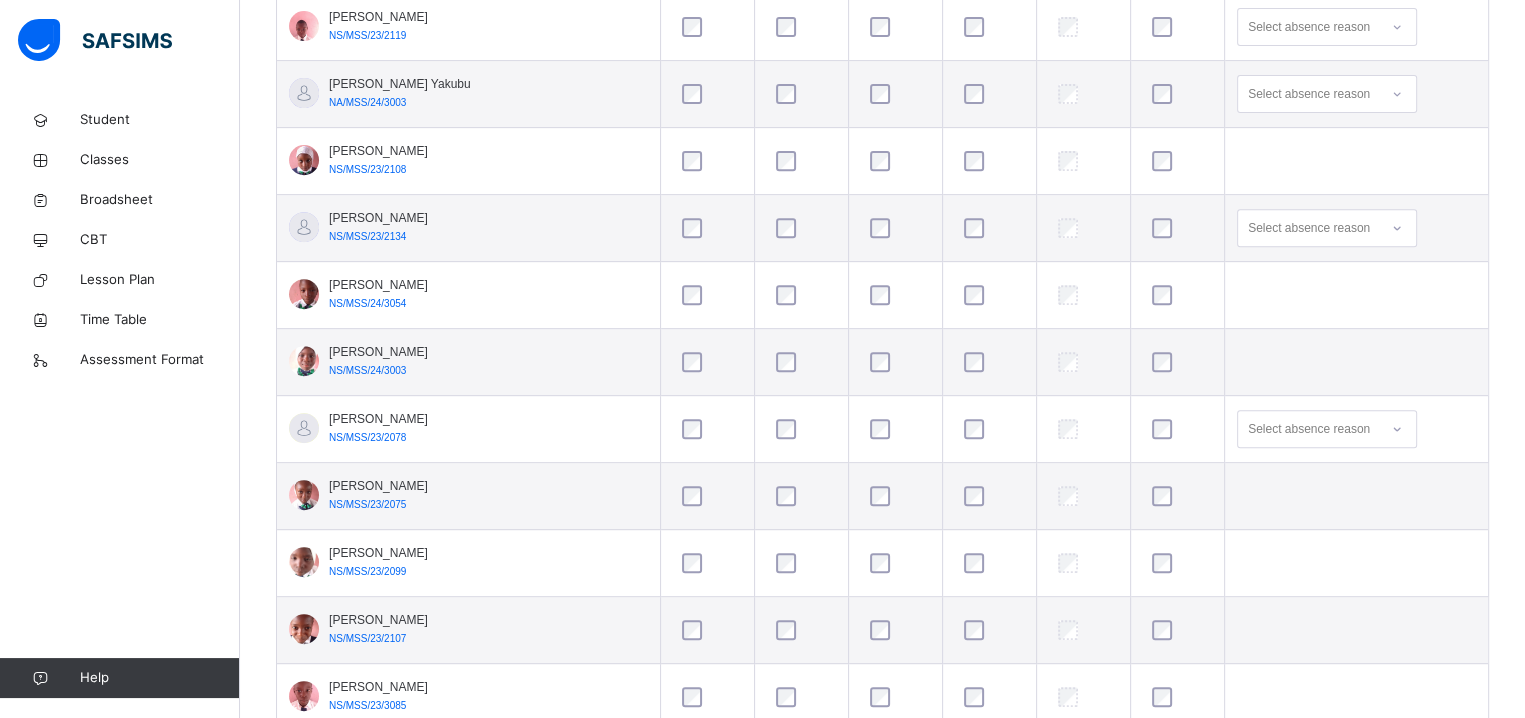 click on "FATIMA HUDU MUSA NS/MSS/23/2099" at bounding box center (468, 563) 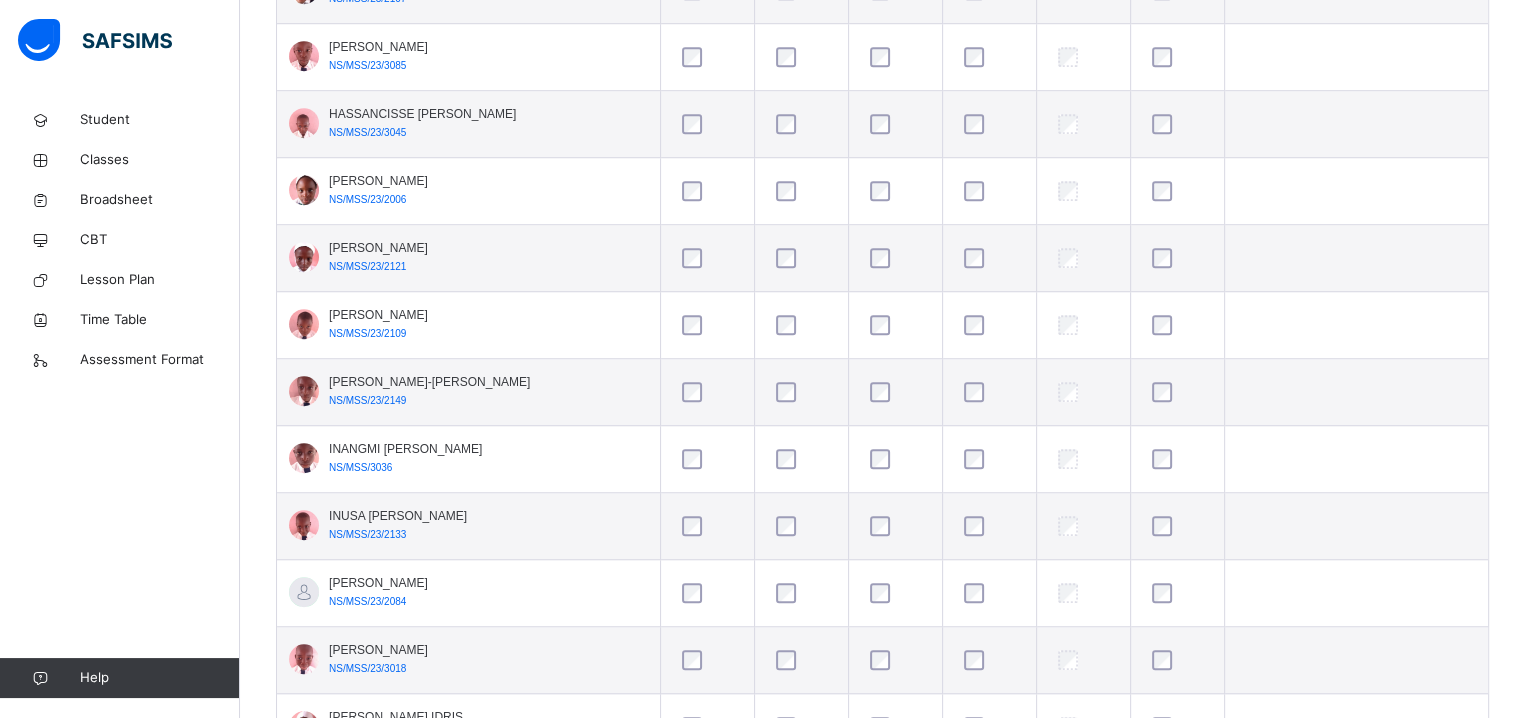 scroll, scrollTop: 1480, scrollLeft: 0, axis: vertical 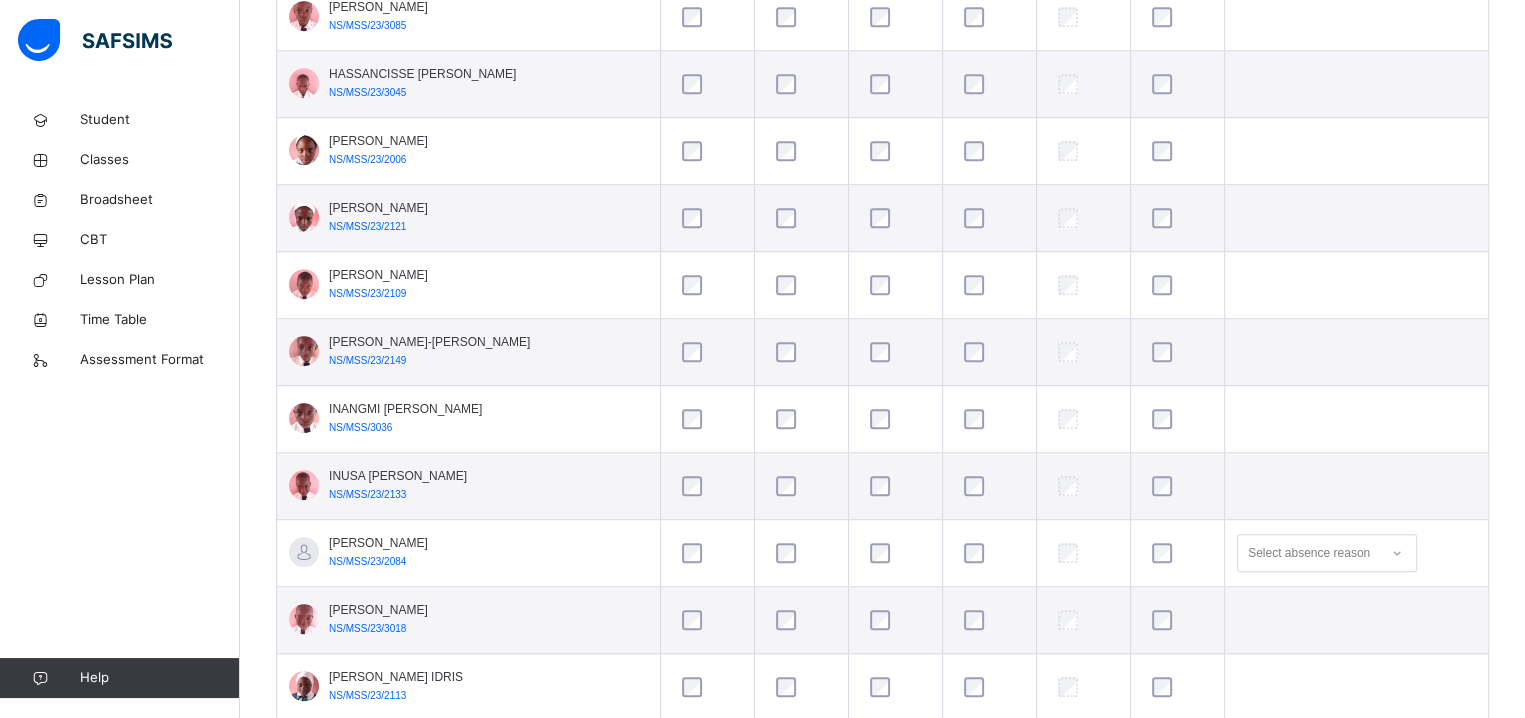 click on "[PERSON_NAME] NS/MSS/23/3018" at bounding box center [468, 620] 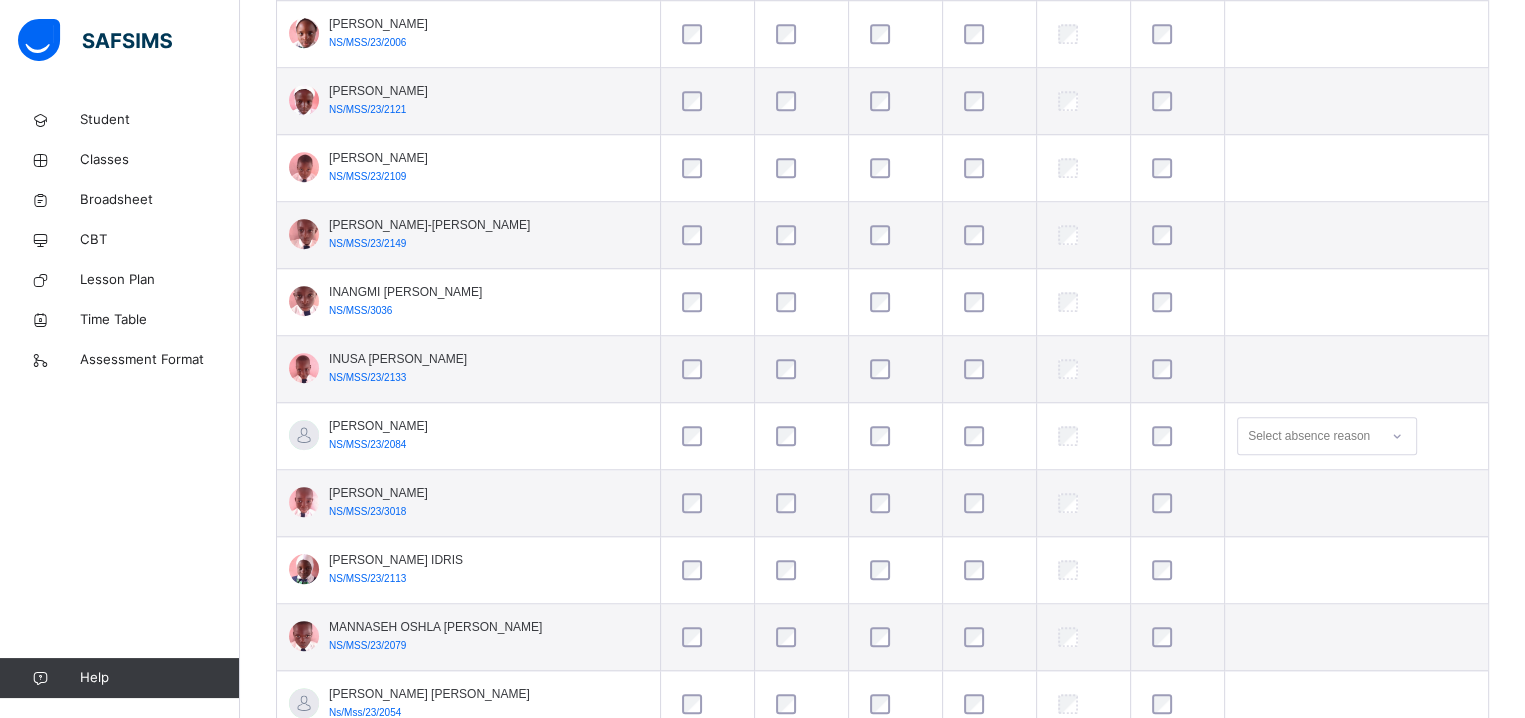 scroll, scrollTop: 1600, scrollLeft: 0, axis: vertical 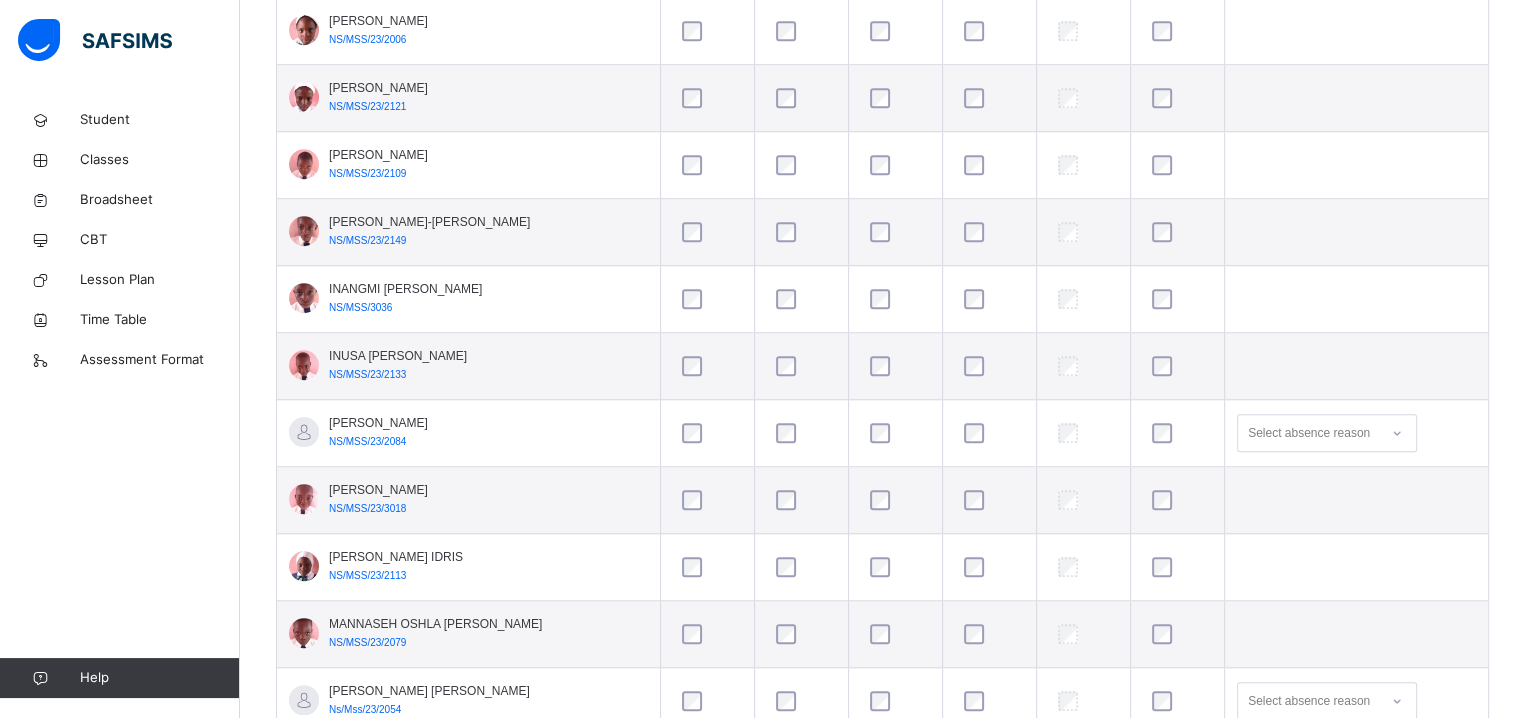 click on "[PERSON_NAME] [PERSON_NAME]/Mss/23/2054" at bounding box center [468, 701] 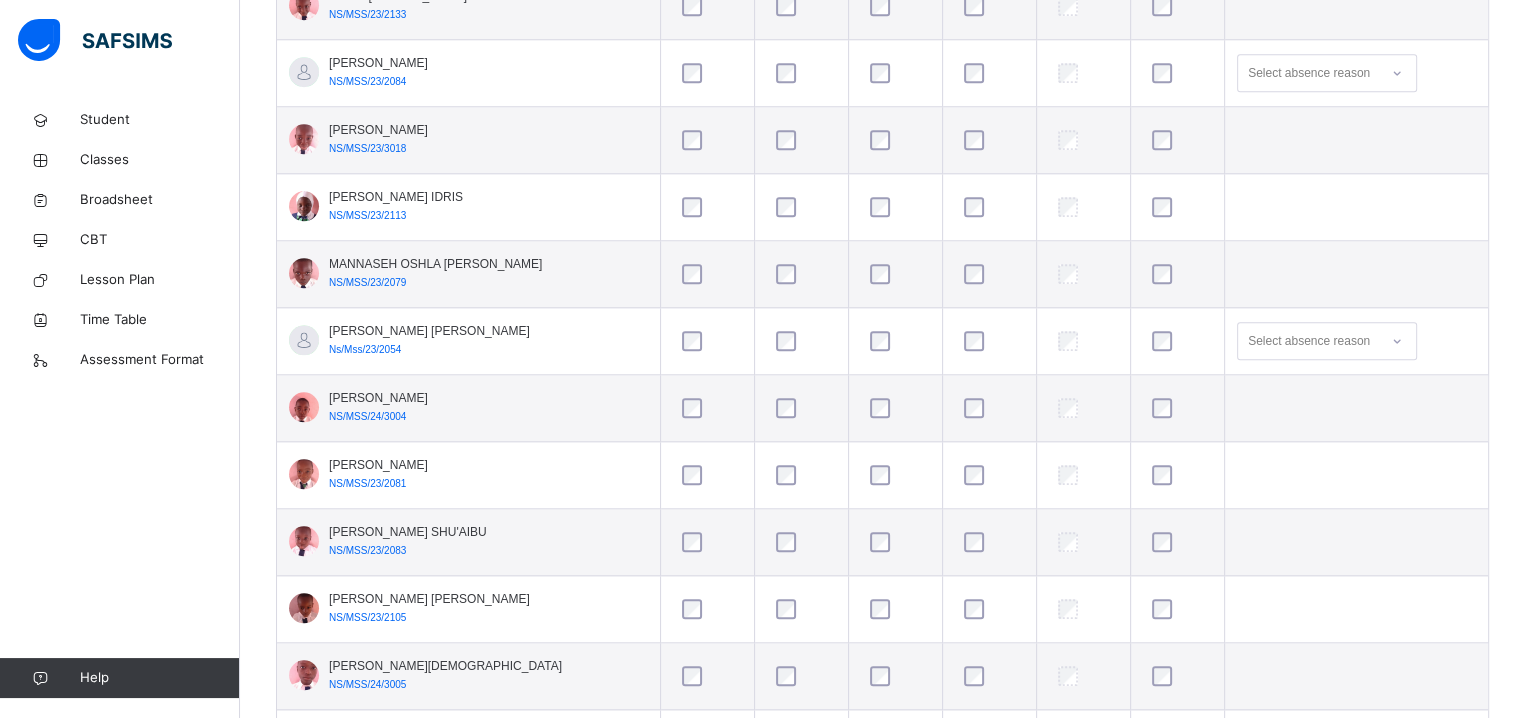 scroll, scrollTop: 2000, scrollLeft: 0, axis: vertical 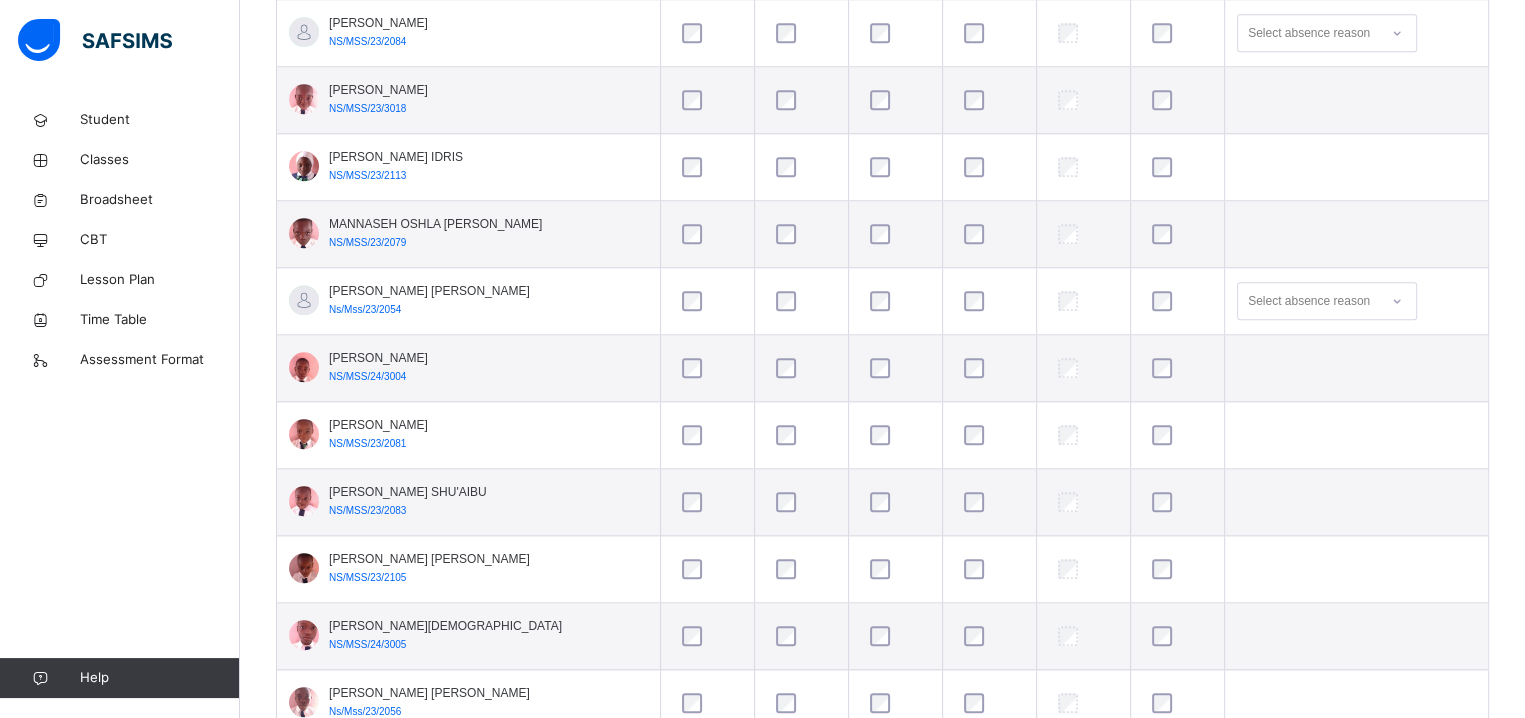 click on "[PERSON_NAME] [PERSON_NAME] Ns/Mss/23/2056" at bounding box center (468, 703) 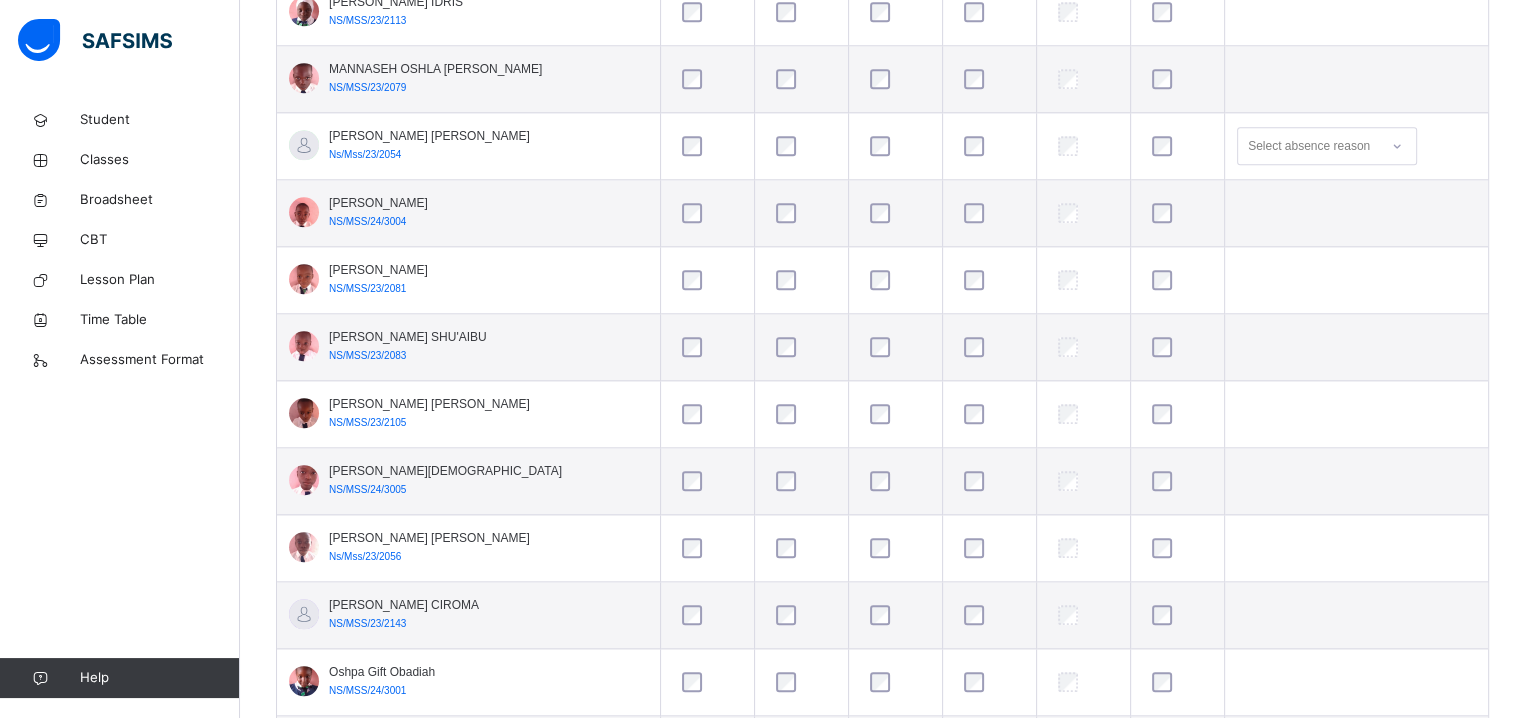 scroll, scrollTop: 2160, scrollLeft: 0, axis: vertical 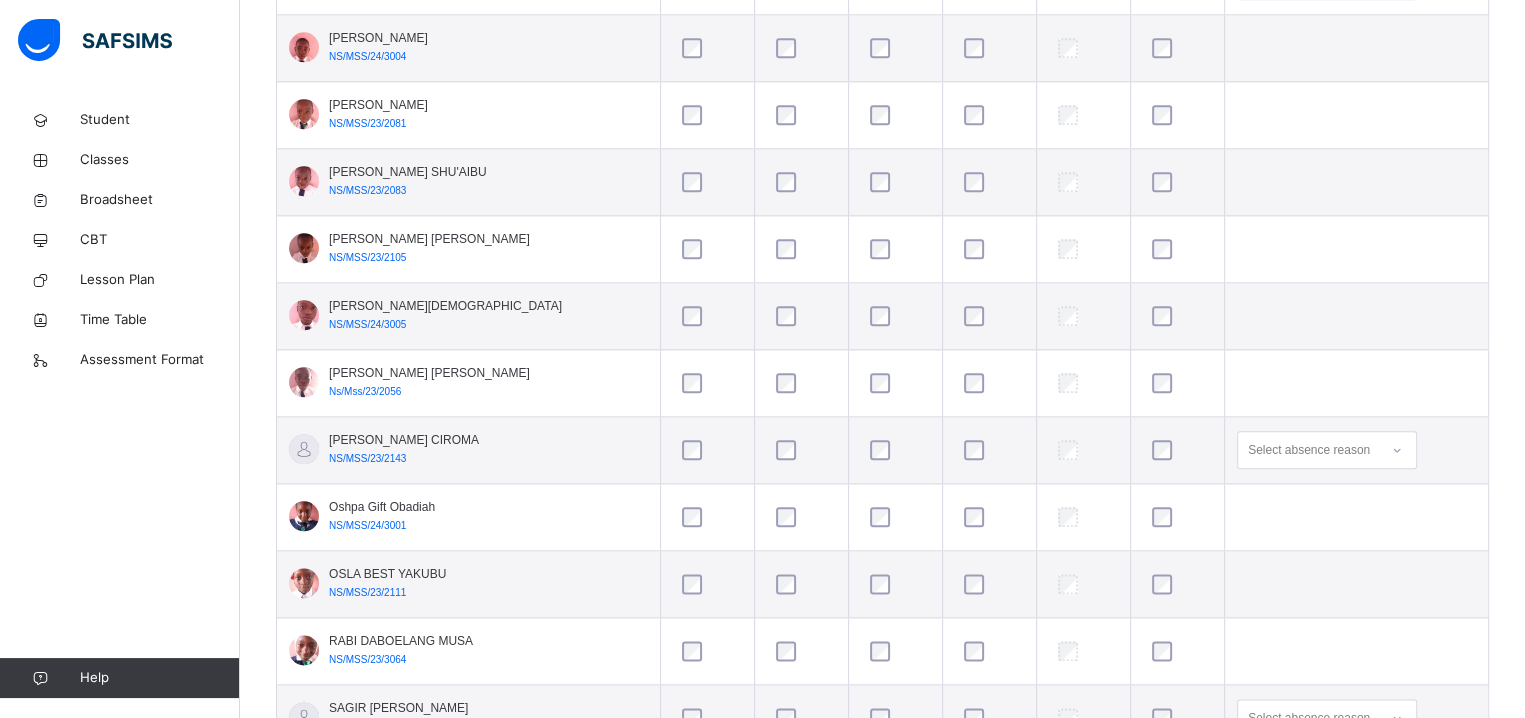 click on "RABI DABOELANG MUSA NS/MSS/23/3064" at bounding box center (401, 650) 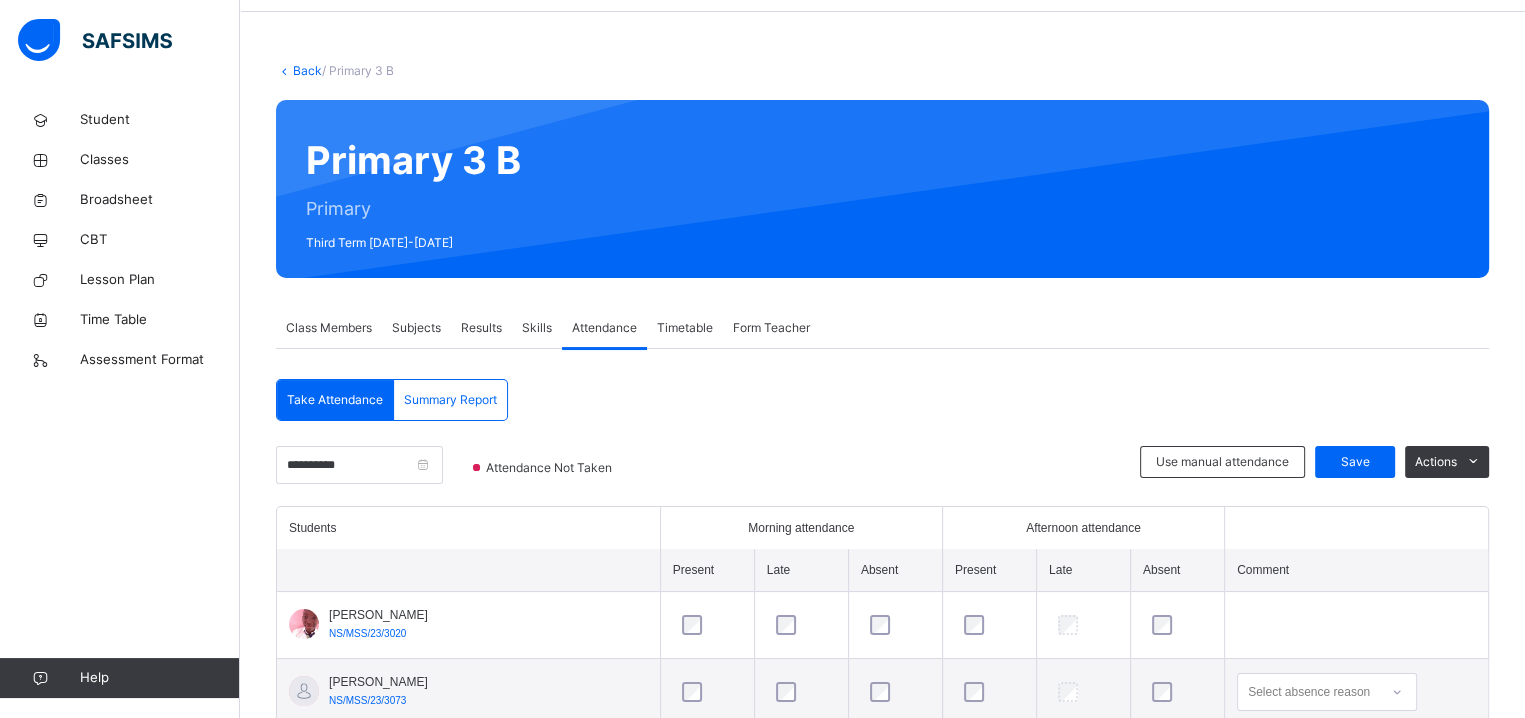 scroll, scrollTop: 0, scrollLeft: 0, axis: both 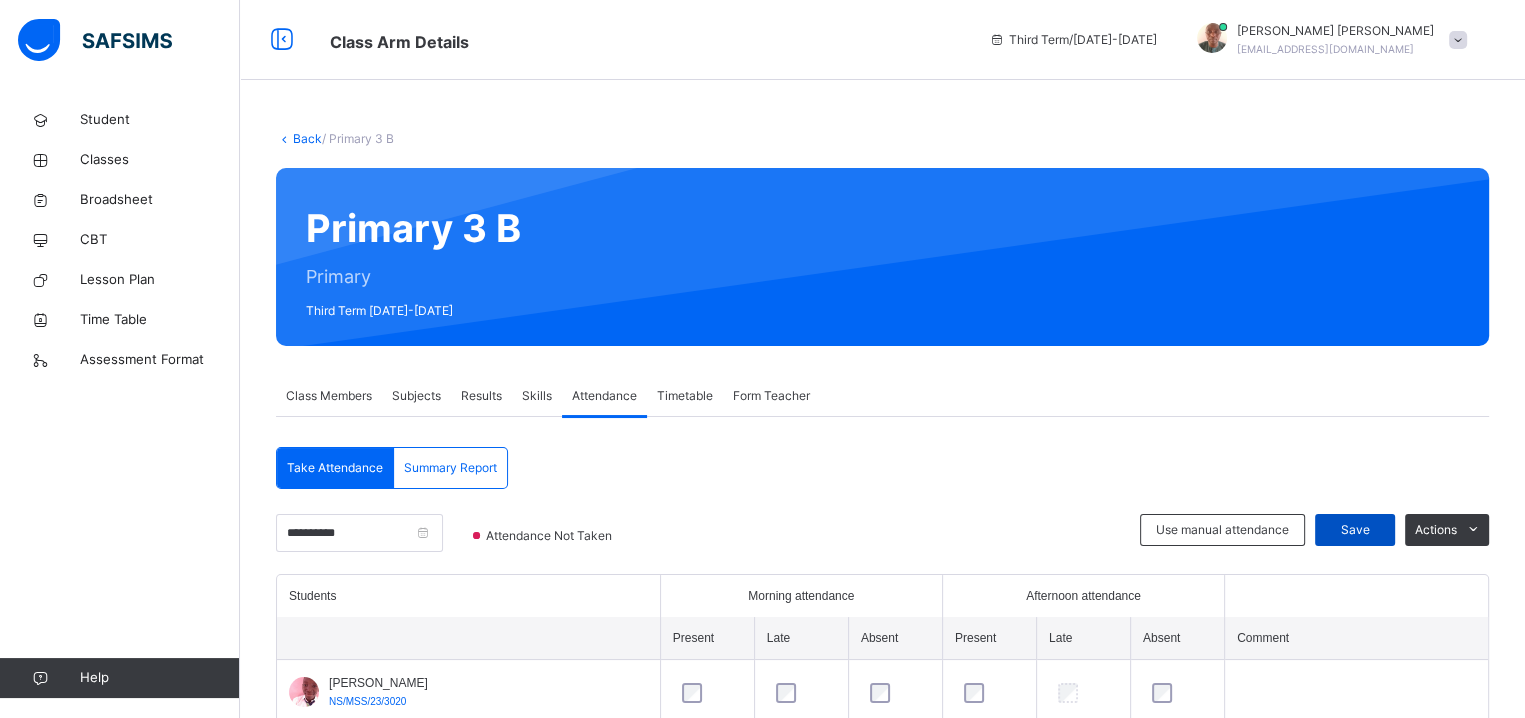 click on "Save" at bounding box center [1355, 530] 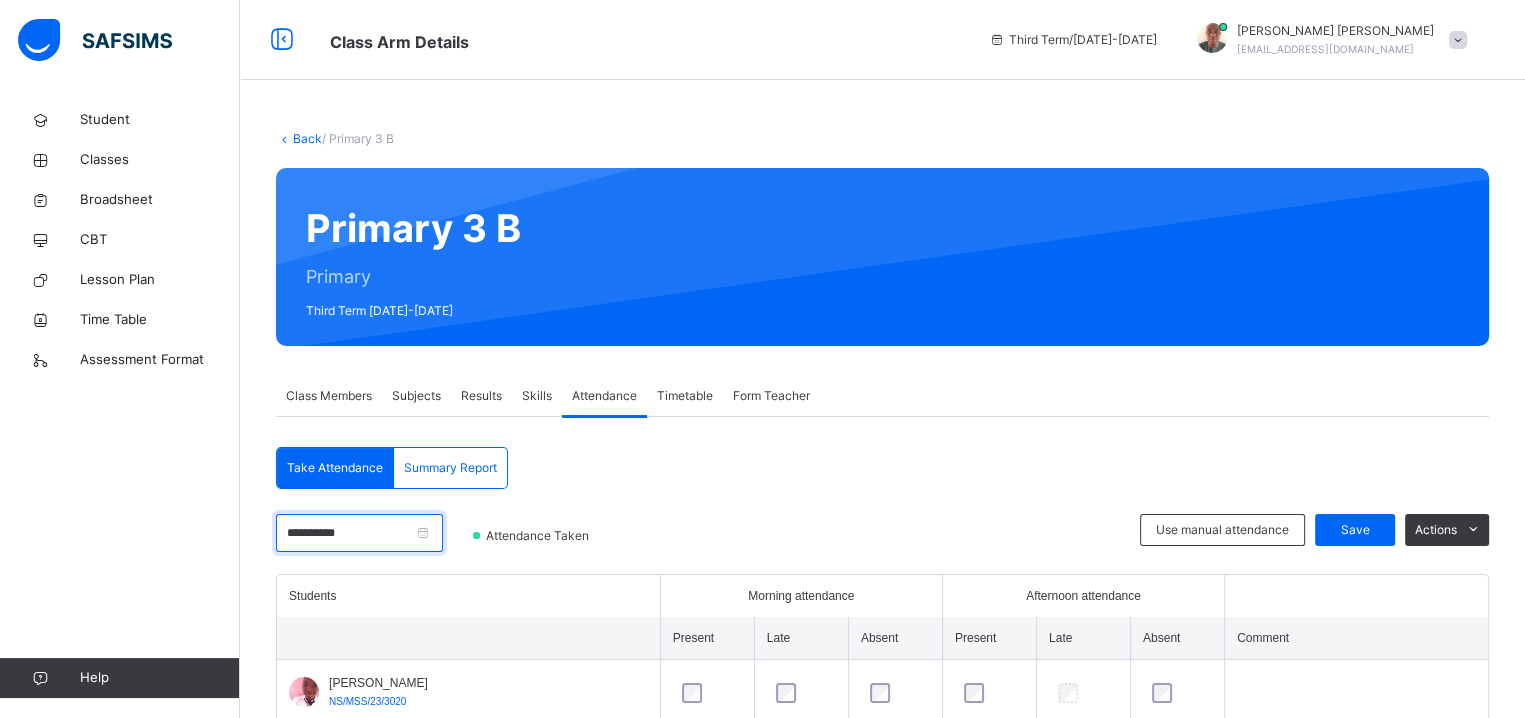 click on "**********" at bounding box center (359, 533) 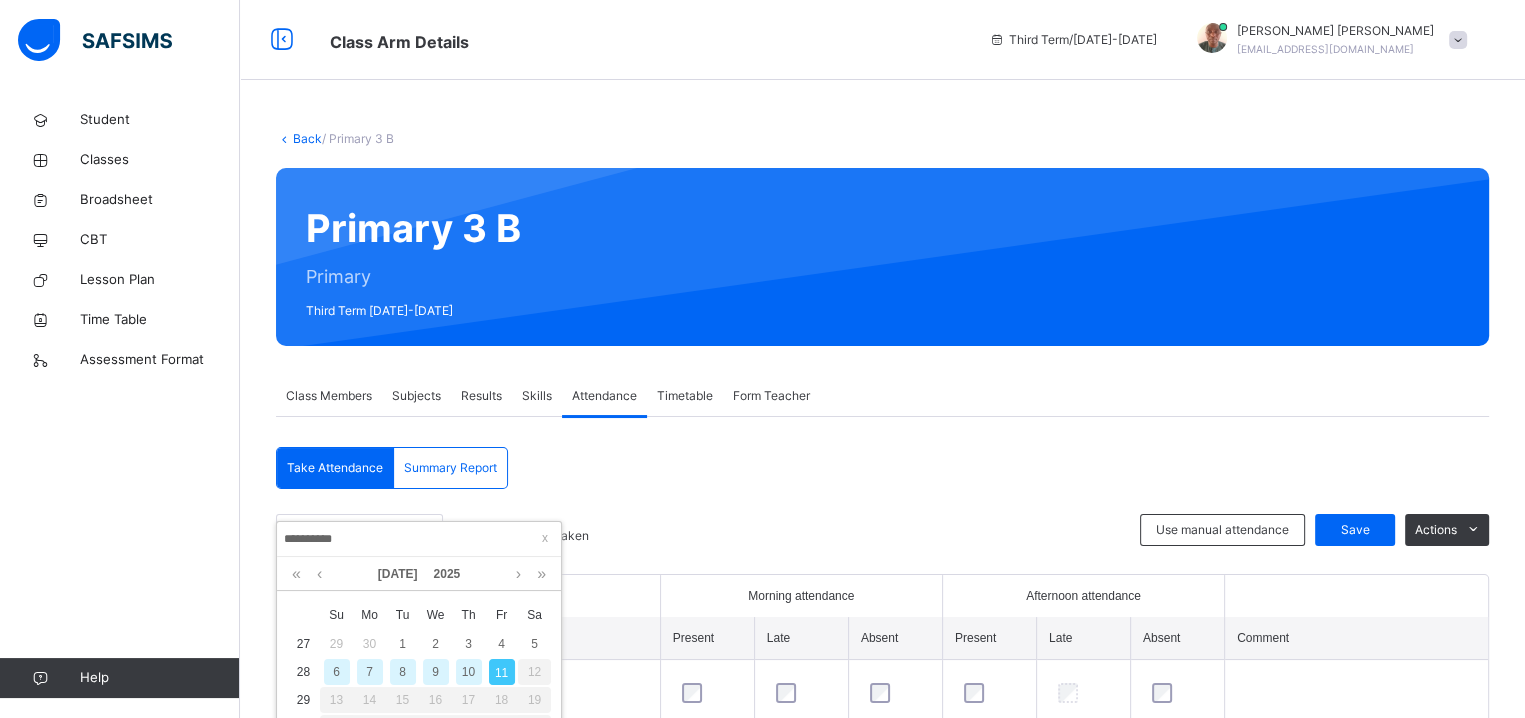 click on "10" at bounding box center (469, 672) 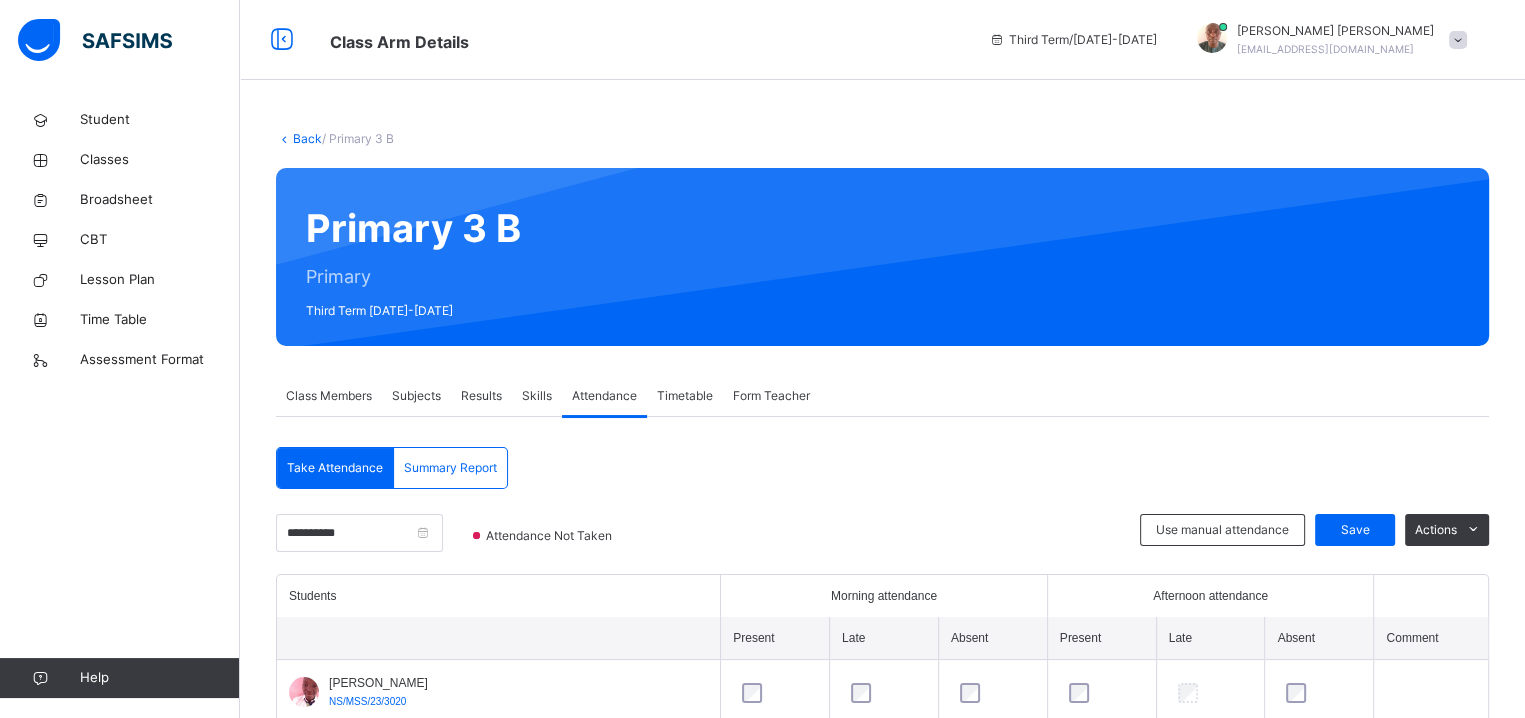 click on "Students" at bounding box center (499, 596) 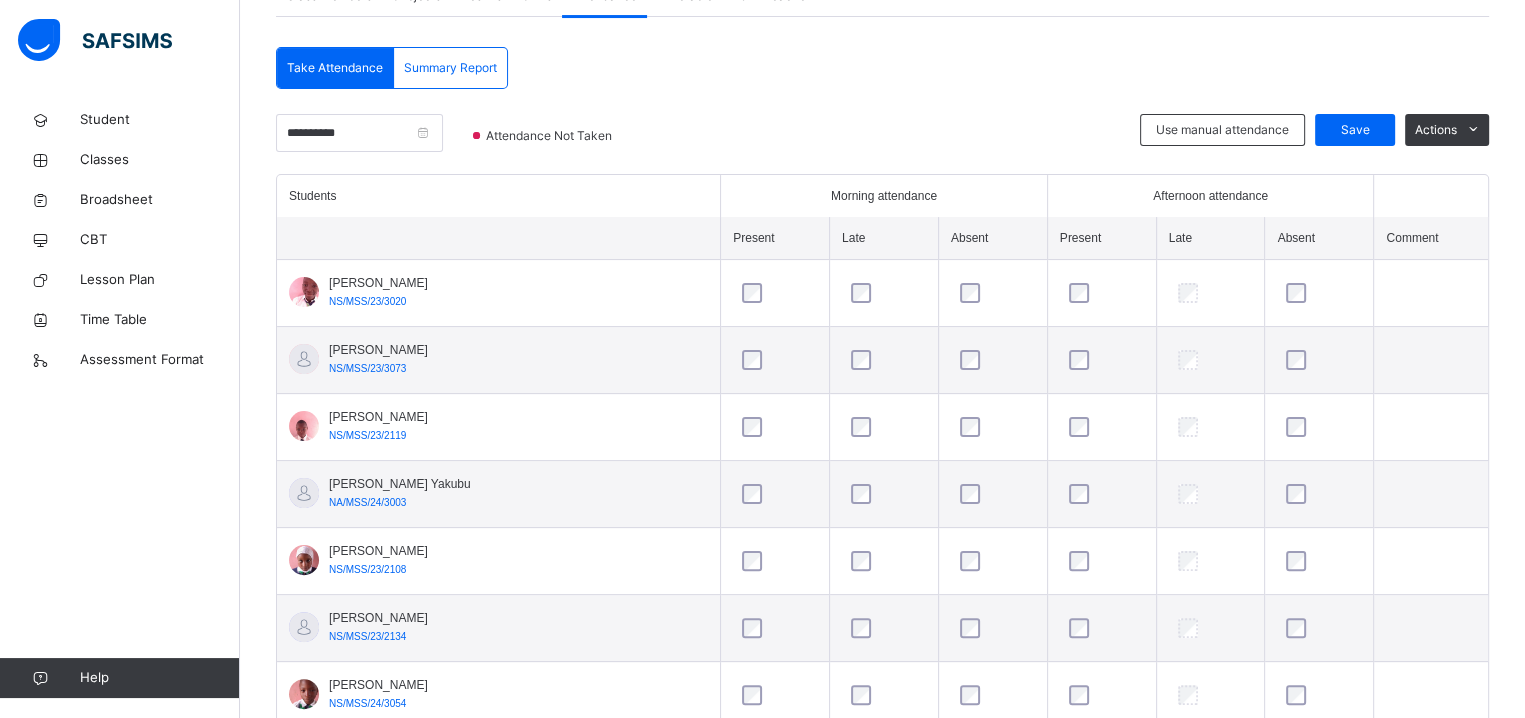 scroll, scrollTop: 440, scrollLeft: 0, axis: vertical 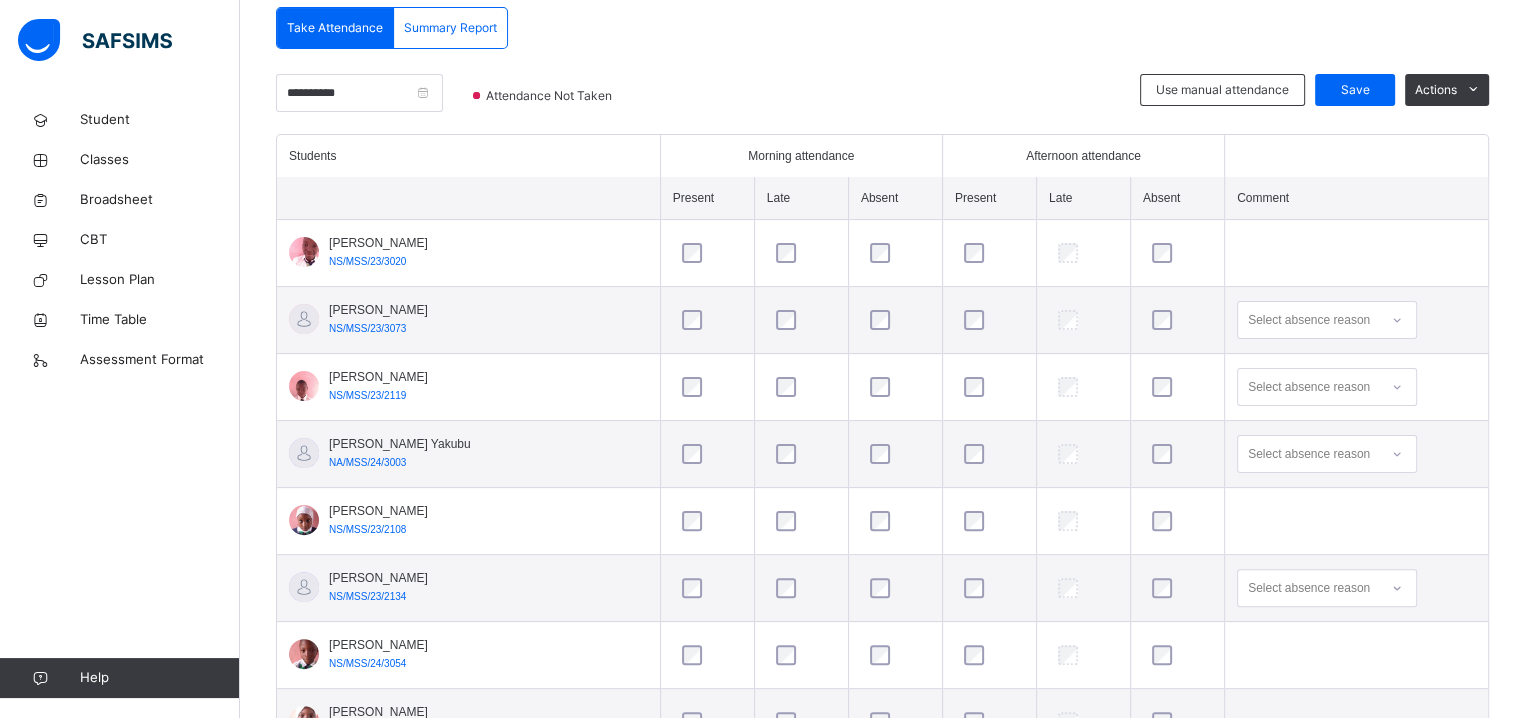 click on "[PERSON_NAME] NS/MSS/23/2134" at bounding box center [468, 588] 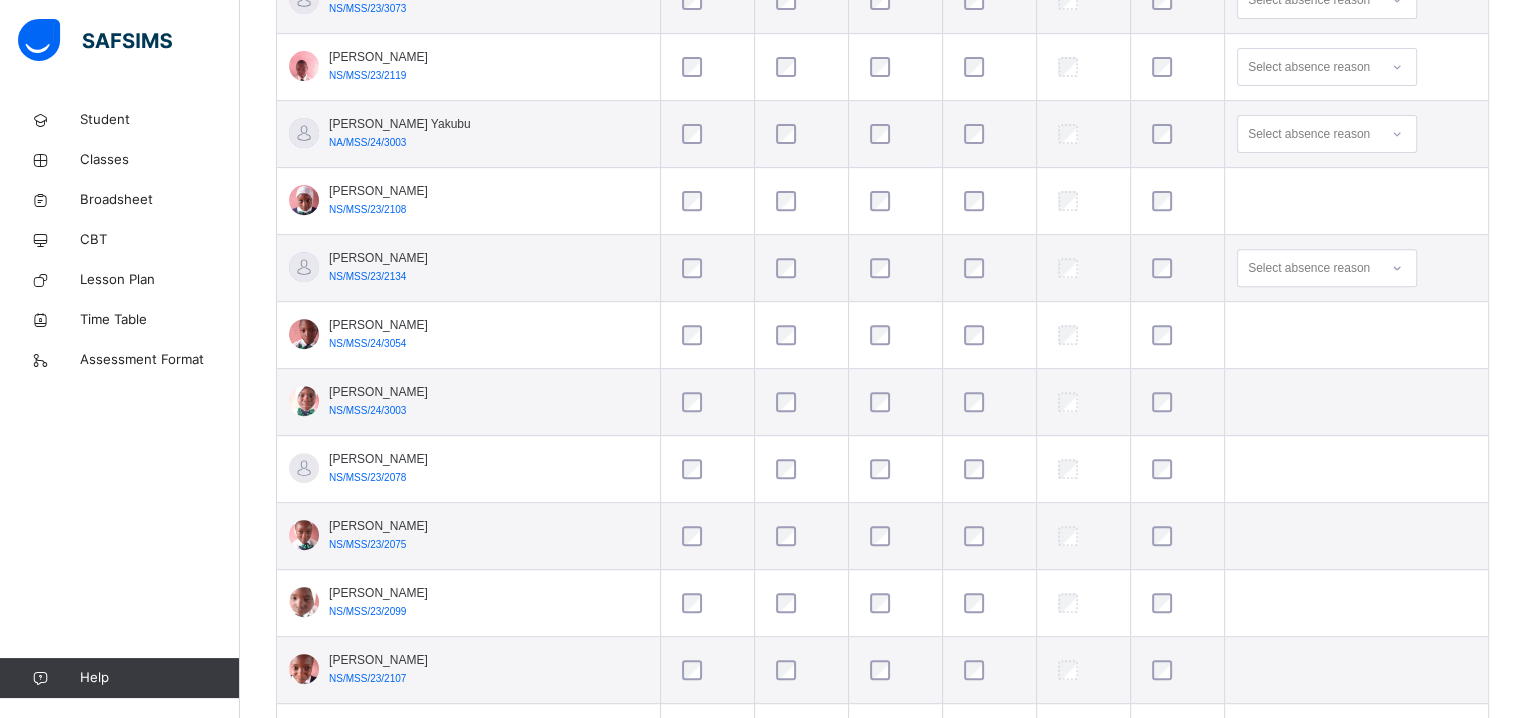 scroll, scrollTop: 800, scrollLeft: 0, axis: vertical 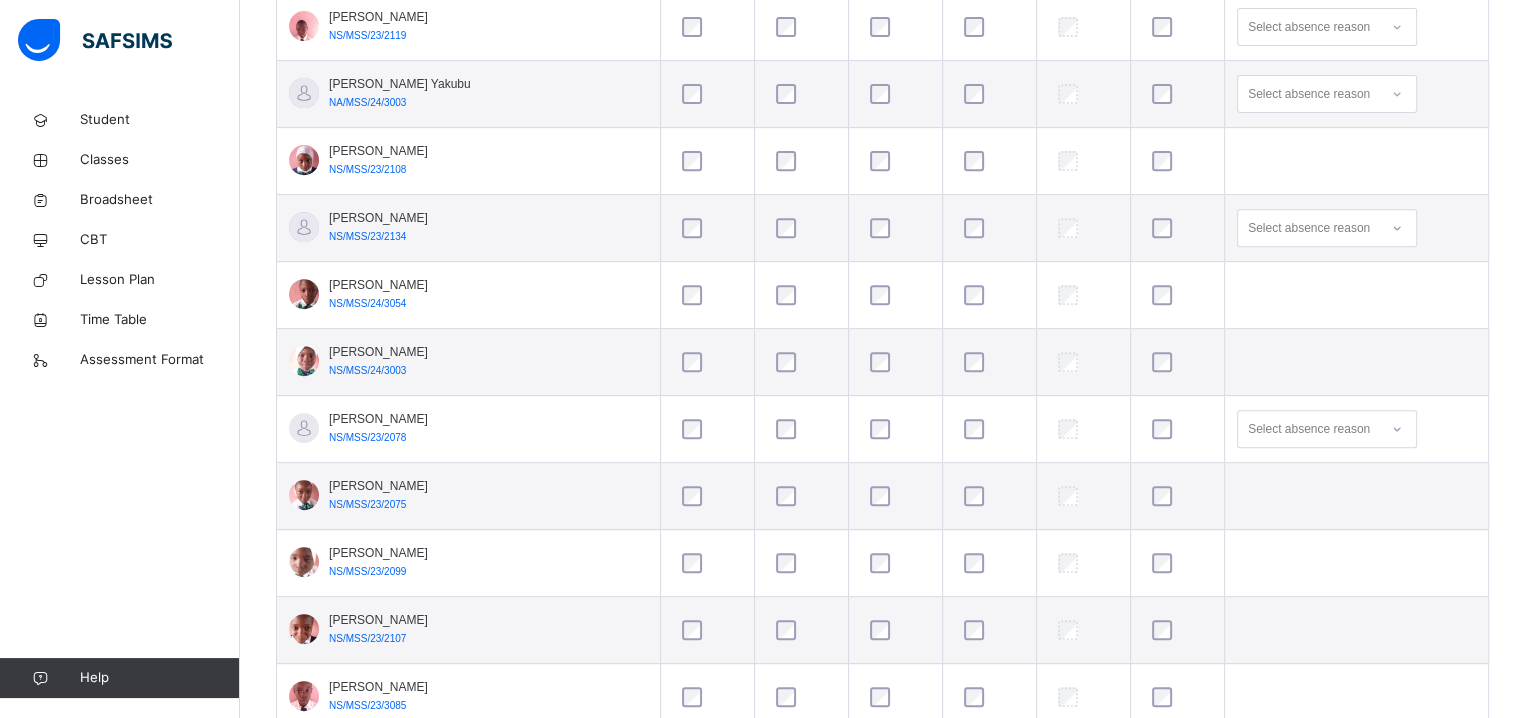 click on "[PERSON_NAME] NS/MSS/23/2075" at bounding box center [468, 496] 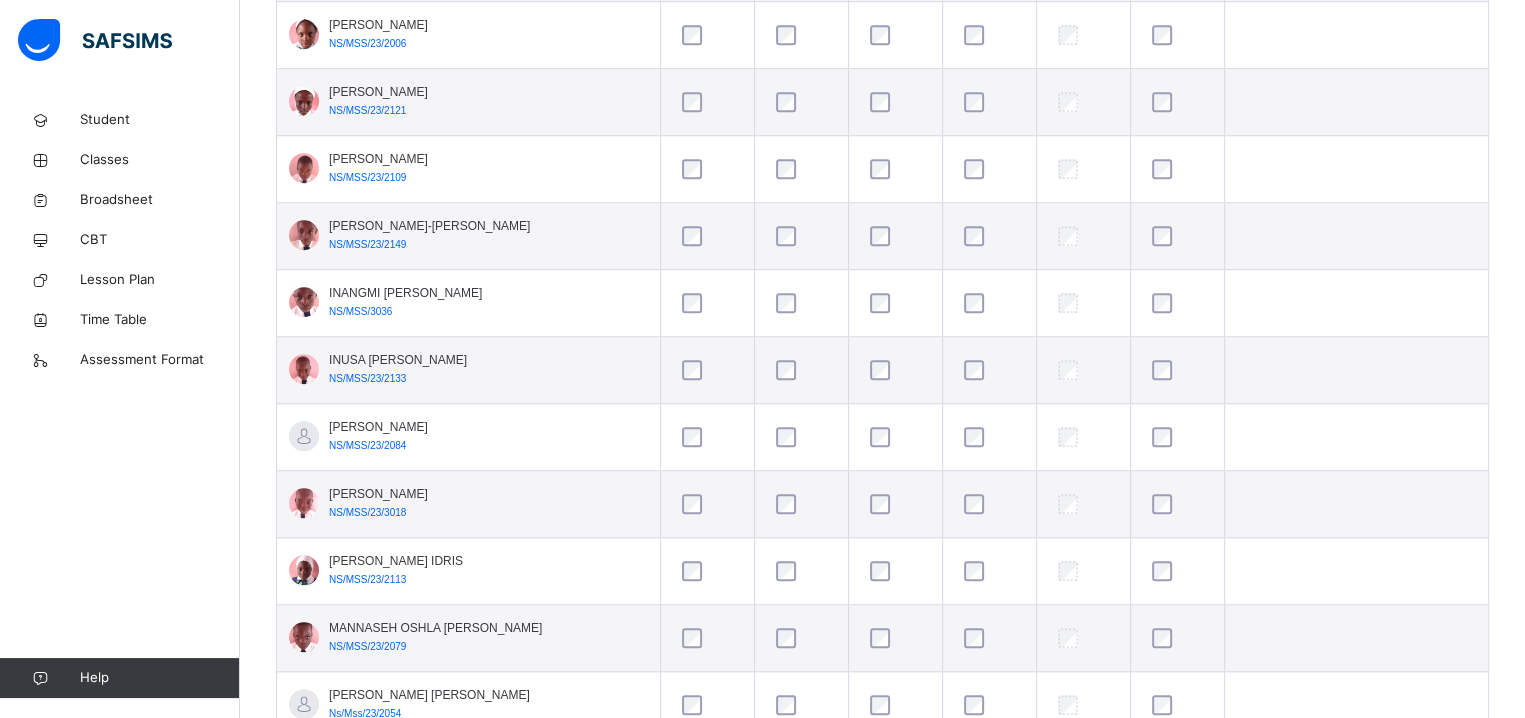 scroll, scrollTop: 1600, scrollLeft: 0, axis: vertical 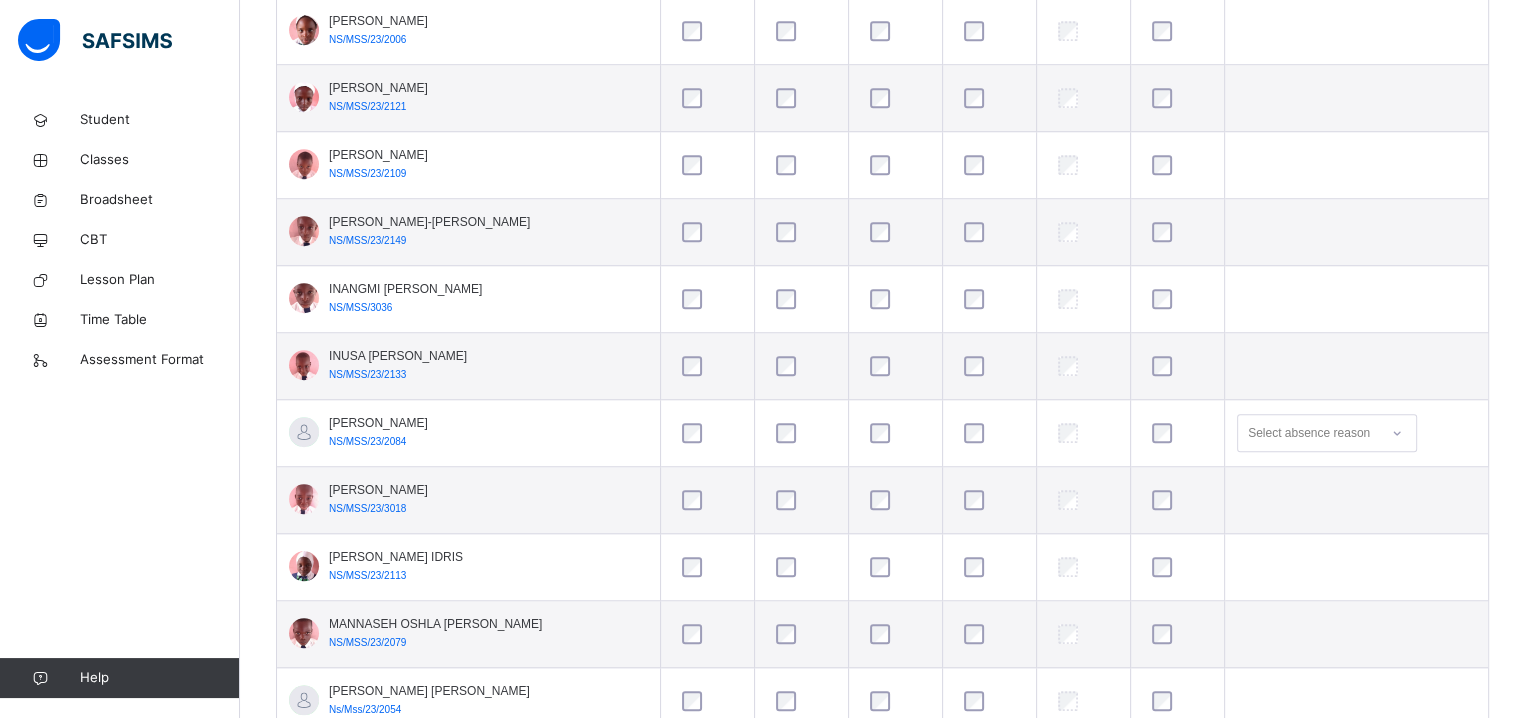 click on "[PERSON_NAME] IDRIS NS/MSS/23/2113" at bounding box center [468, 567] 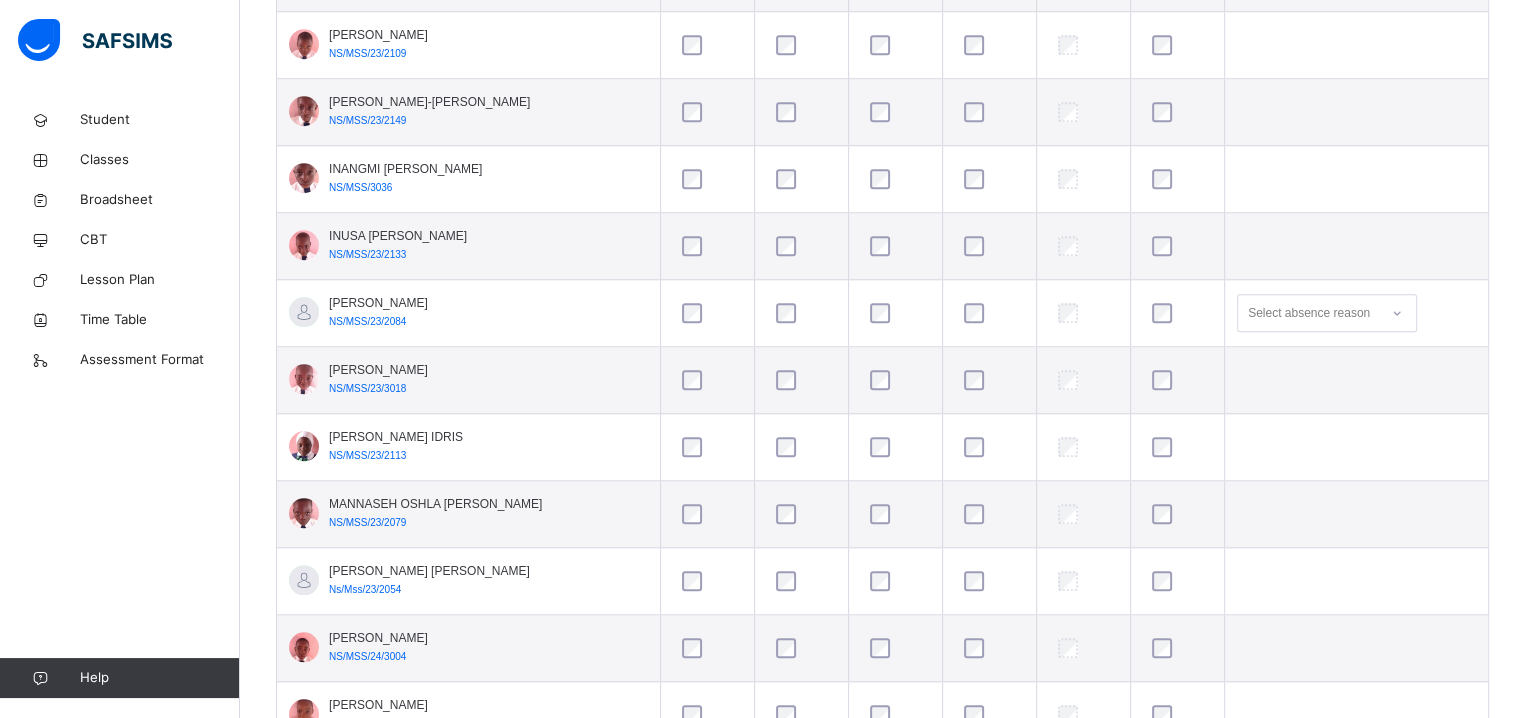 scroll, scrollTop: 1760, scrollLeft: 0, axis: vertical 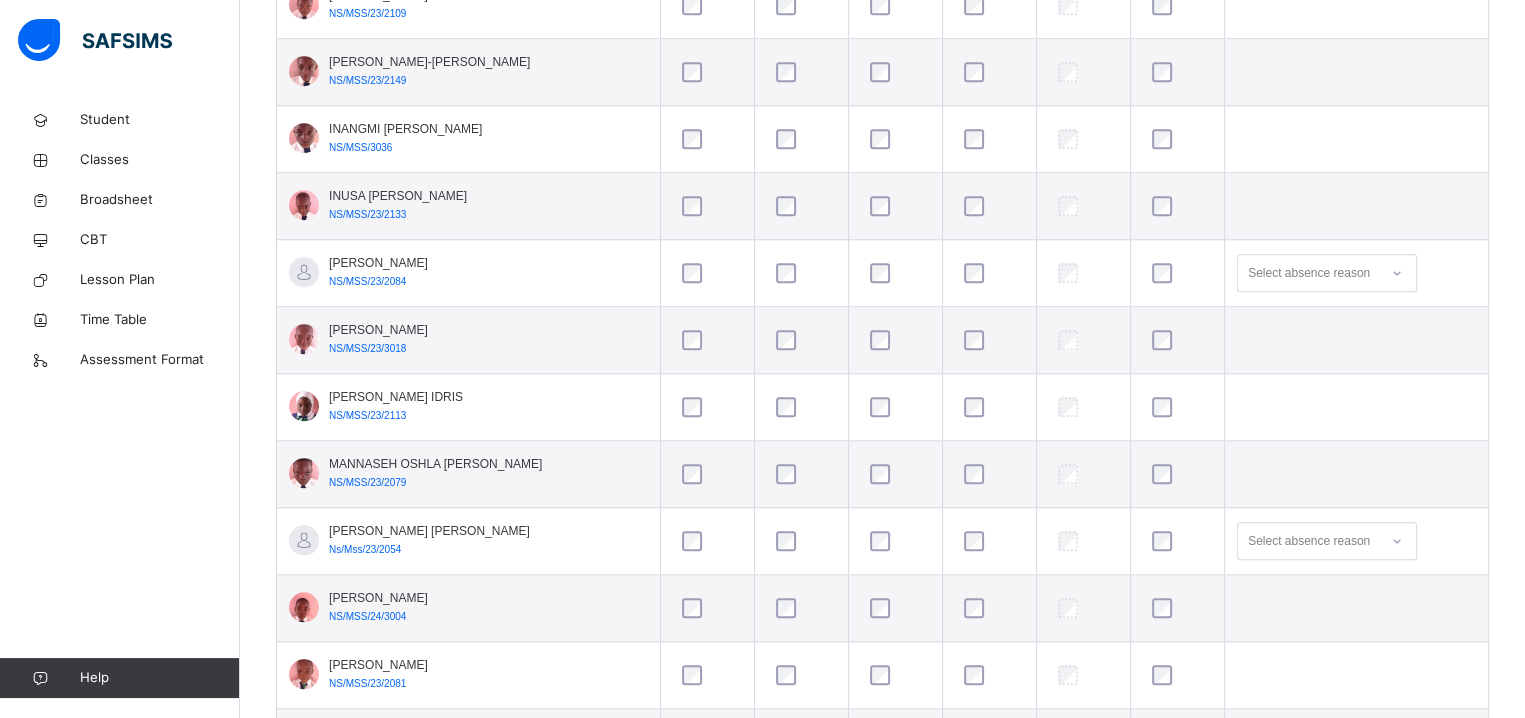 click on "[PERSON_NAME] NS/MSS/24/3004" at bounding box center [468, 608] 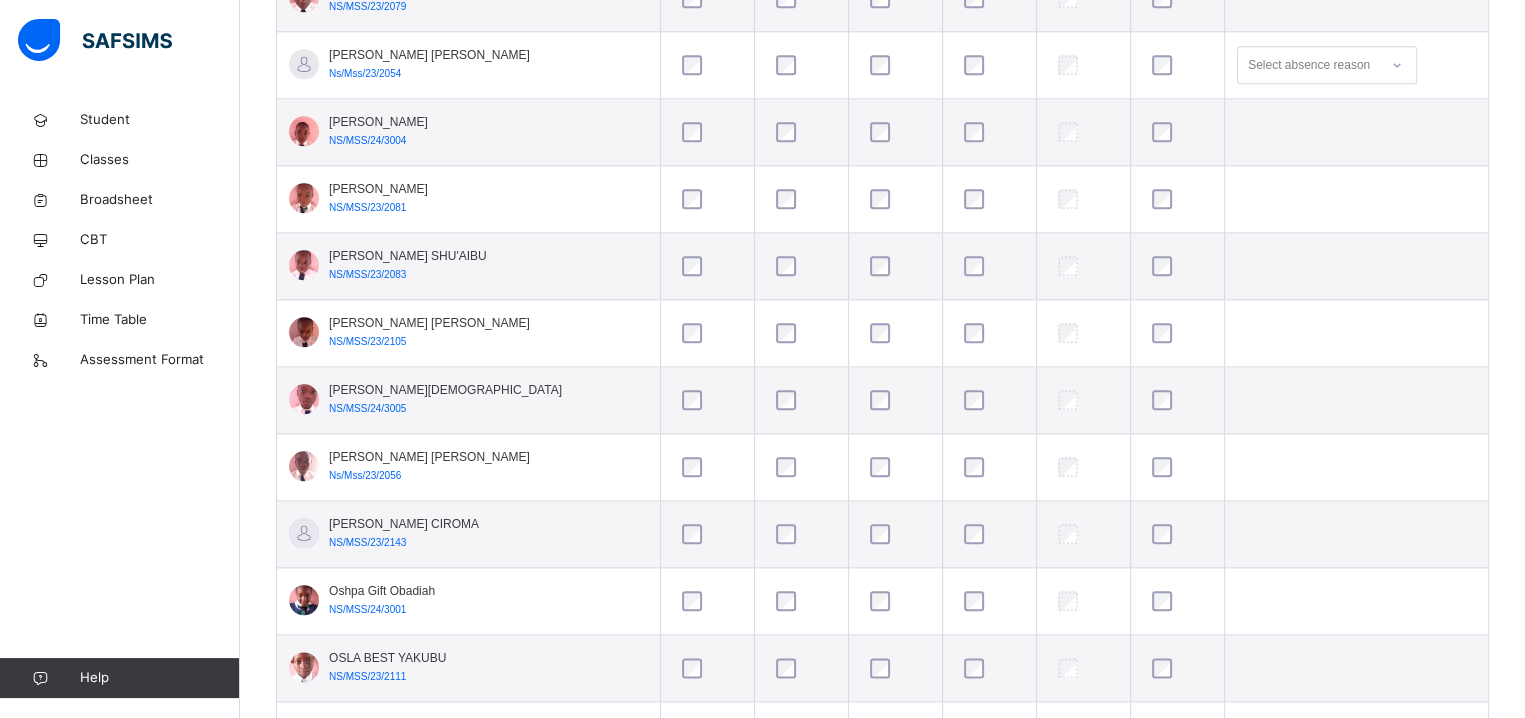 scroll, scrollTop: 2240, scrollLeft: 0, axis: vertical 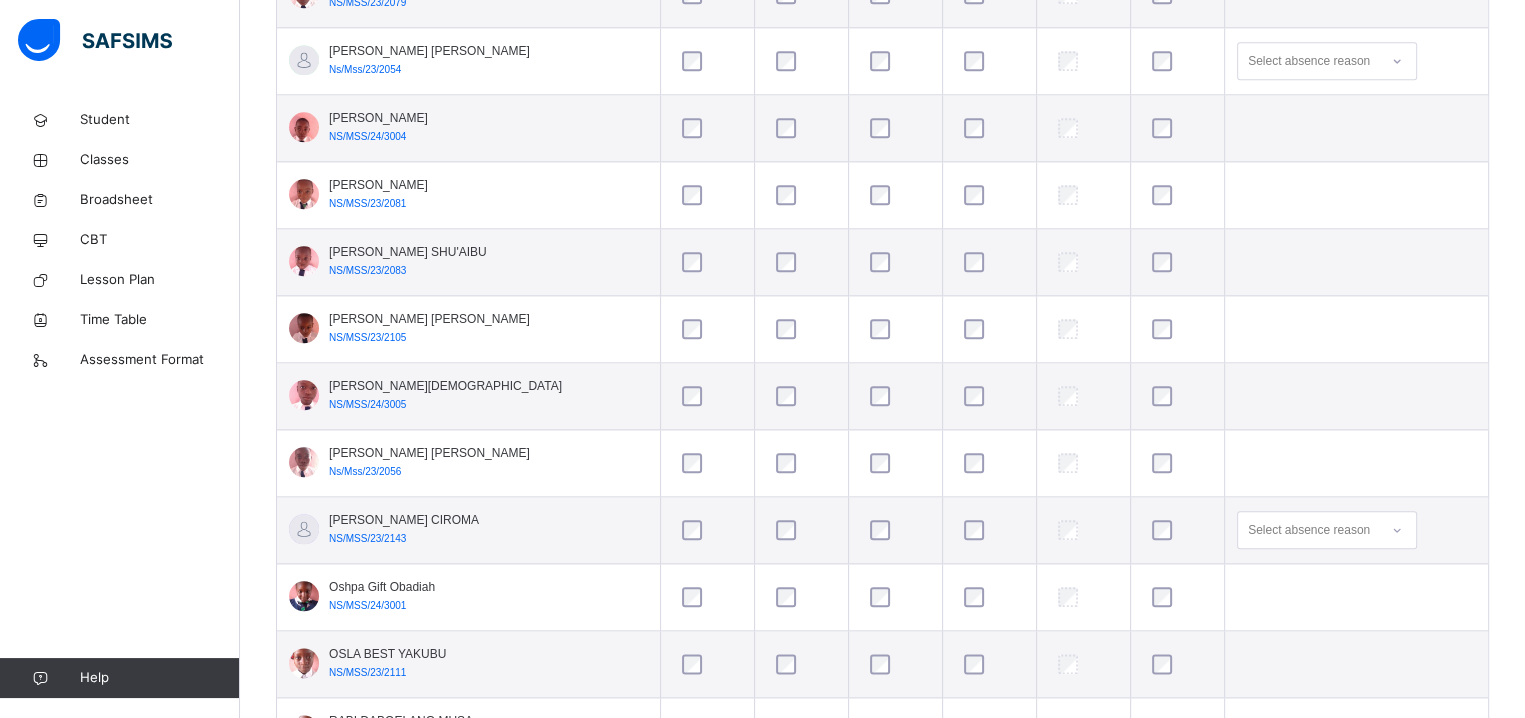 click on "Oshpa Gift Obadiah NS/MSS/24/3001" at bounding box center (468, 597) 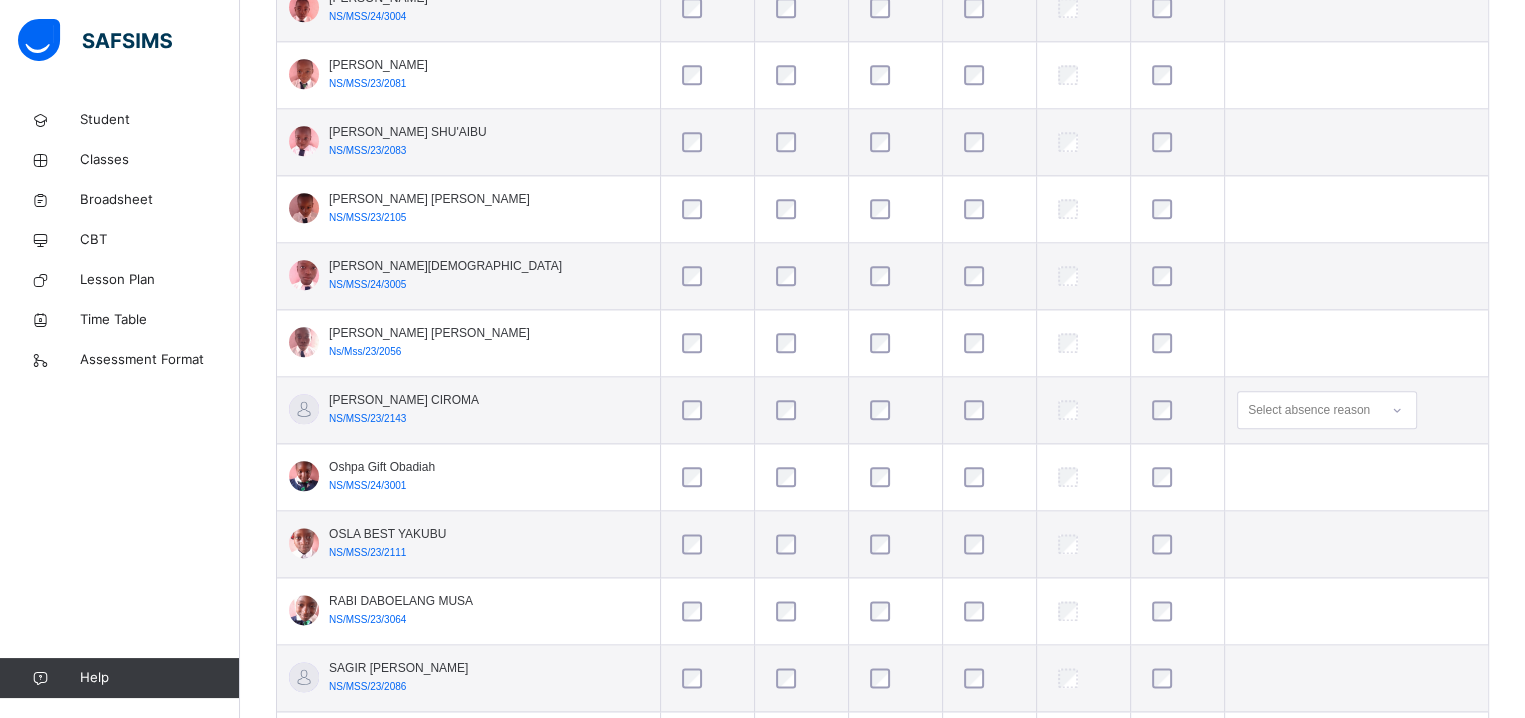 scroll, scrollTop: 2400, scrollLeft: 0, axis: vertical 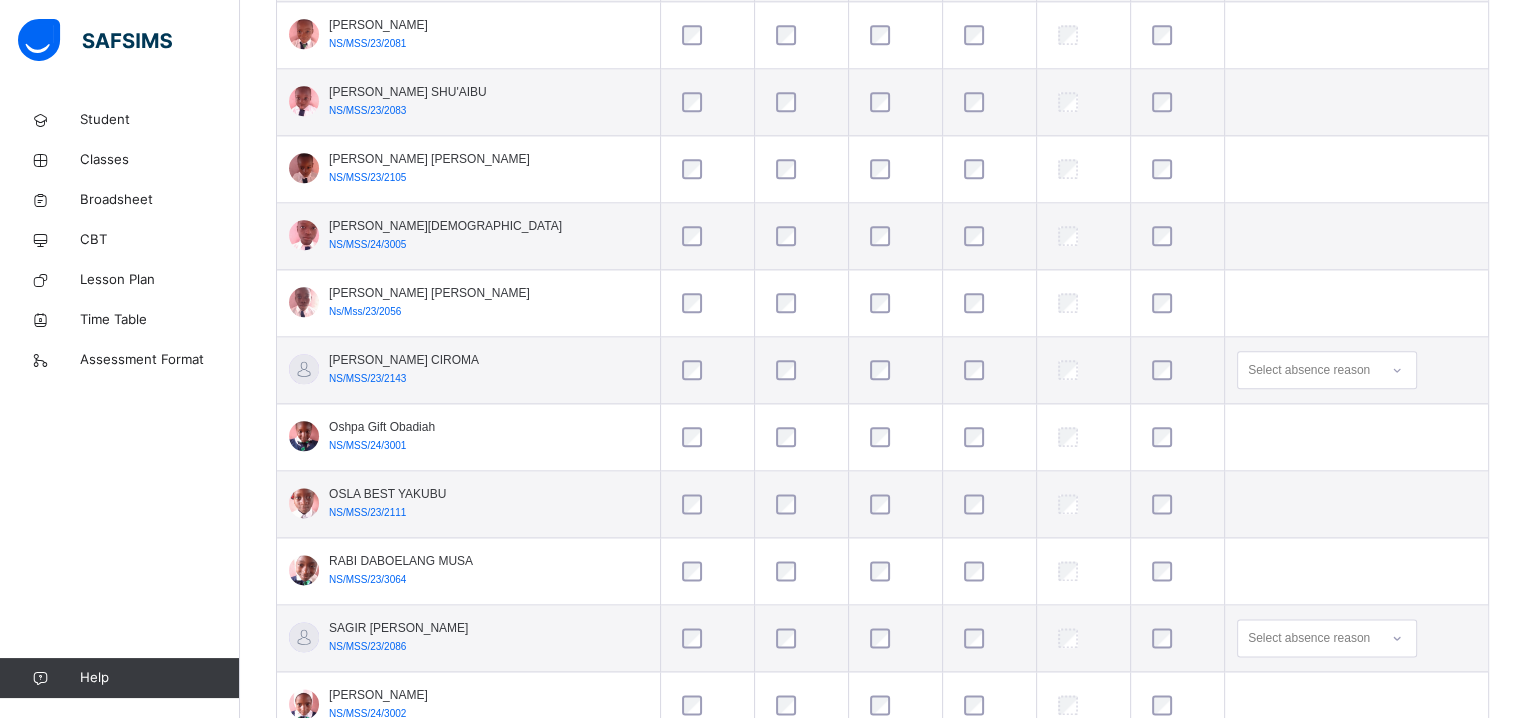 click on "SAGIR [PERSON_NAME] NS/MSS/23/2086" at bounding box center [468, 638] 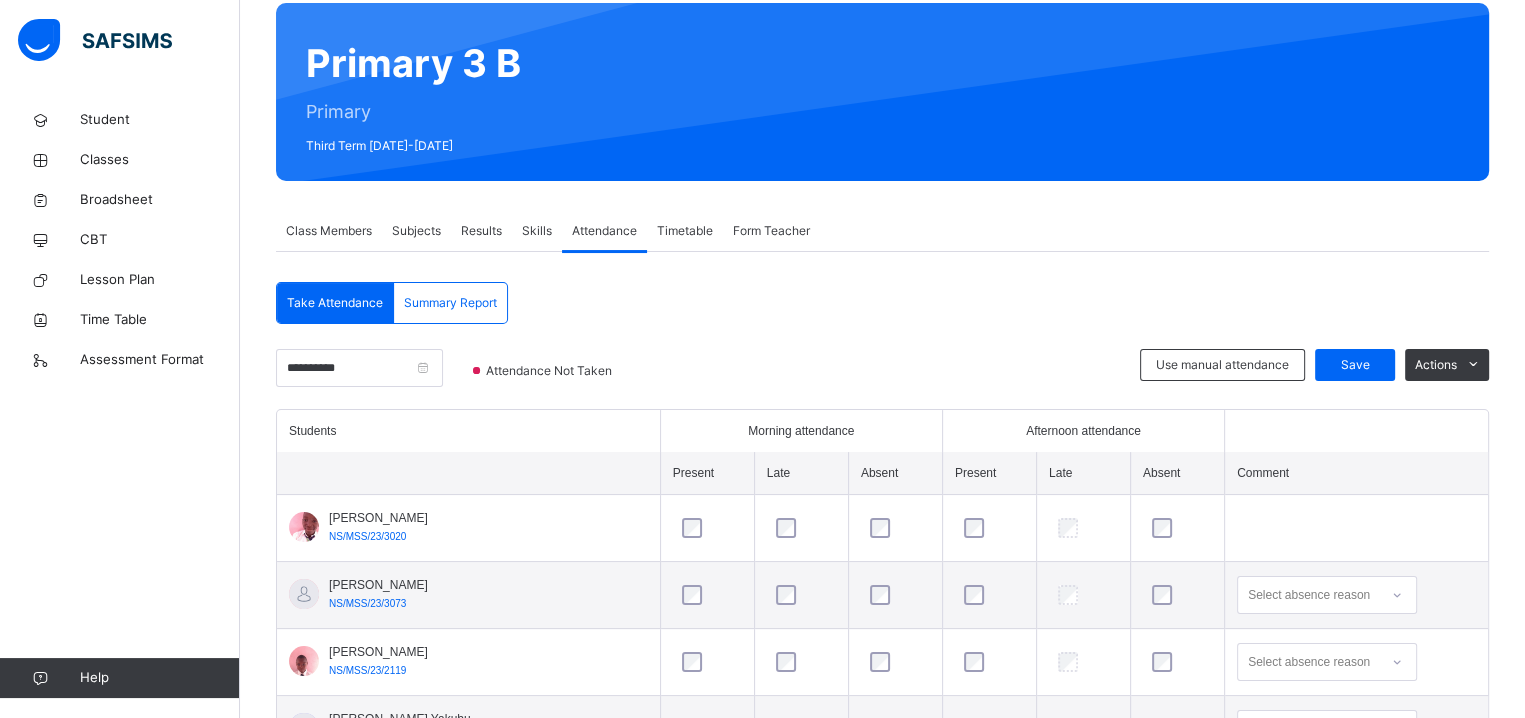 scroll, scrollTop: 0, scrollLeft: 0, axis: both 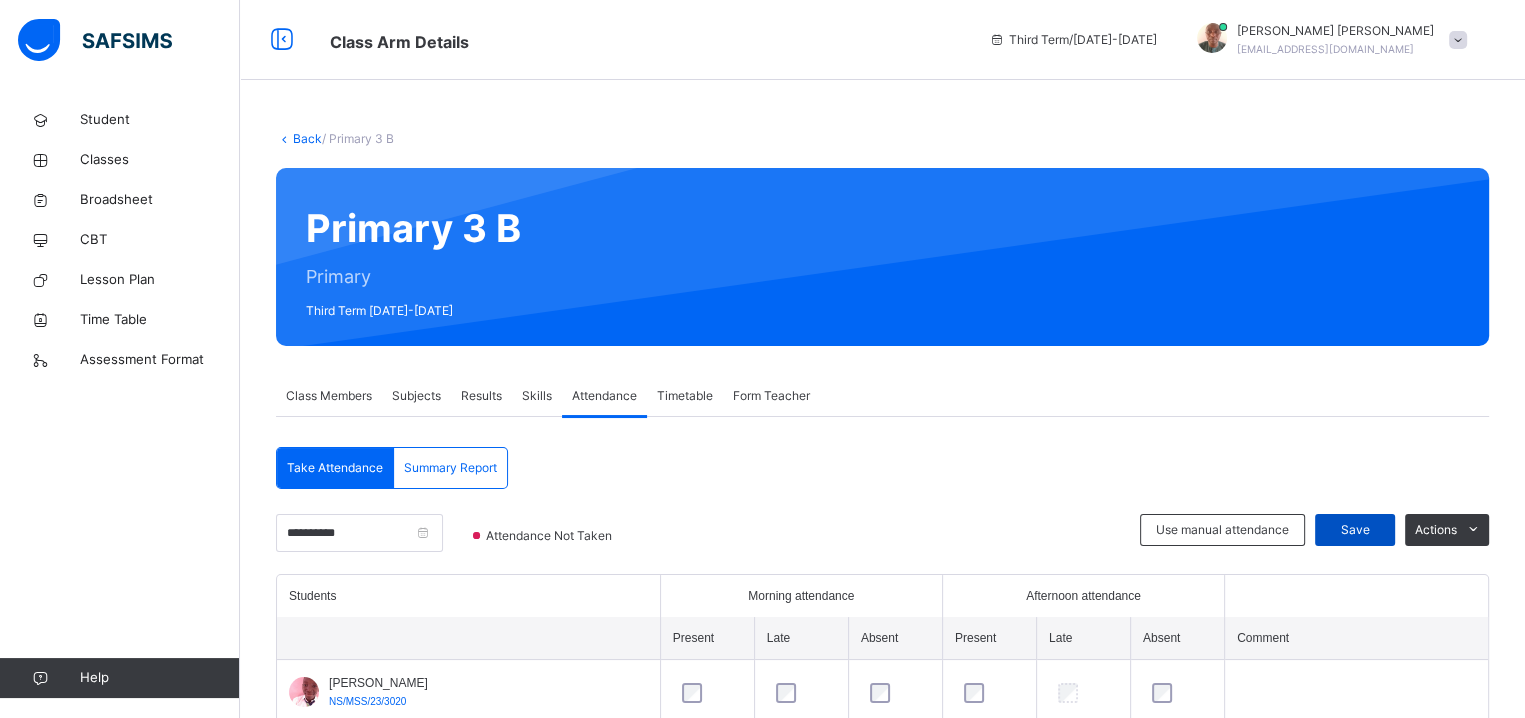 click on "Save" at bounding box center [1355, 530] 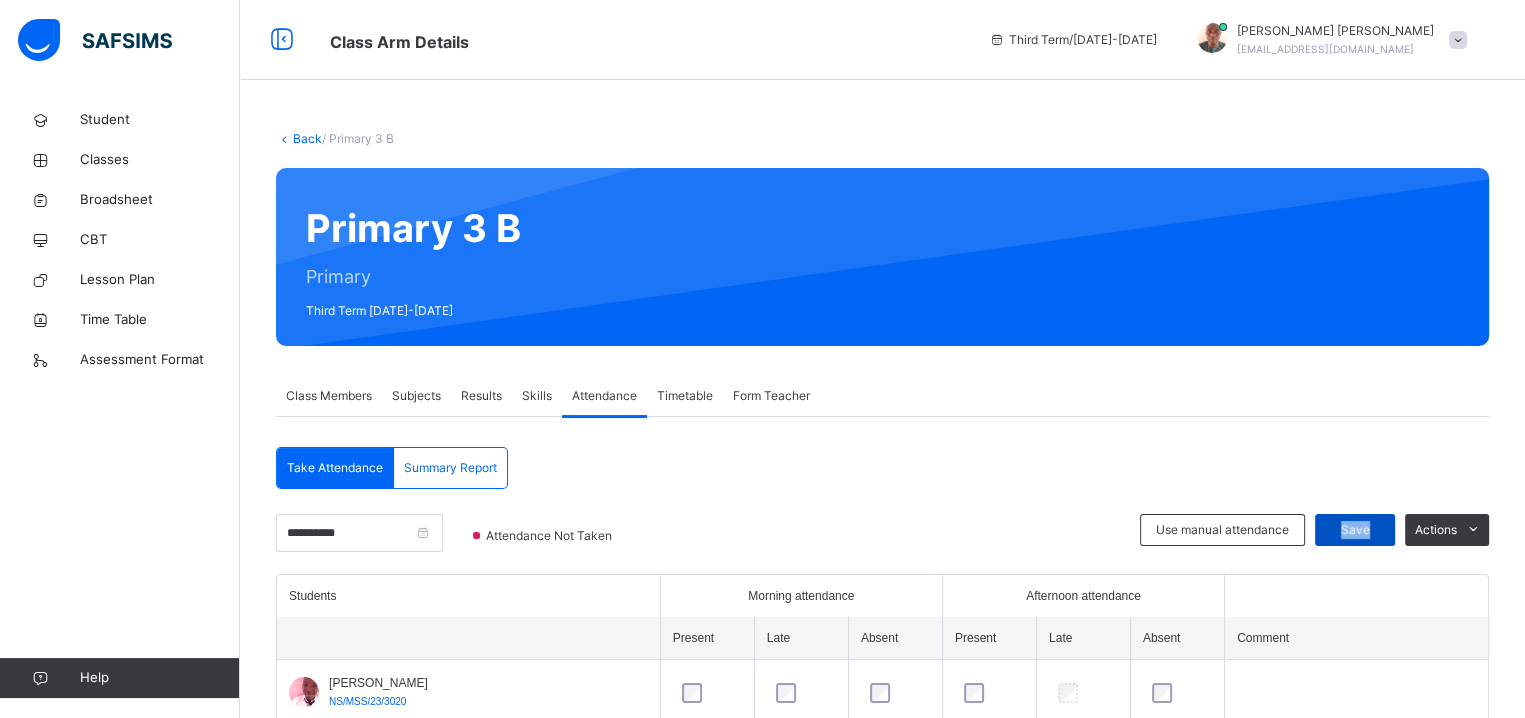 click on "Save" at bounding box center [1355, 530] 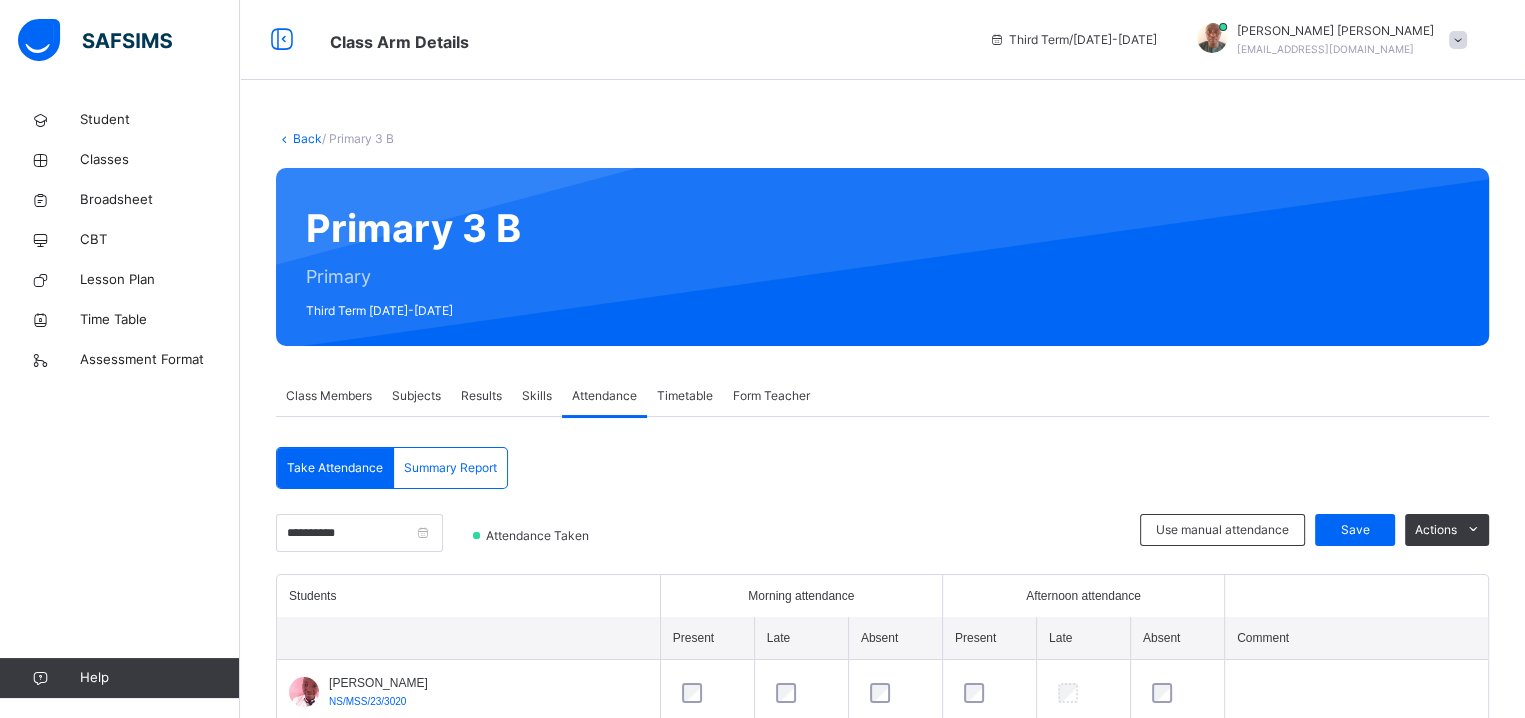 click on "[PERSON_NAME] NS/MSS/23/3020" at bounding box center (468, 693) 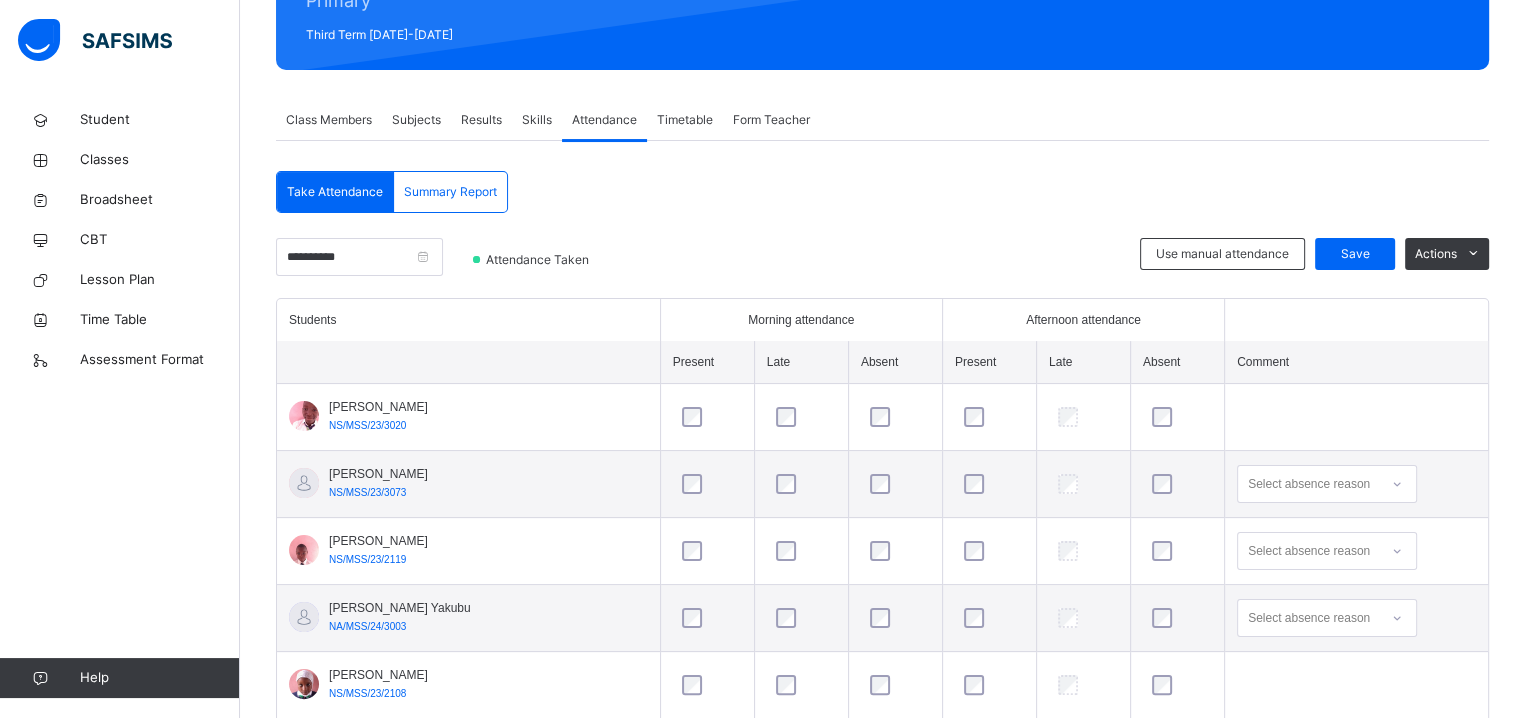 scroll, scrollTop: 280, scrollLeft: 0, axis: vertical 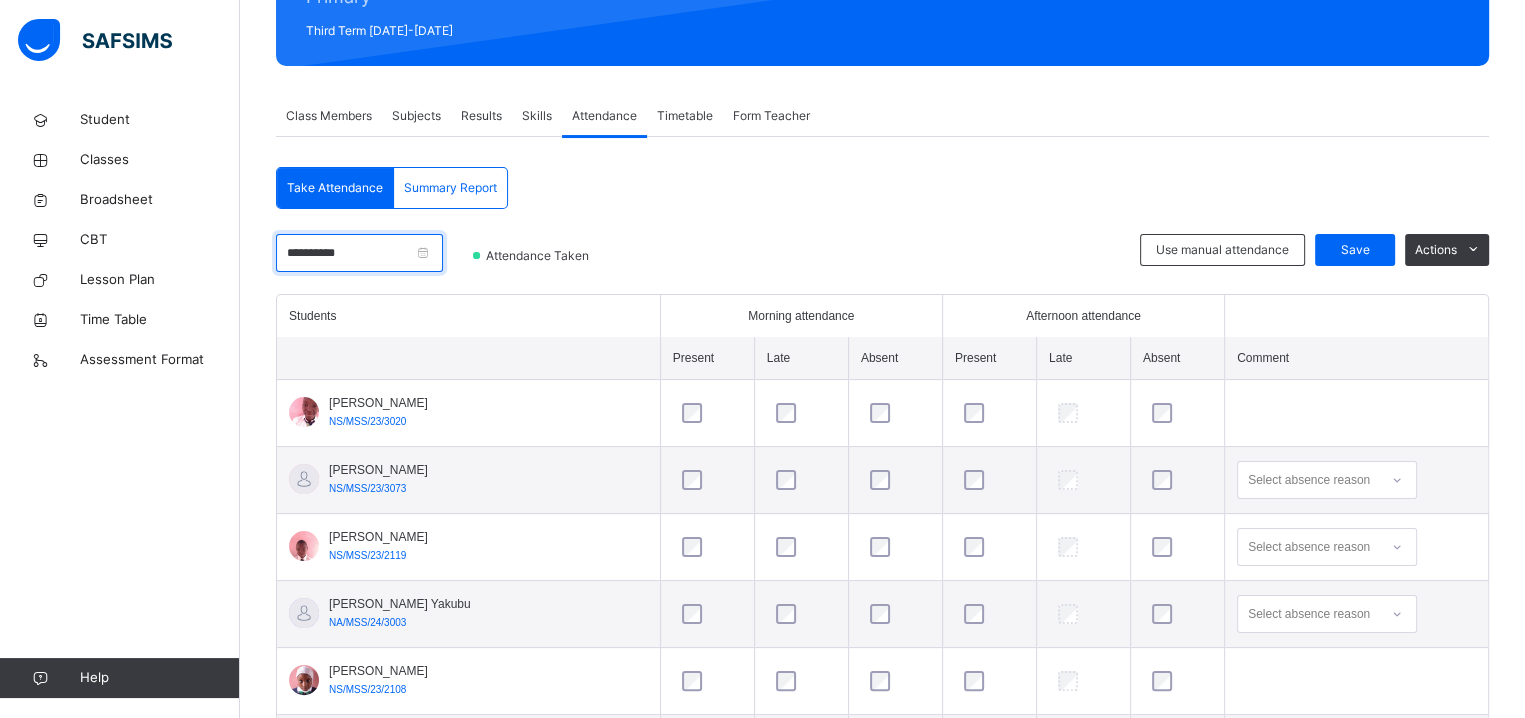 click on "**********" at bounding box center (359, 253) 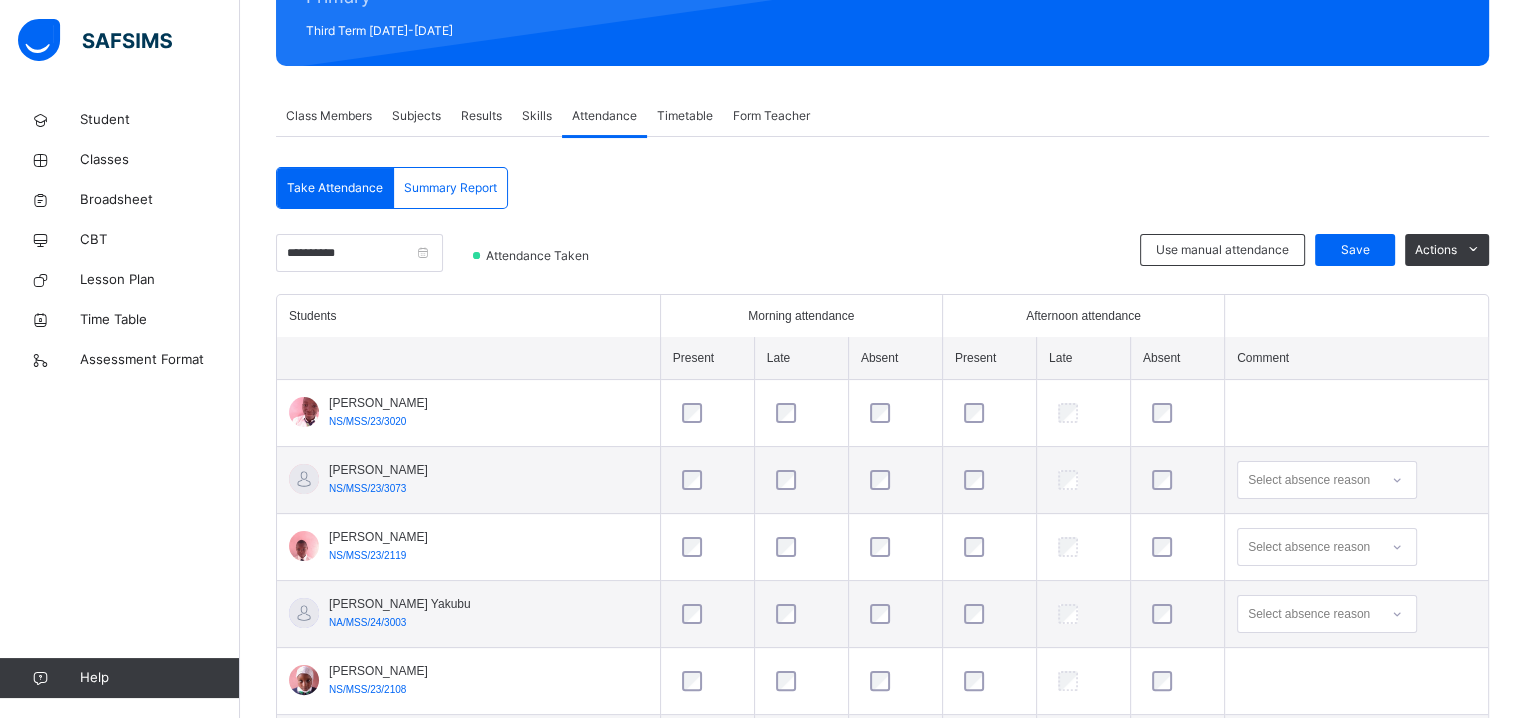 click on "**********" at bounding box center [419, 259] 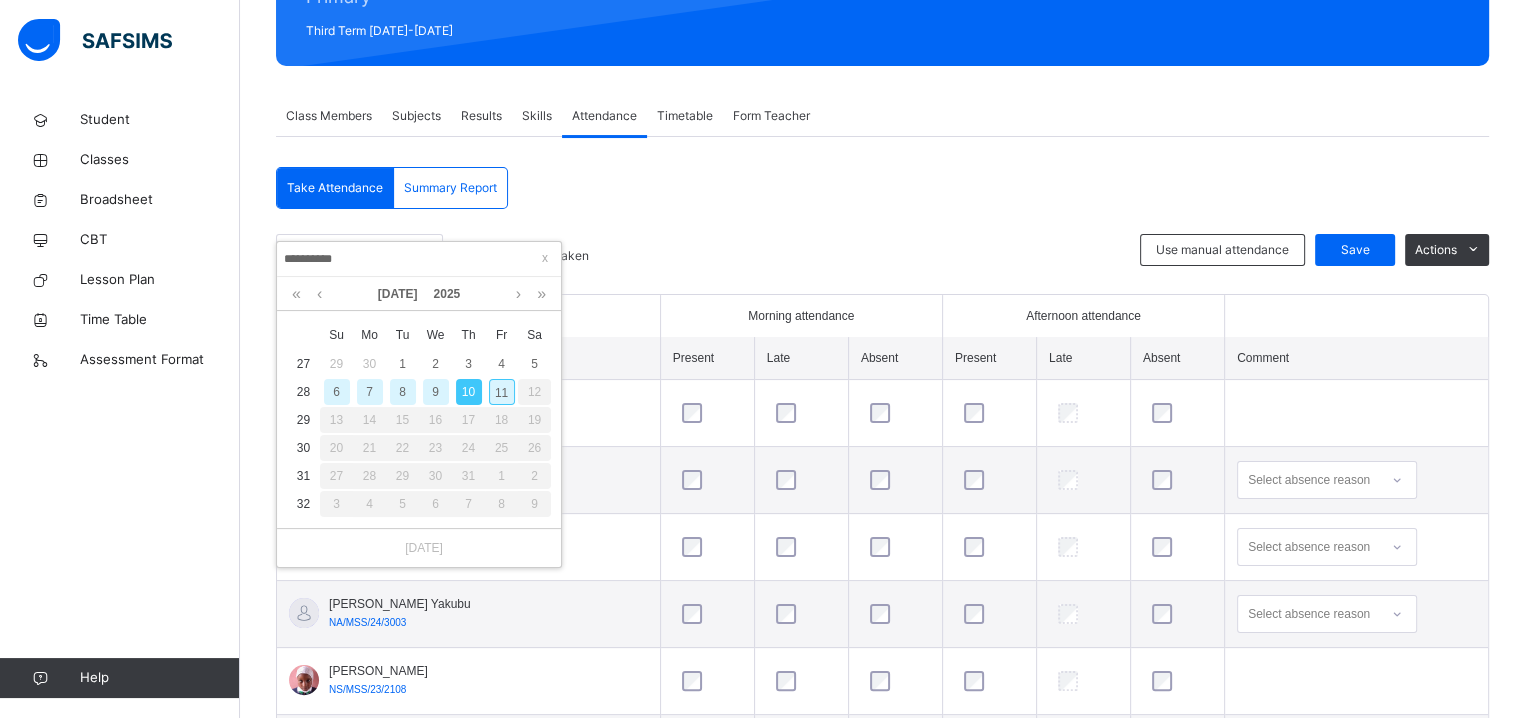 click on "9" at bounding box center [436, 392] 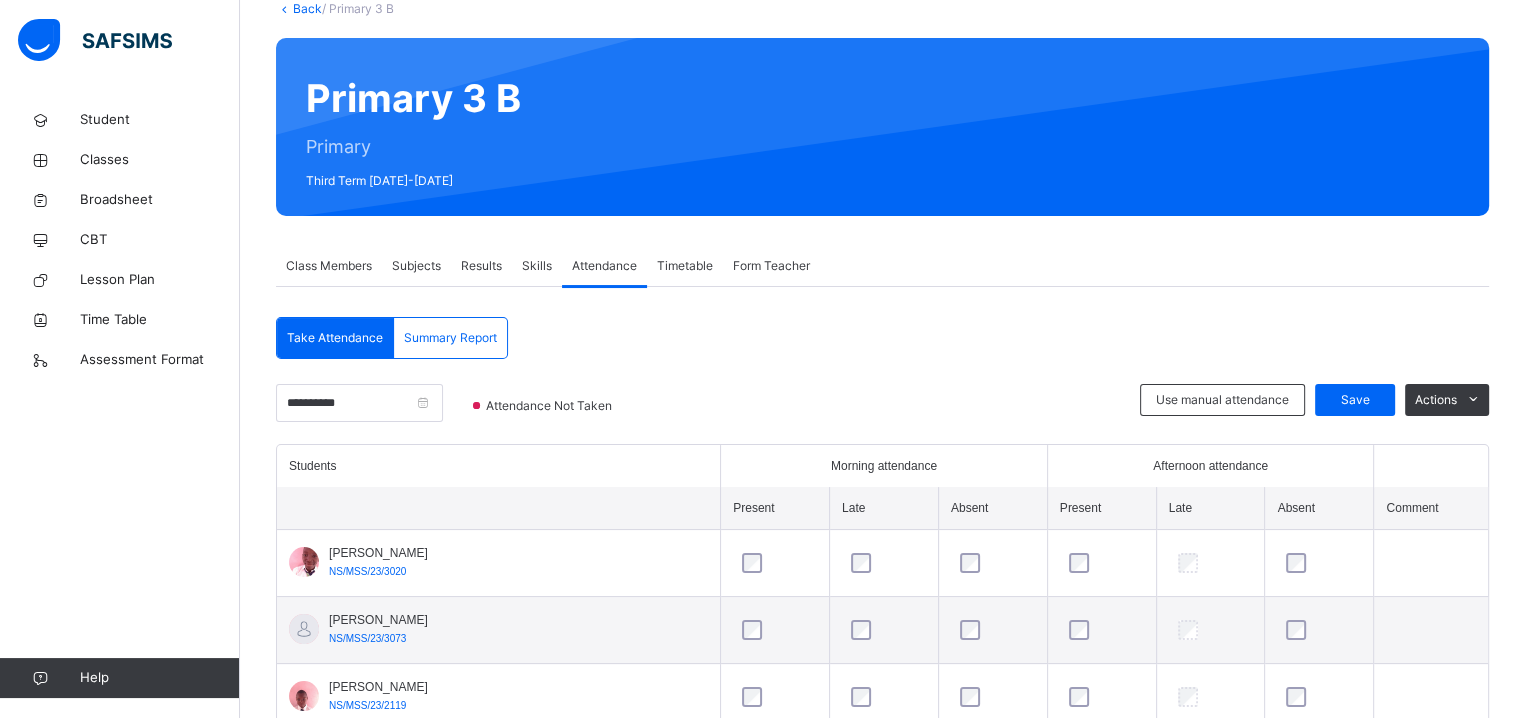 scroll, scrollTop: 280, scrollLeft: 0, axis: vertical 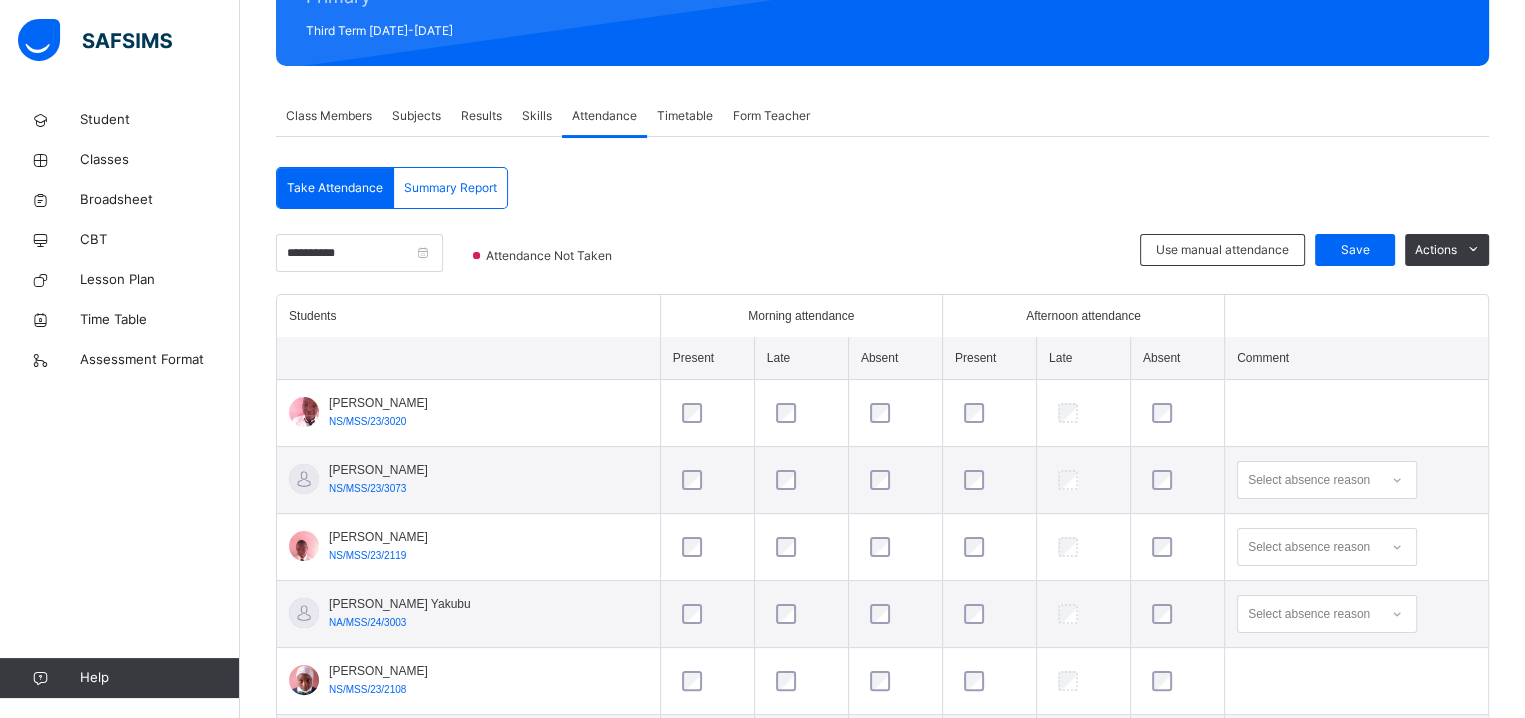 click on "[PERSON_NAME]" at bounding box center [378, 537] 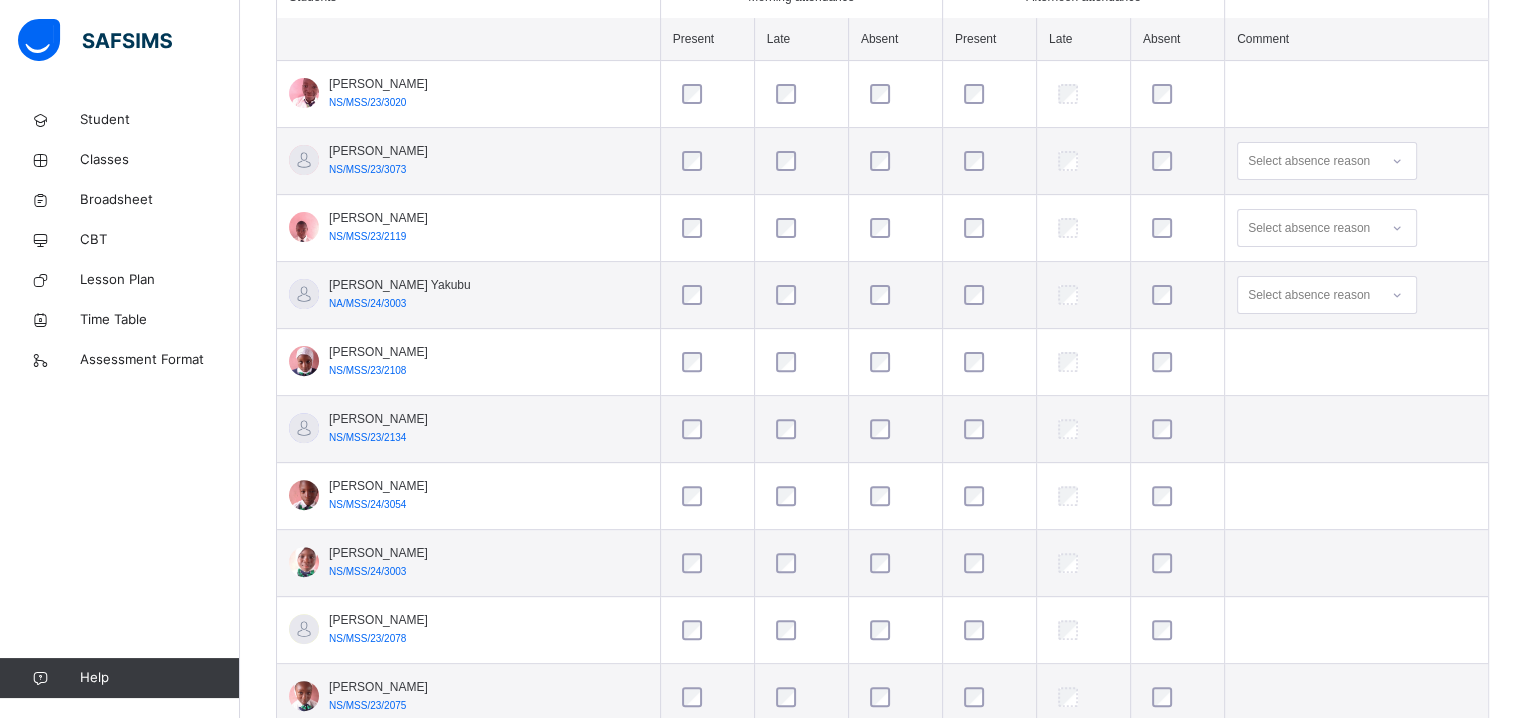 scroll, scrollTop: 600, scrollLeft: 0, axis: vertical 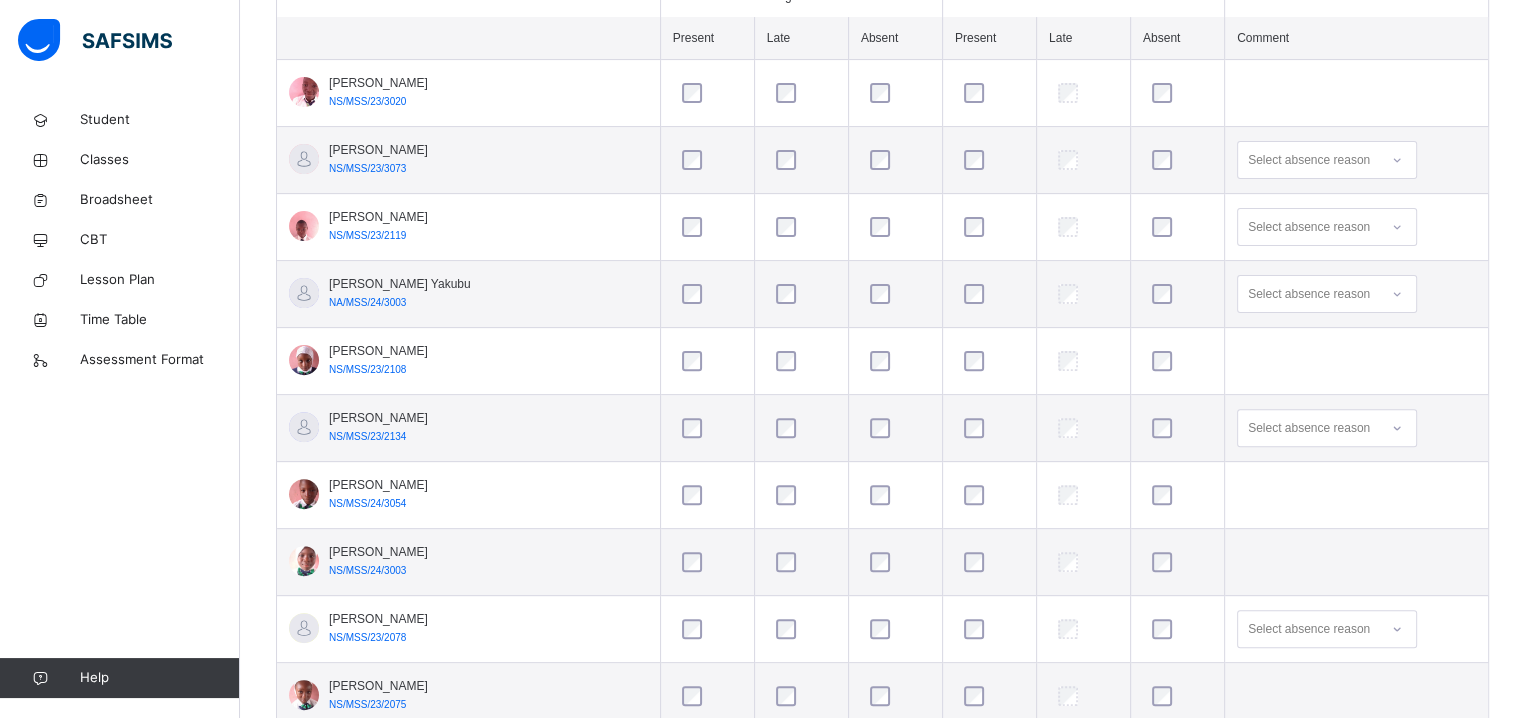 click on "[PERSON_NAME] MUNDUNG NS/MSS/23/2078" at bounding box center [468, 629] 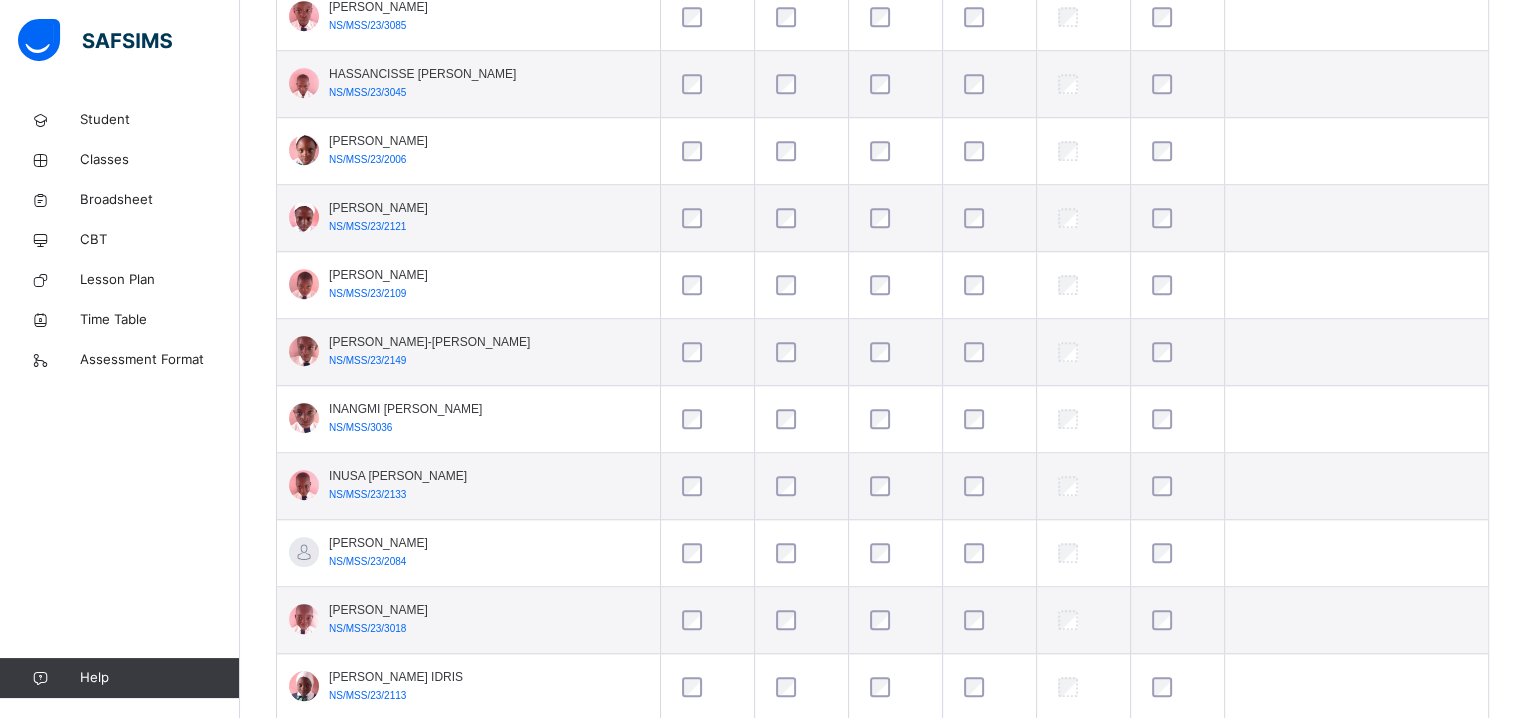 scroll, scrollTop: 1520, scrollLeft: 0, axis: vertical 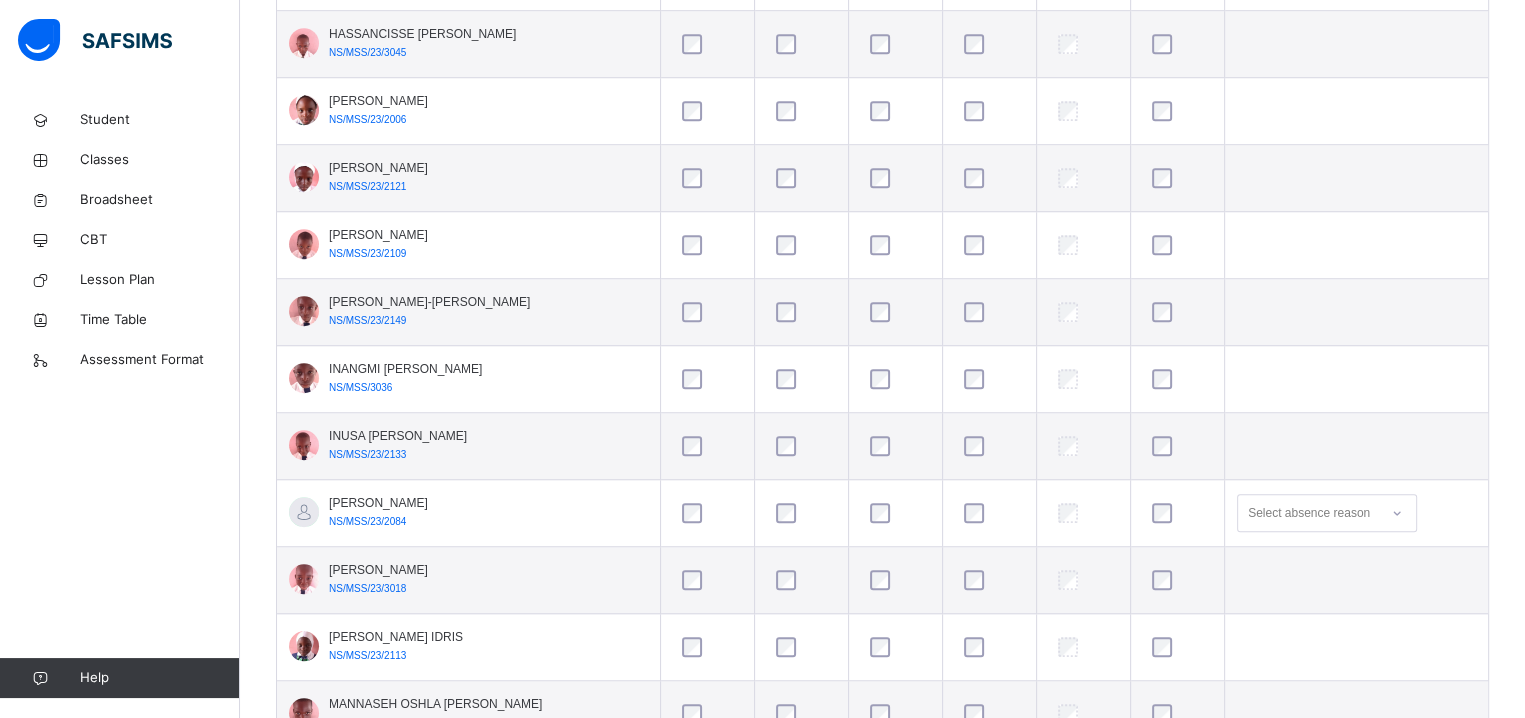 click on "[PERSON_NAME] NS/MSS/23/2084" at bounding box center (468, 513) 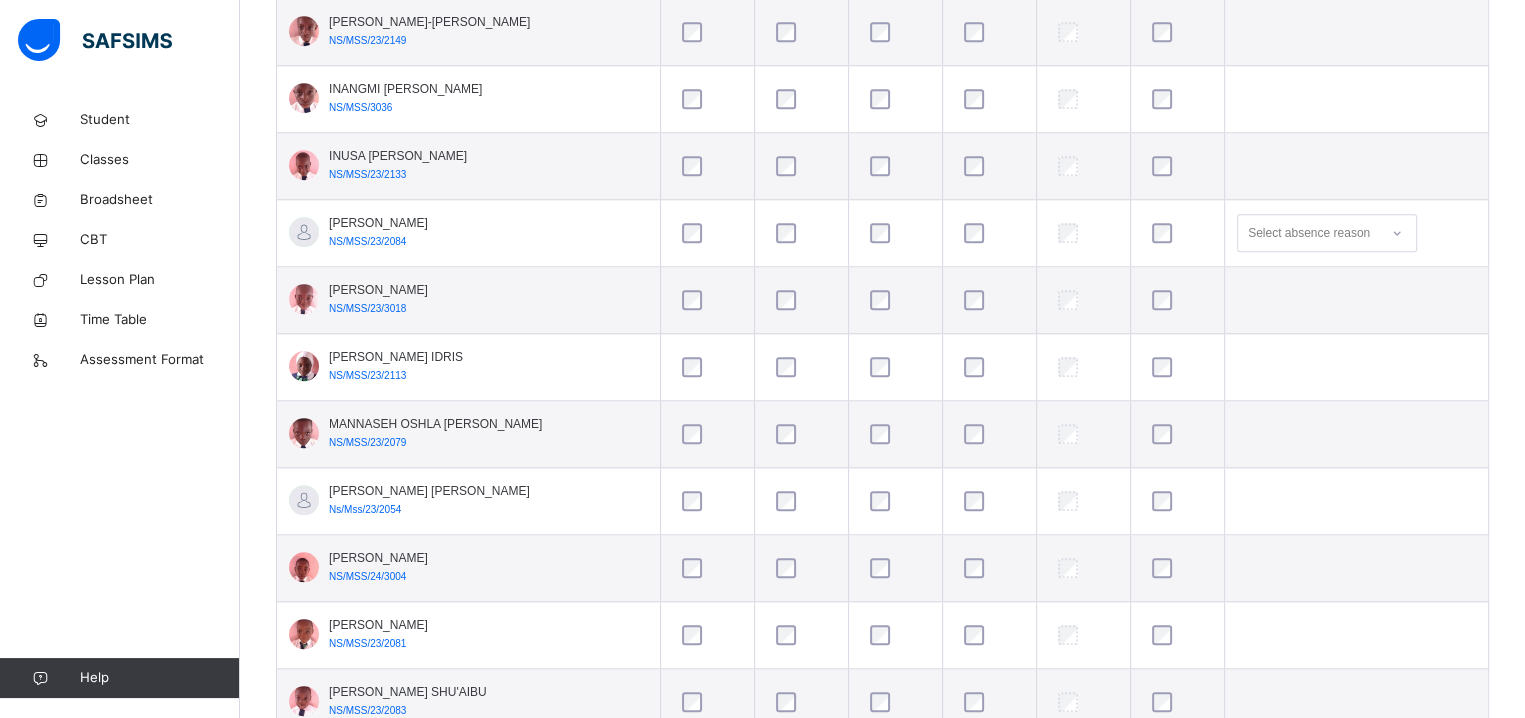 scroll, scrollTop: 1840, scrollLeft: 0, axis: vertical 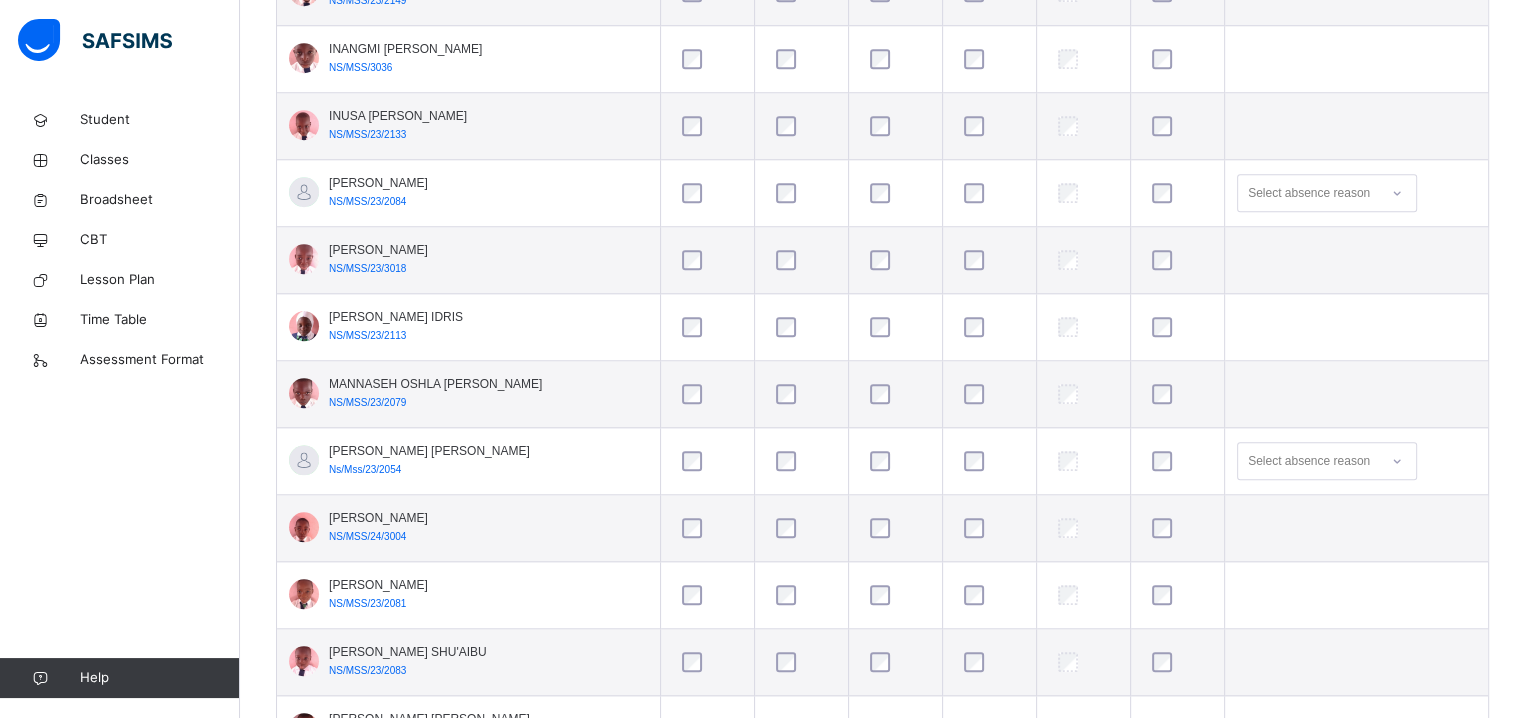 click on "[PERSON_NAME] NS/MSS/23/2081" at bounding box center [468, 595] 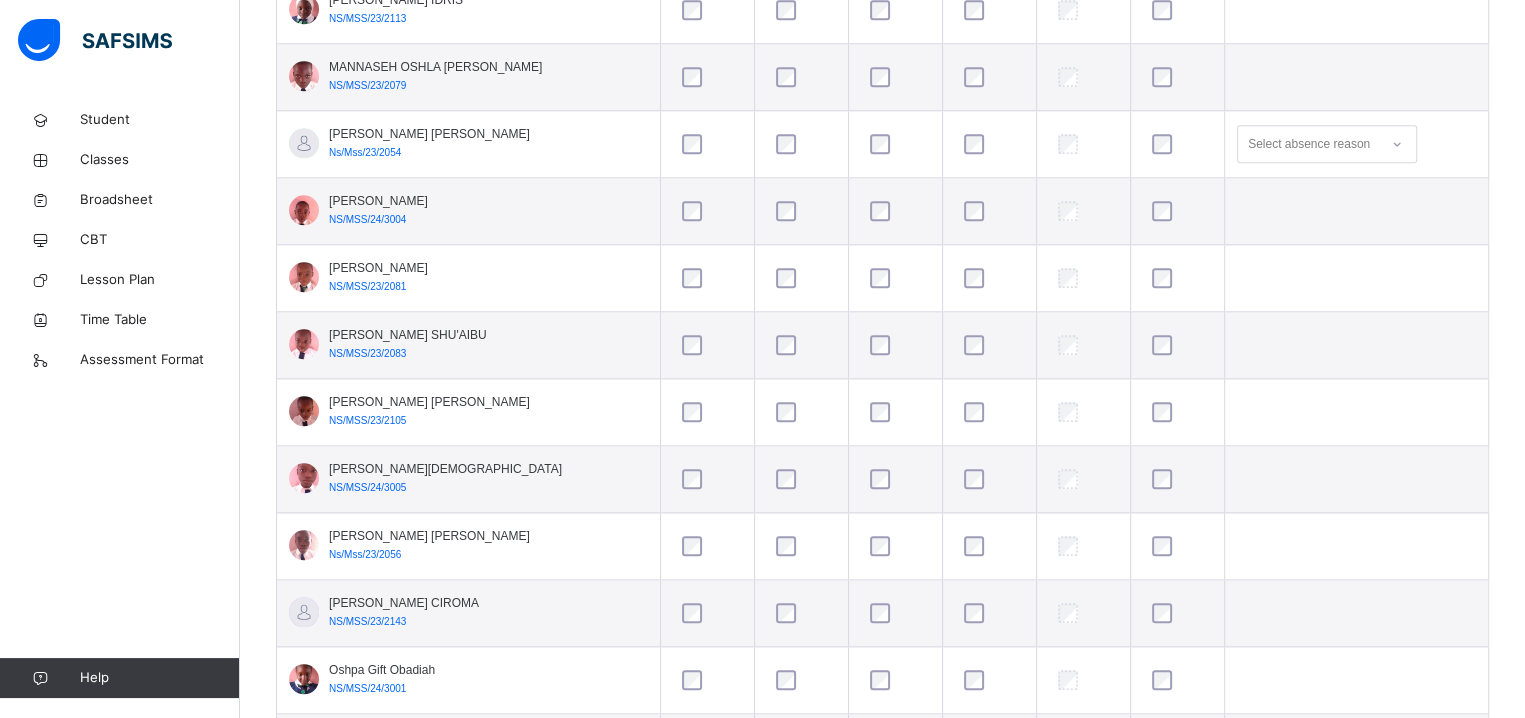 scroll, scrollTop: 2160, scrollLeft: 0, axis: vertical 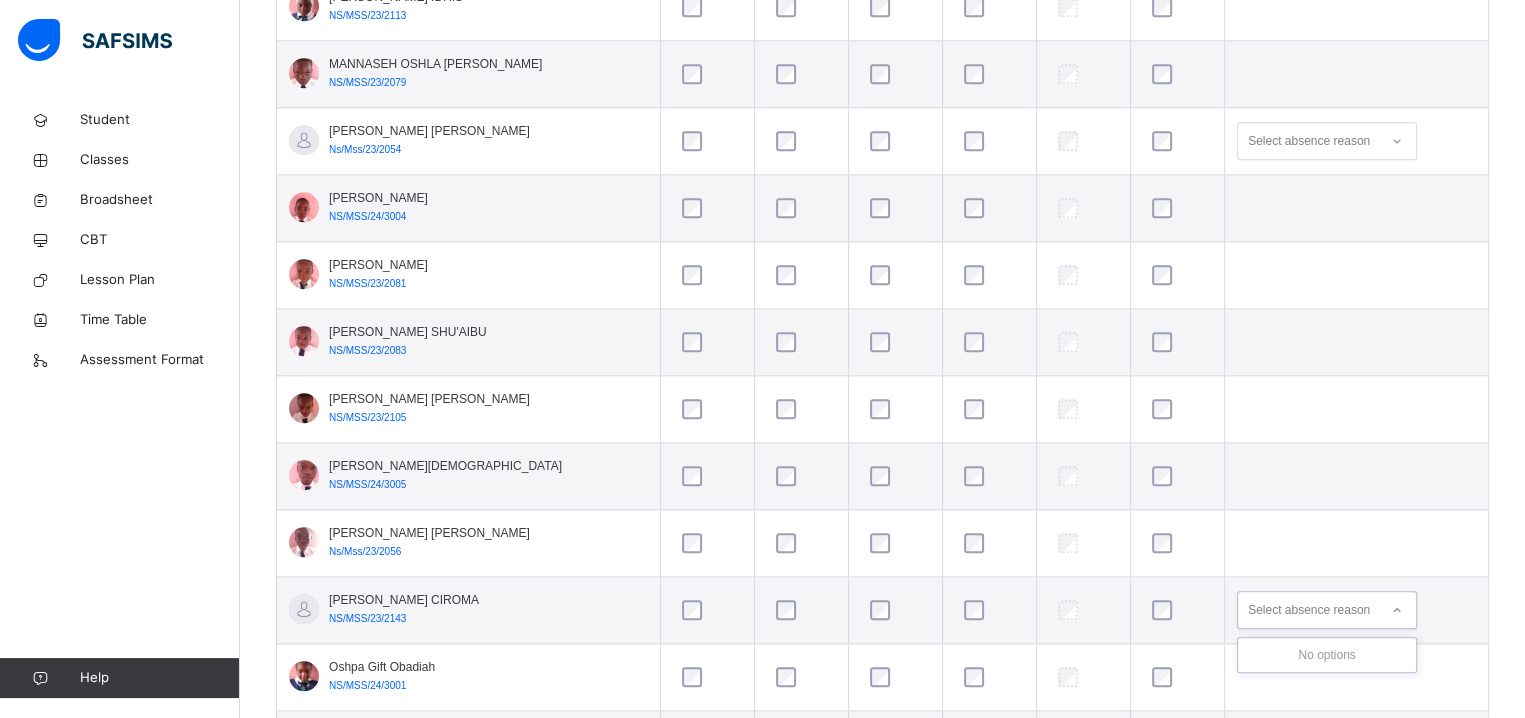click on "Select absence reason" at bounding box center [1309, 610] 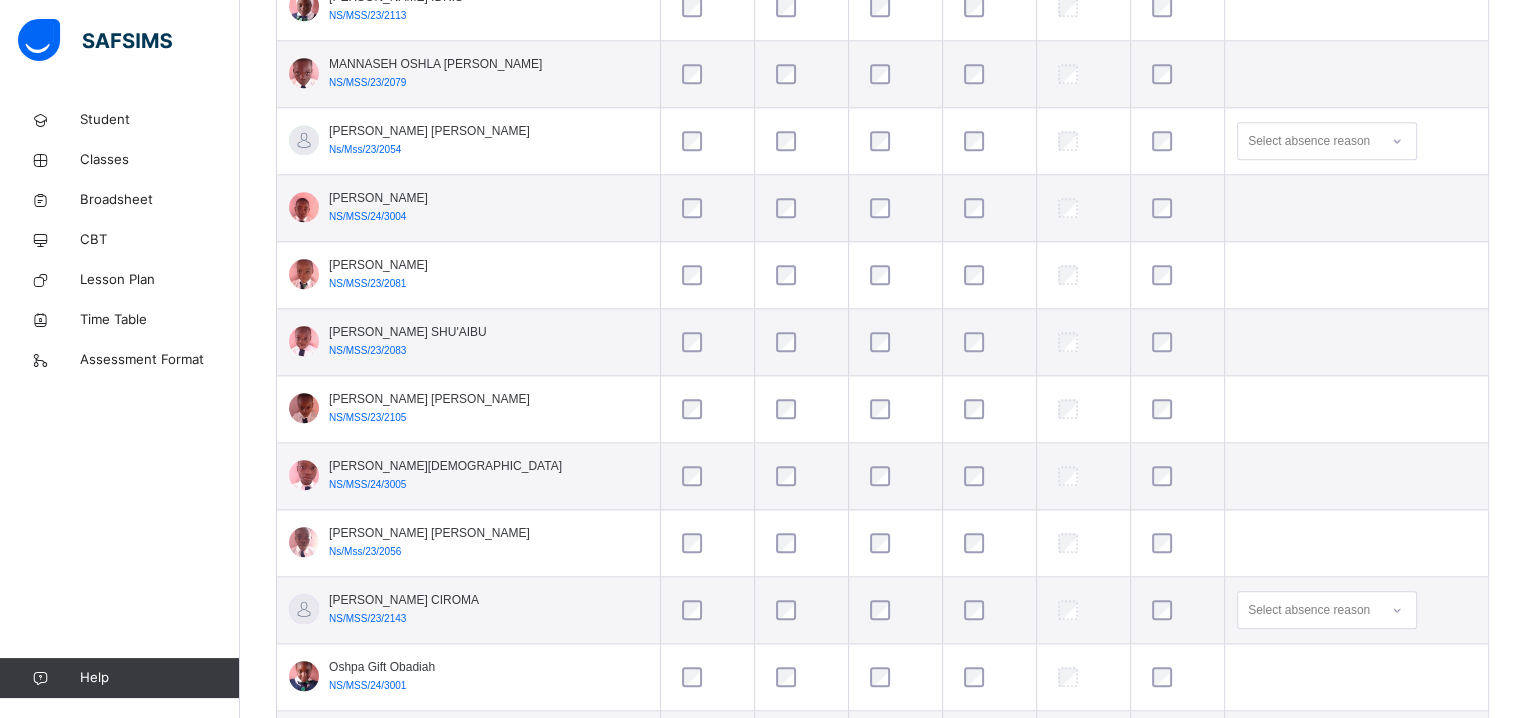 click on "[PERSON_NAME] CIROMA NS/MSS/23/2143" at bounding box center [468, 610] 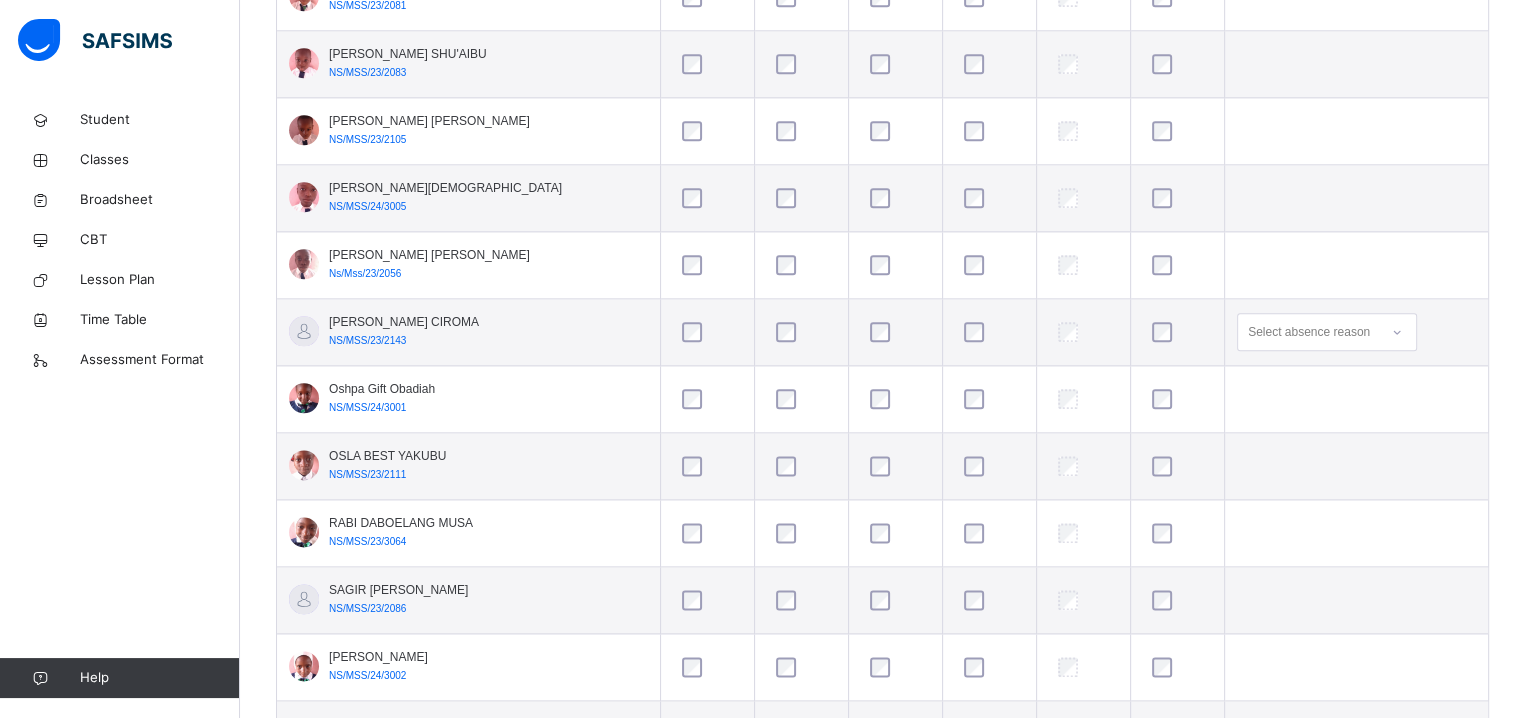 scroll, scrollTop: 2440, scrollLeft: 0, axis: vertical 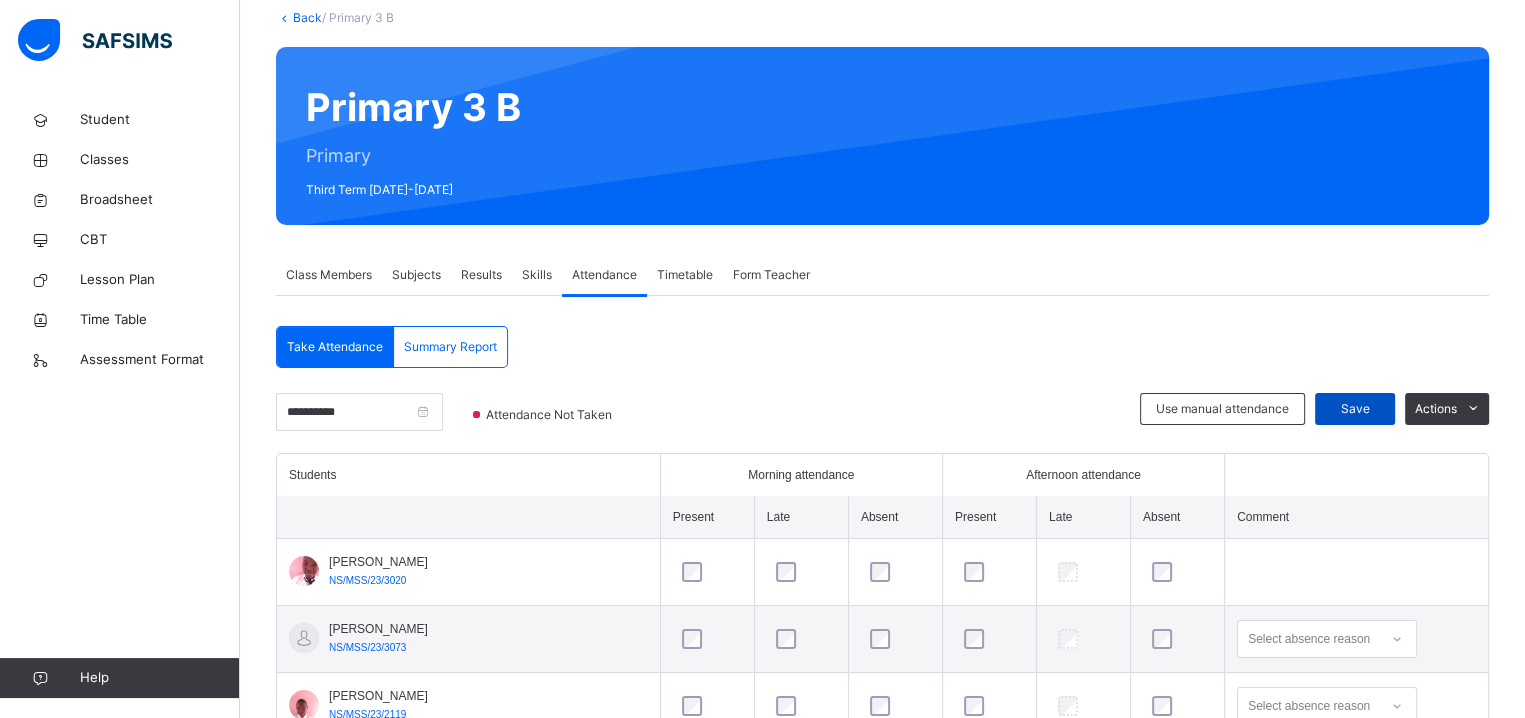 click on "Save" at bounding box center [1355, 409] 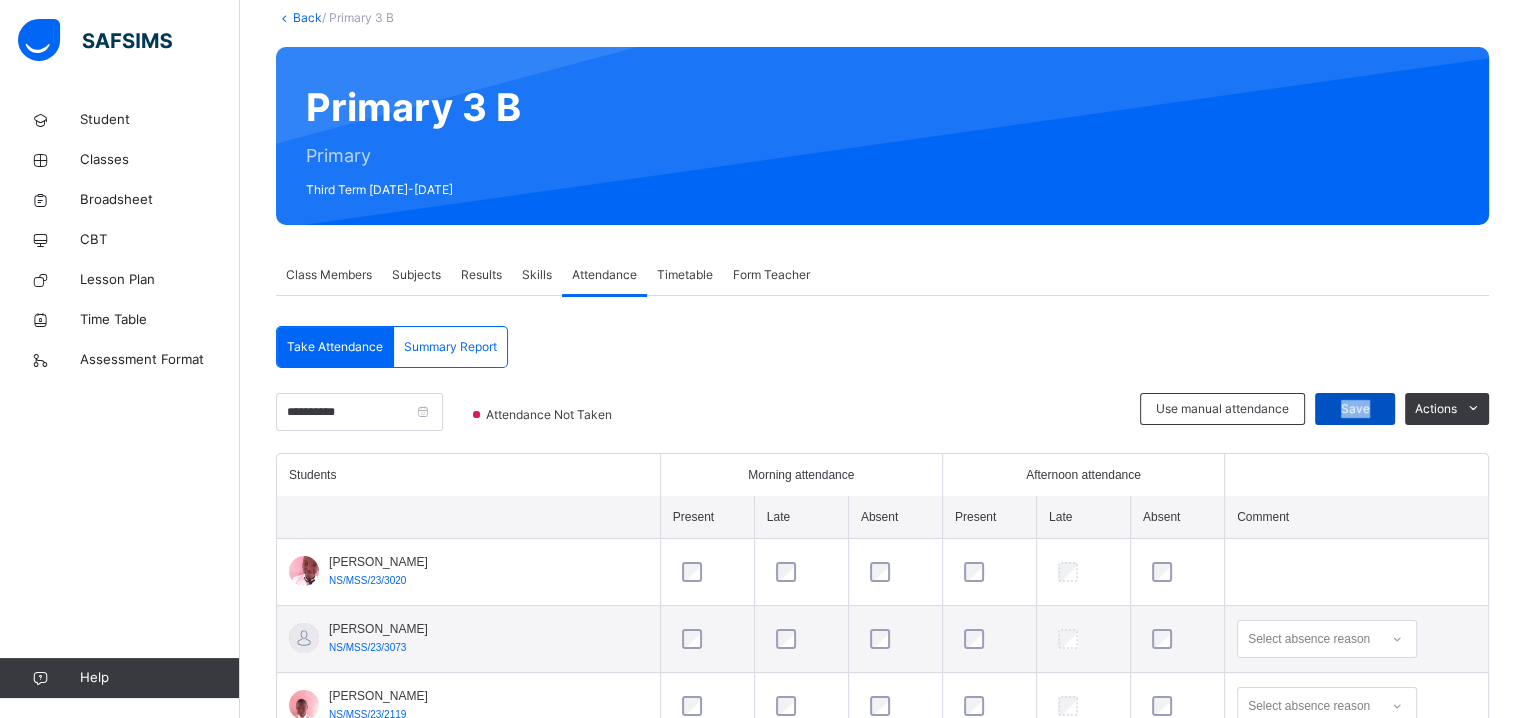 click on "Save" at bounding box center [1355, 409] 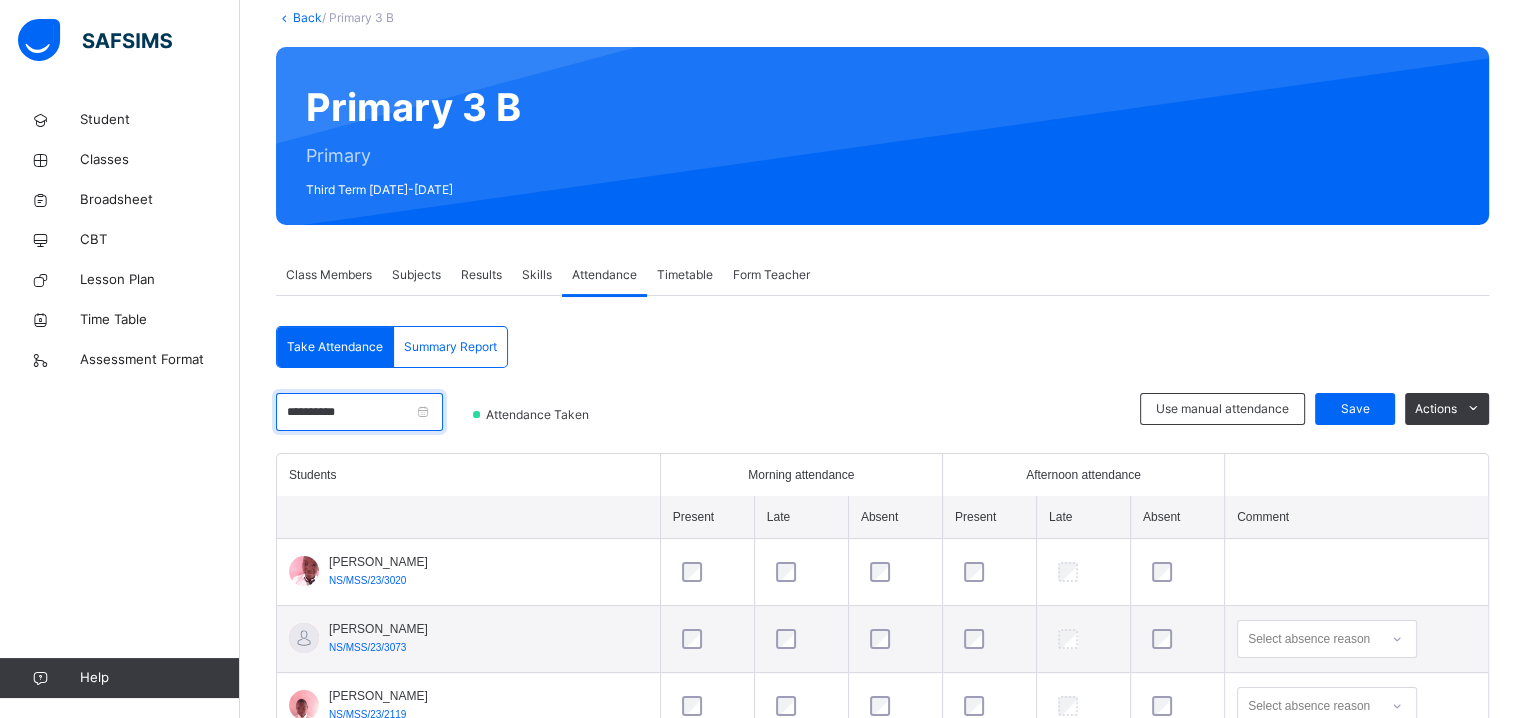 click on "**********" at bounding box center [359, 412] 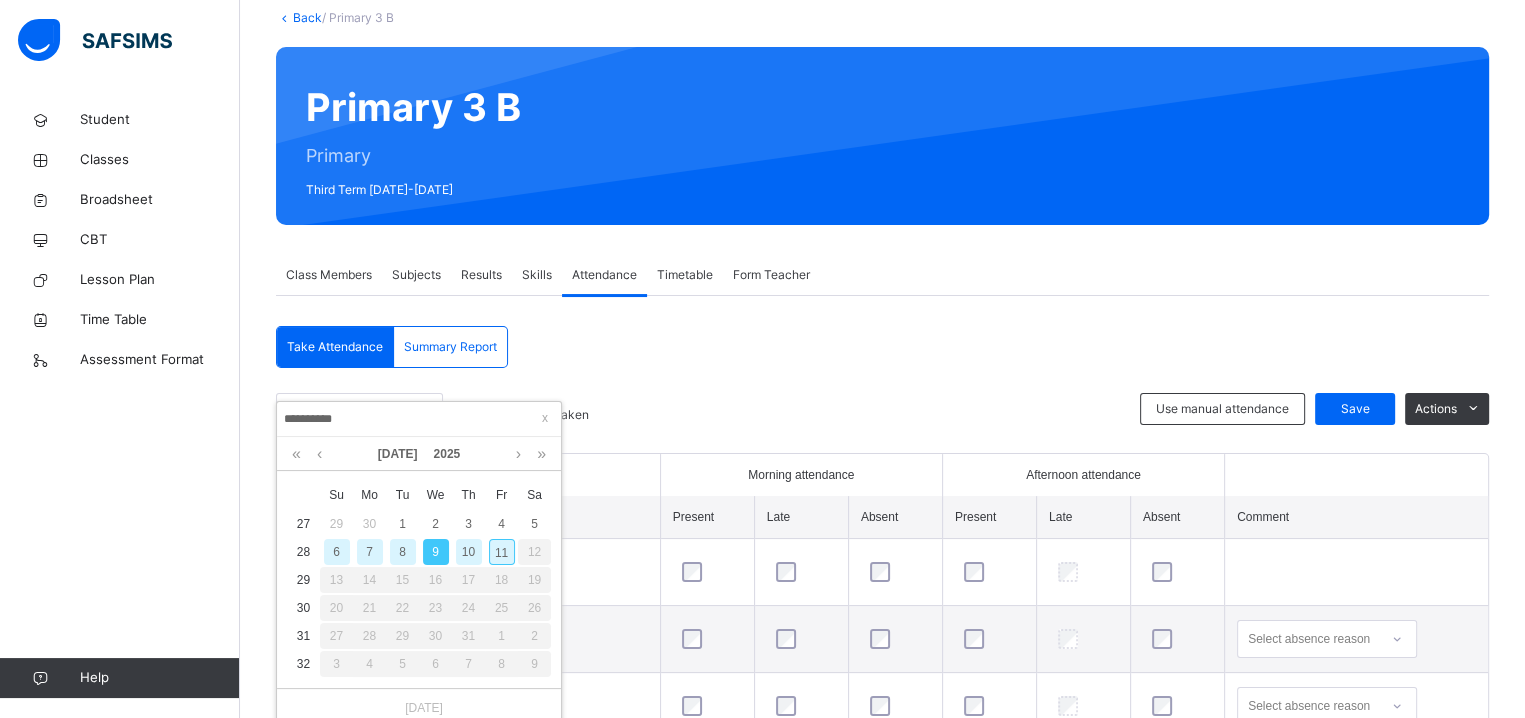 click on "8" at bounding box center (403, 552) 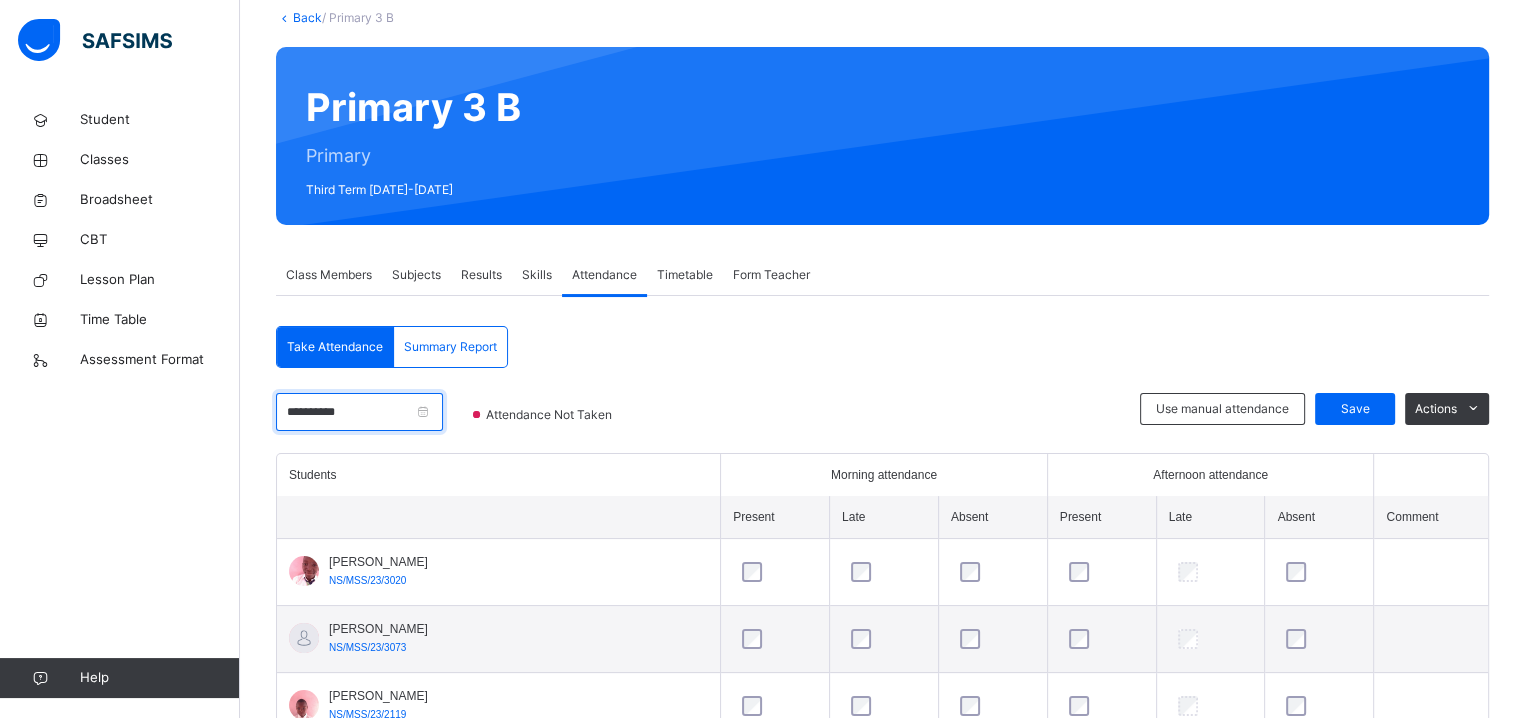 click on "**********" at bounding box center [359, 412] 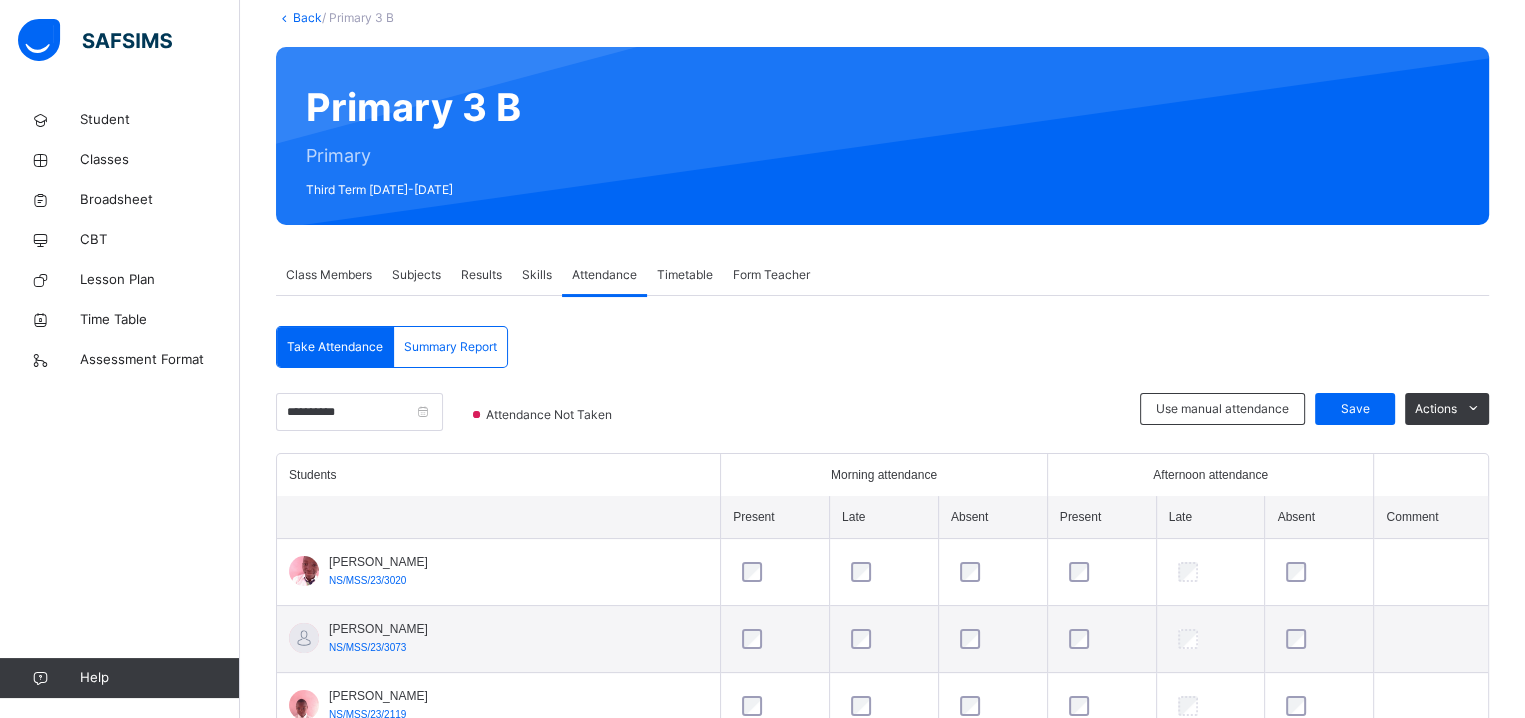 click on "[PERSON_NAME] NS/MSS/23/3020" at bounding box center [499, 572] 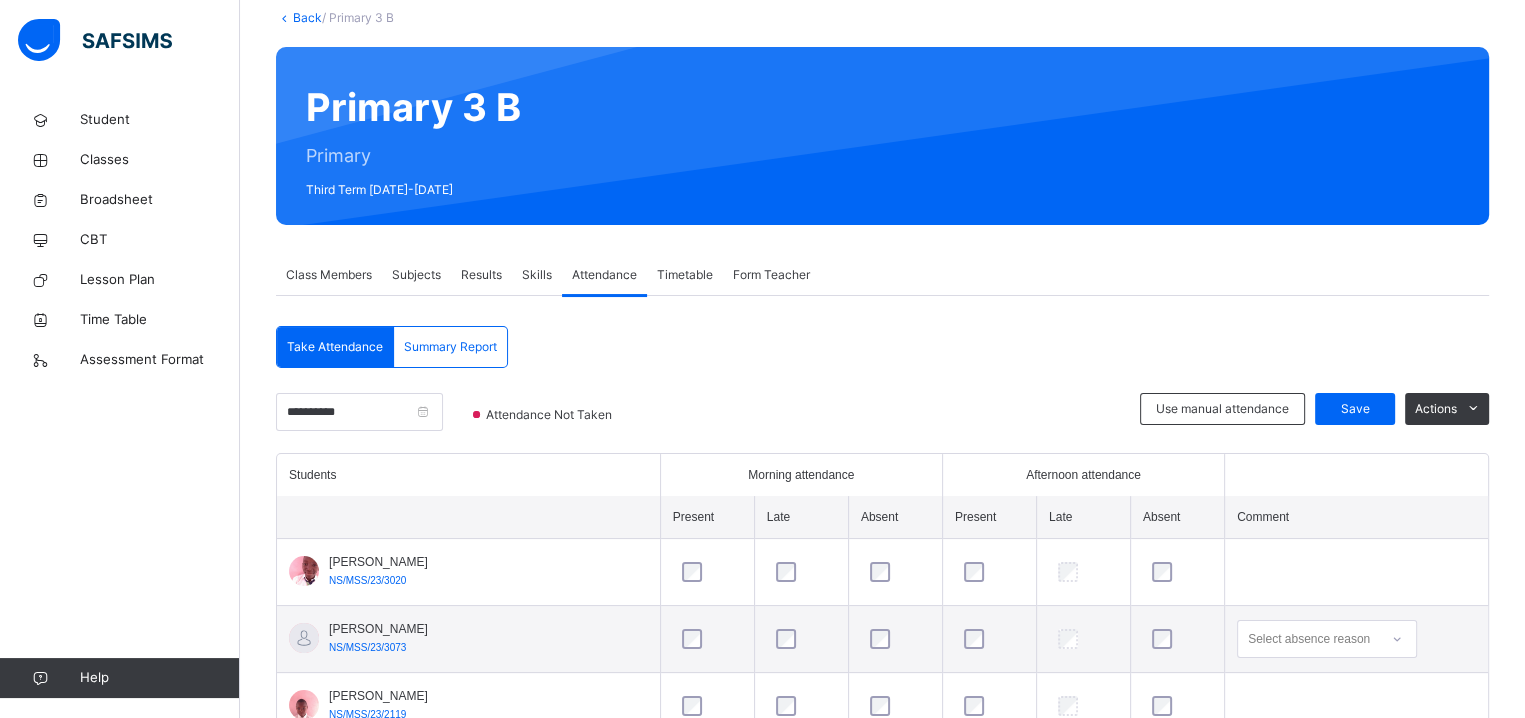 click on "[PERSON_NAME] NS/MSS/23/3073" at bounding box center [468, 639] 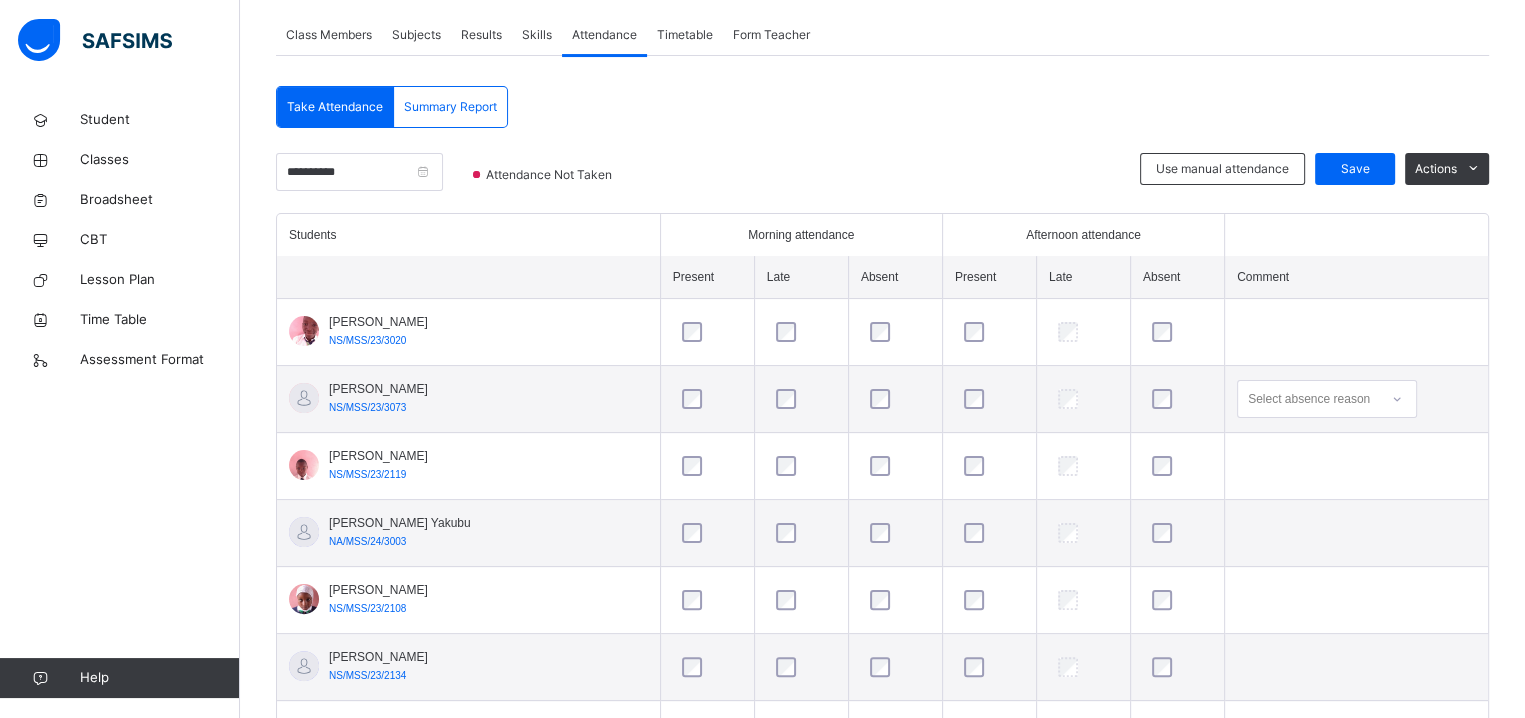 scroll, scrollTop: 401, scrollLeft: 0, axis: vertical 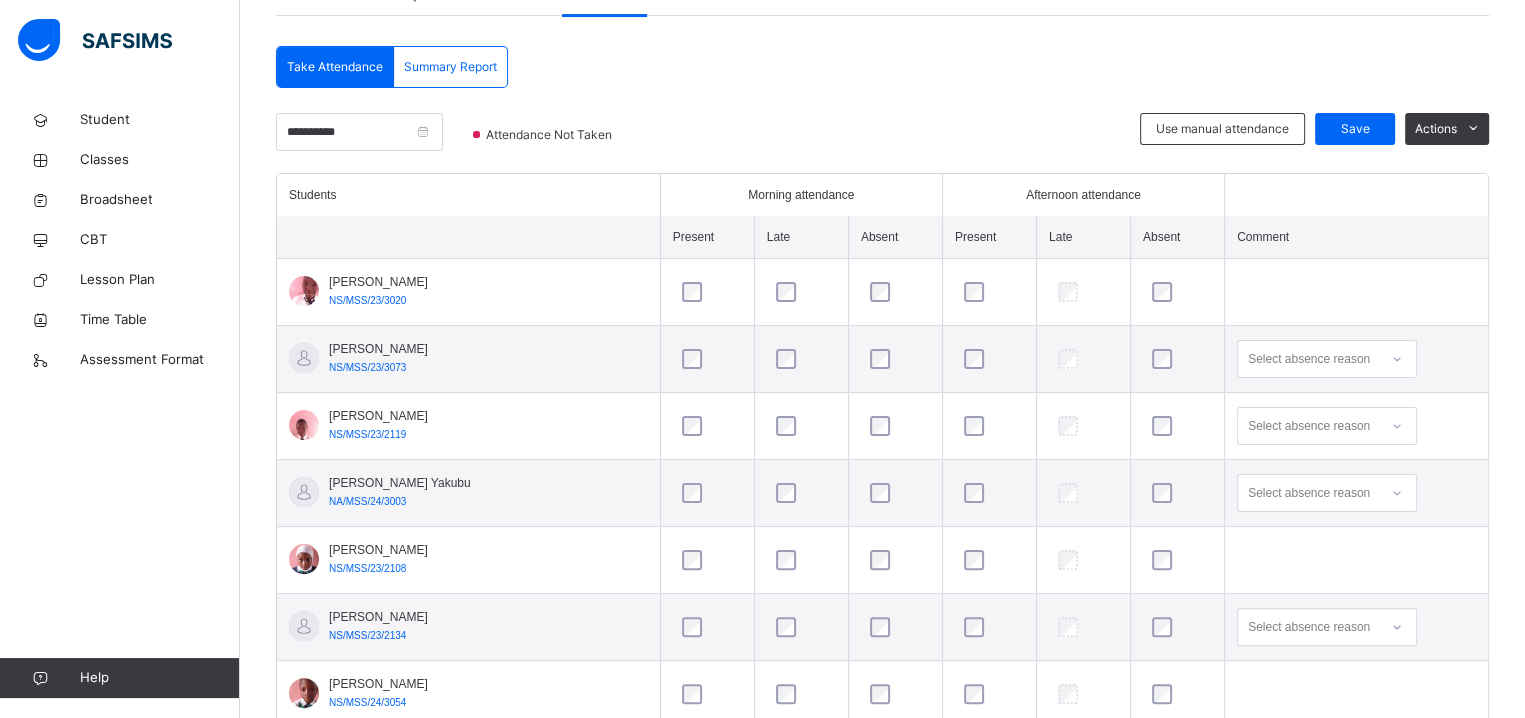 click on "[PERSON_NAME] NS/MSS/23/2134" at bounding box center (468, 627) 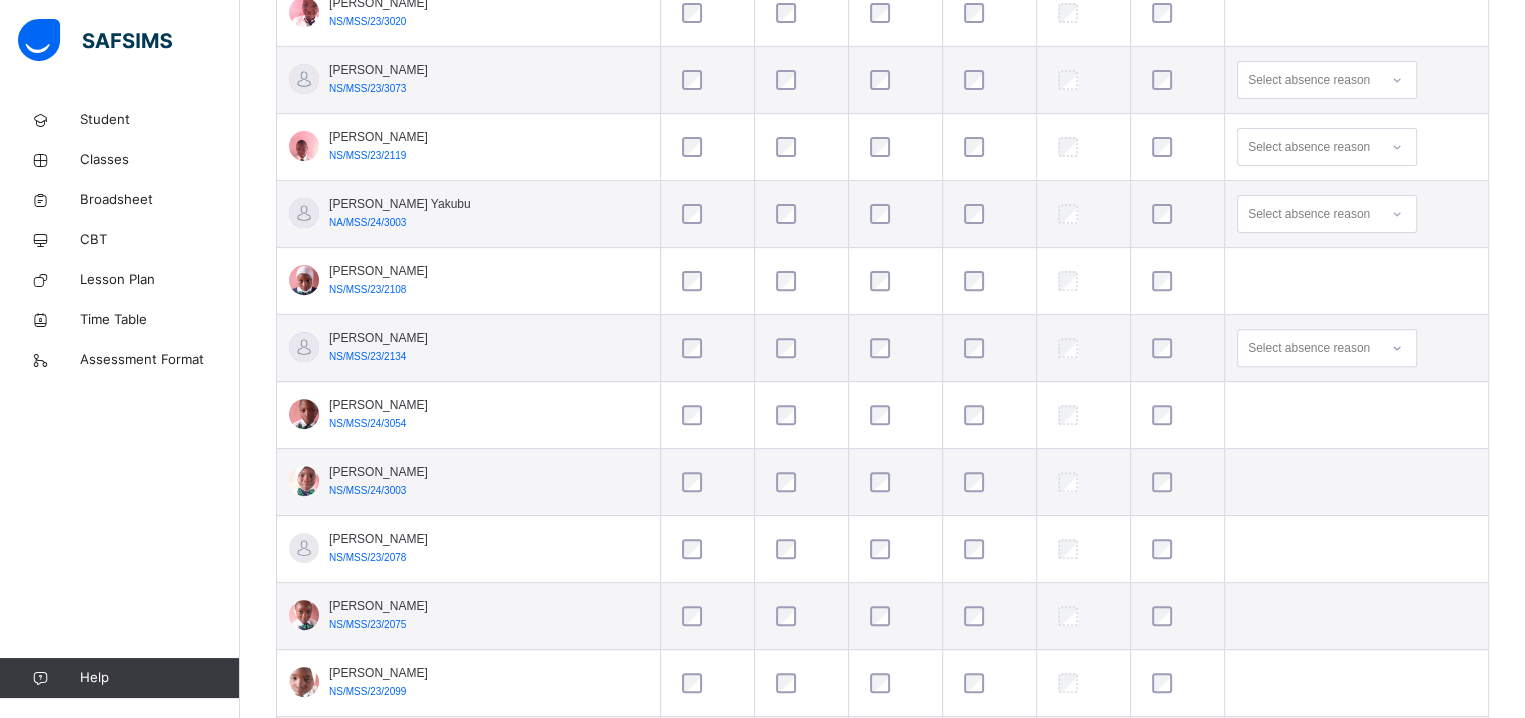 scroll, scrollTop: 681, scrollLeft: 0, axis: vertical 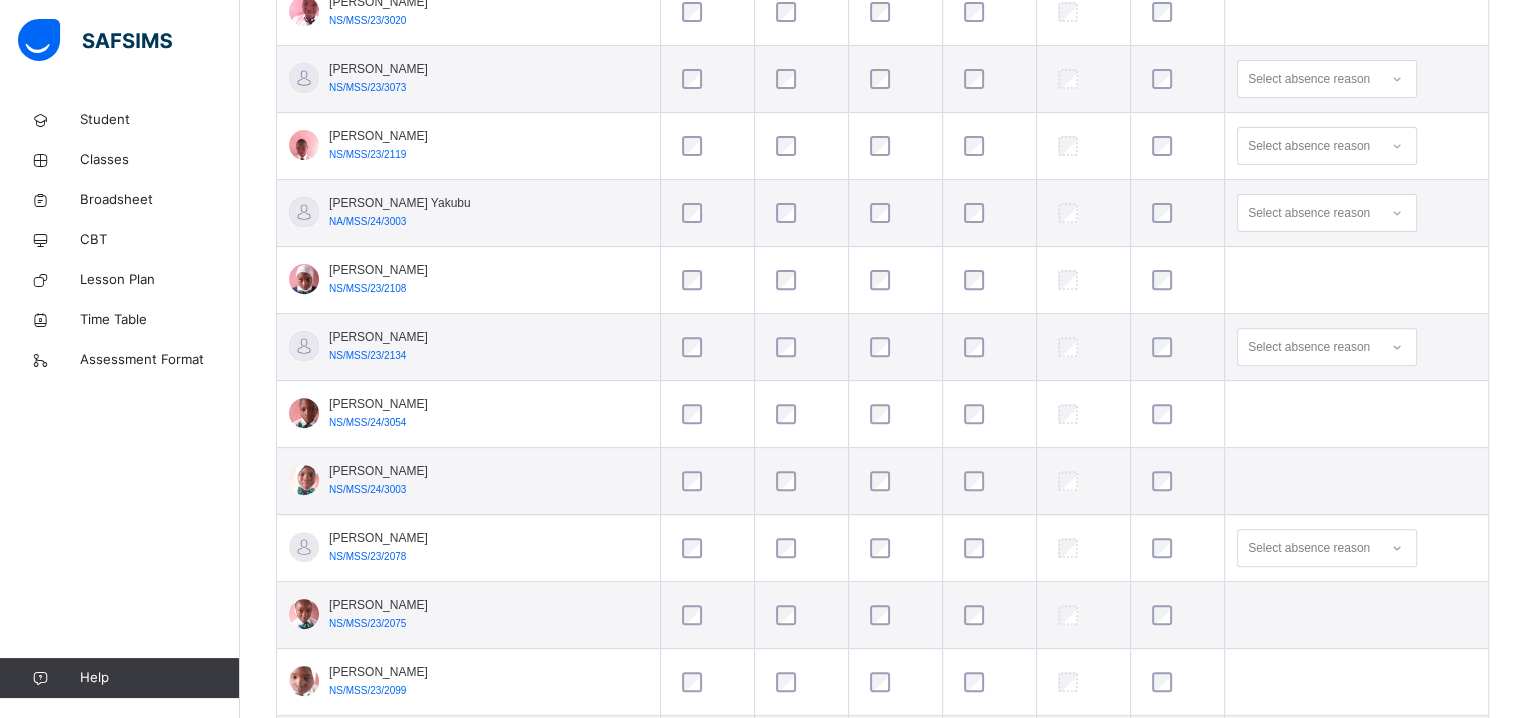 click on "[PERSON_NAME] NS/MSS/23/2075" at bounding box center (468, 615) 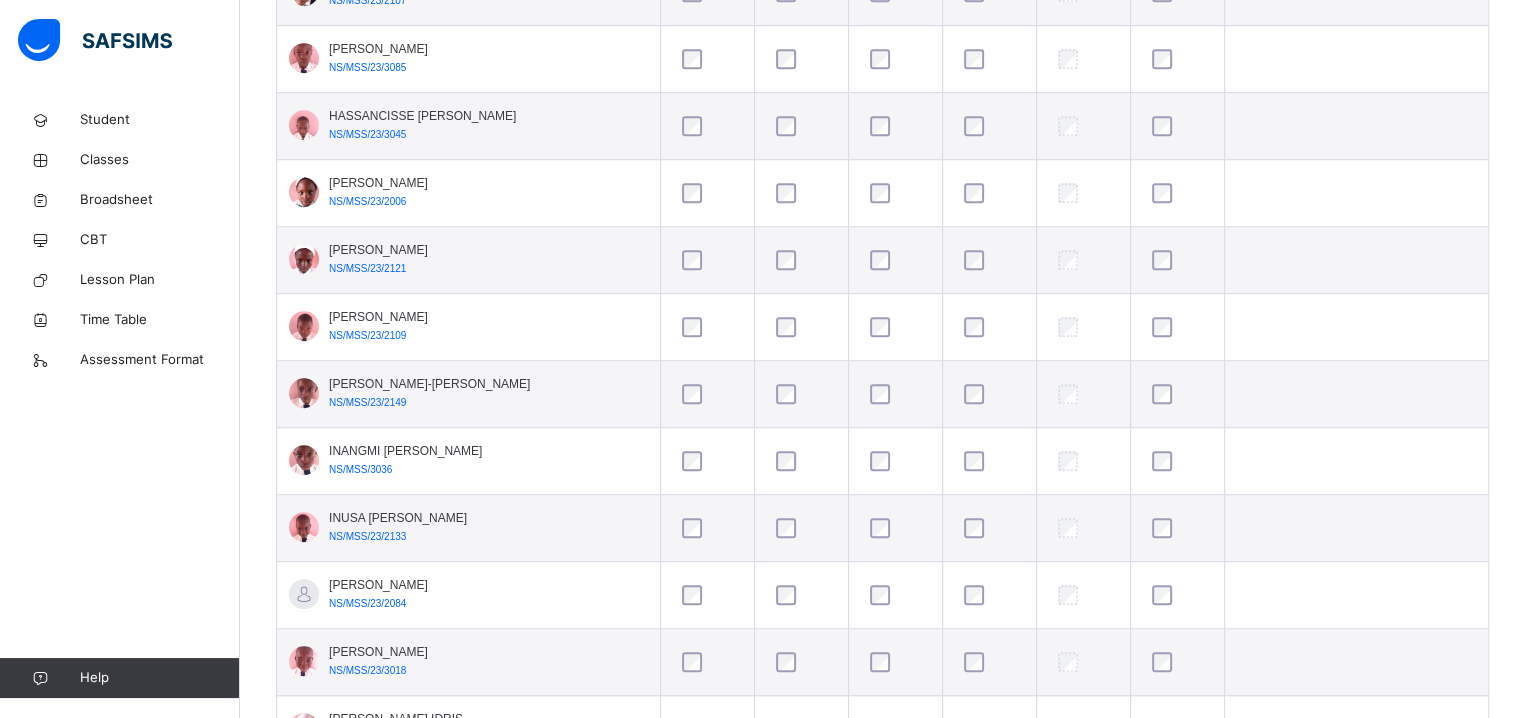 scroll, scrollTop: 1441, scrollLeft: 0, axis: vertical 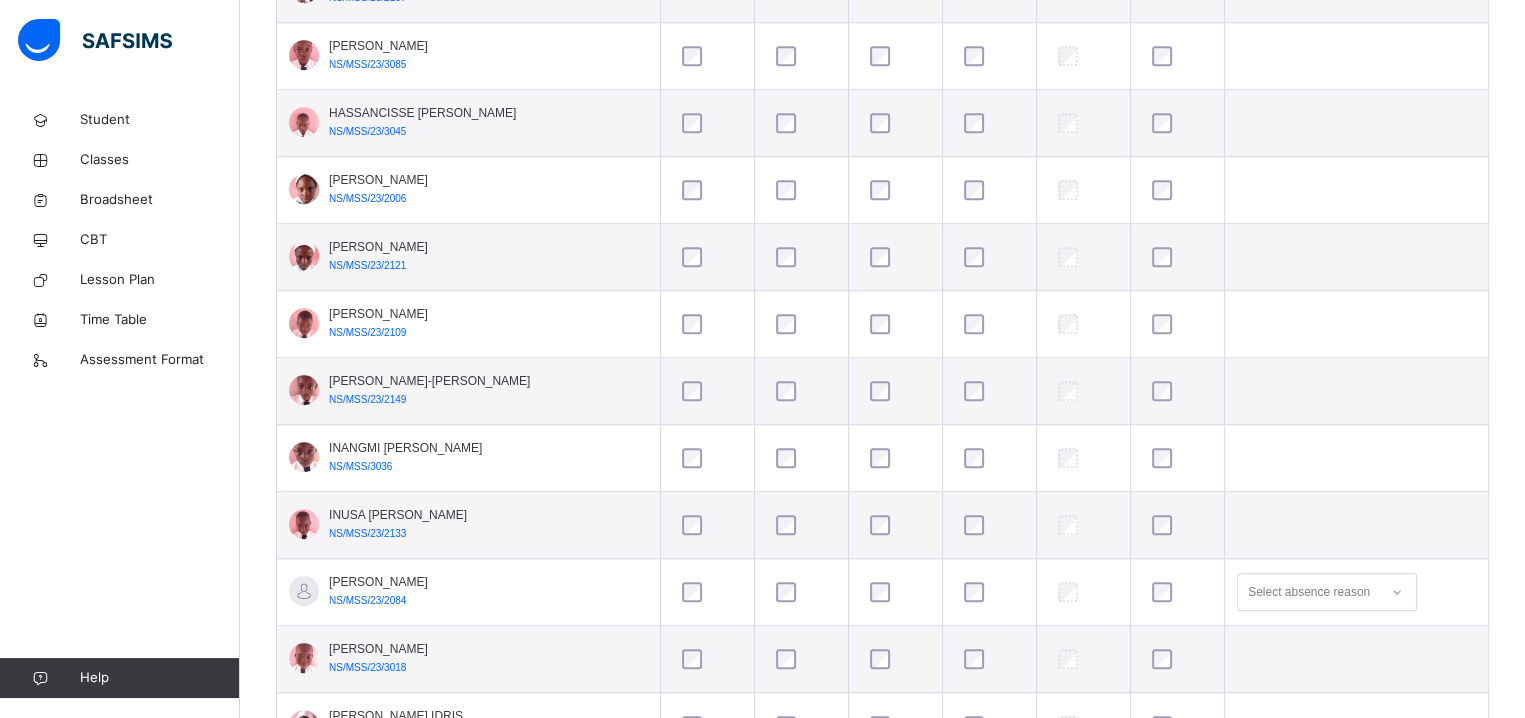 click on "[PERSON_NAME] NS/MSS/23/2084" at bounding box center [468, 592] 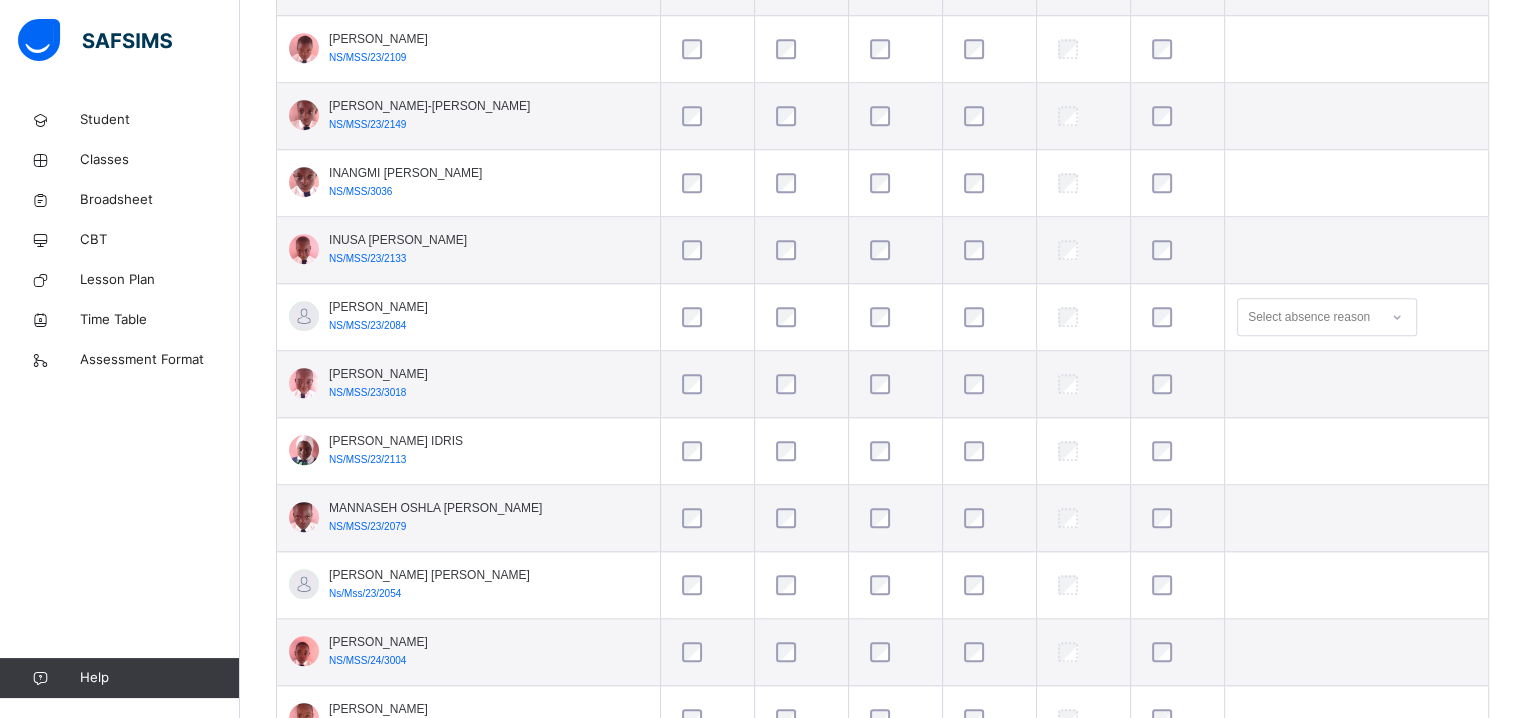 scroll, scrollTop: 1721, scrollLeft: 0, axis: vertical 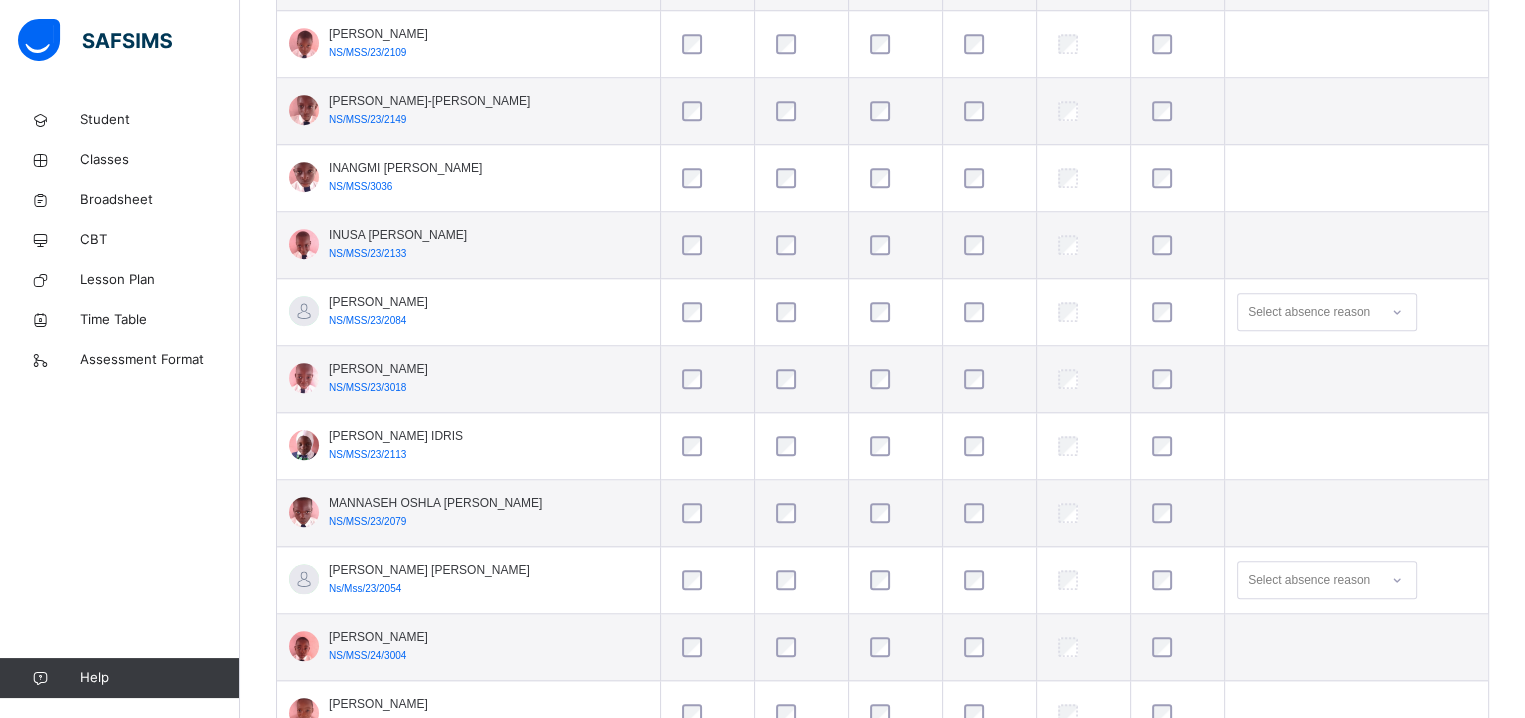 click on "[PERSON_NAME] [PERSON_NAME]/Mss/23/2054" at bounding box center (468, 580) 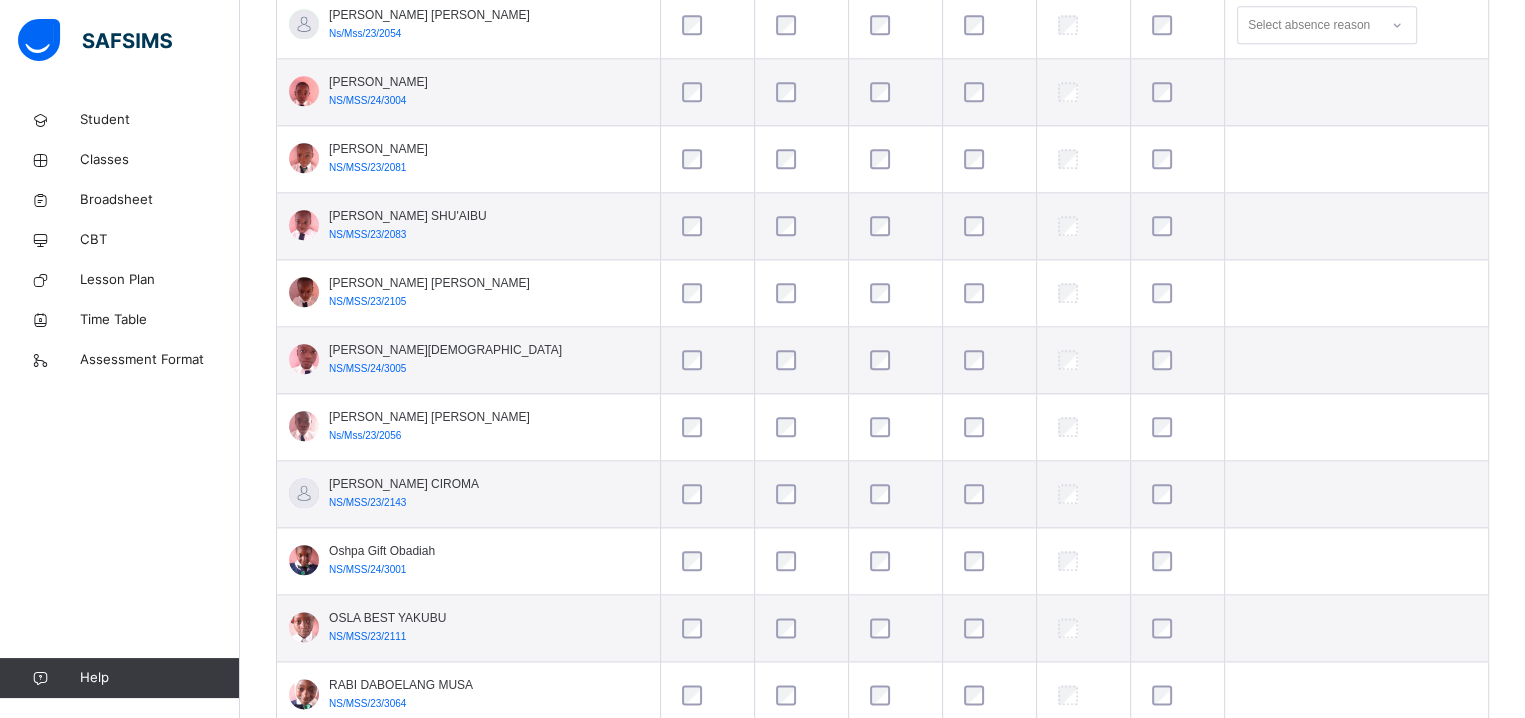 scroll, scrollTop: 2281, scrollLeft: 0, axis: vertical 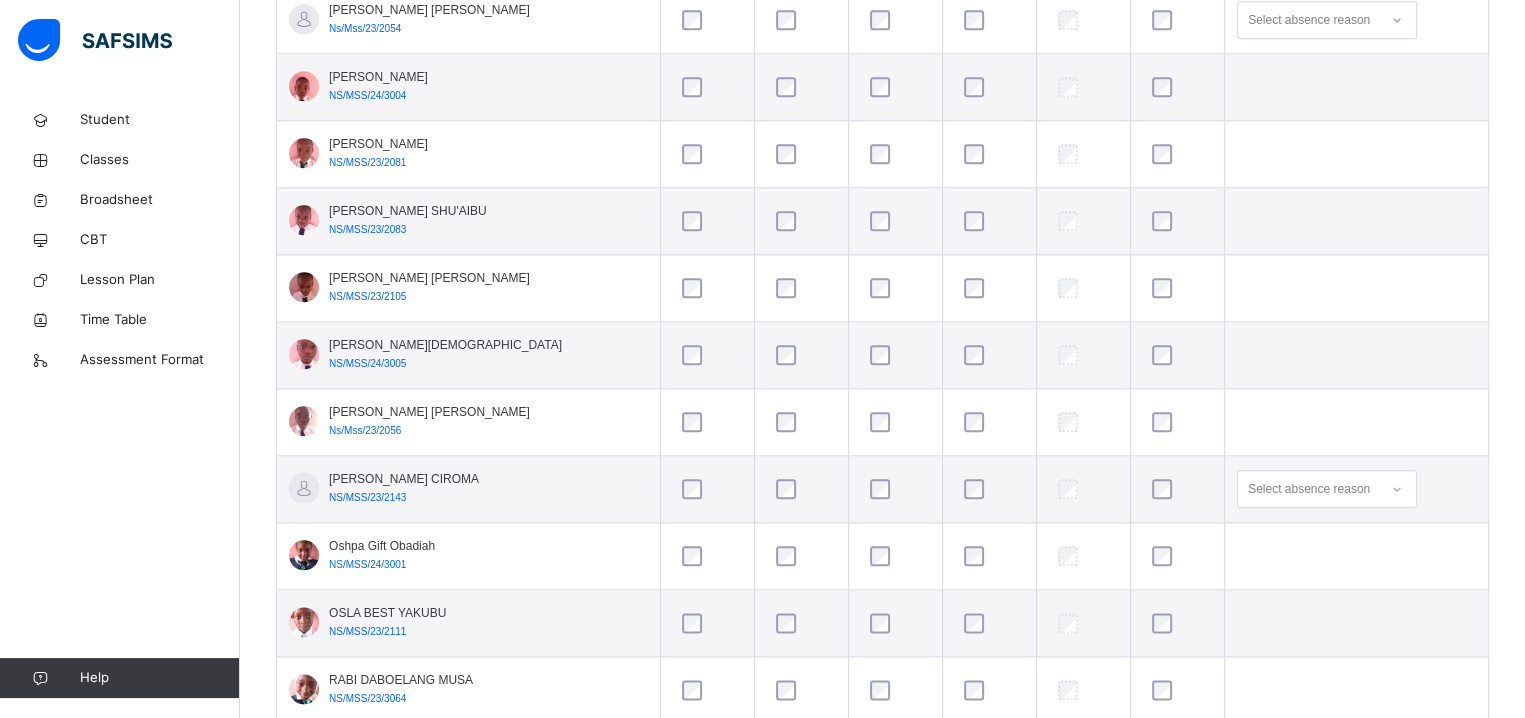 click on "[PERSON_NAME] CIROMA NS/MSS/23/2143" at bounding box center (468, 489) 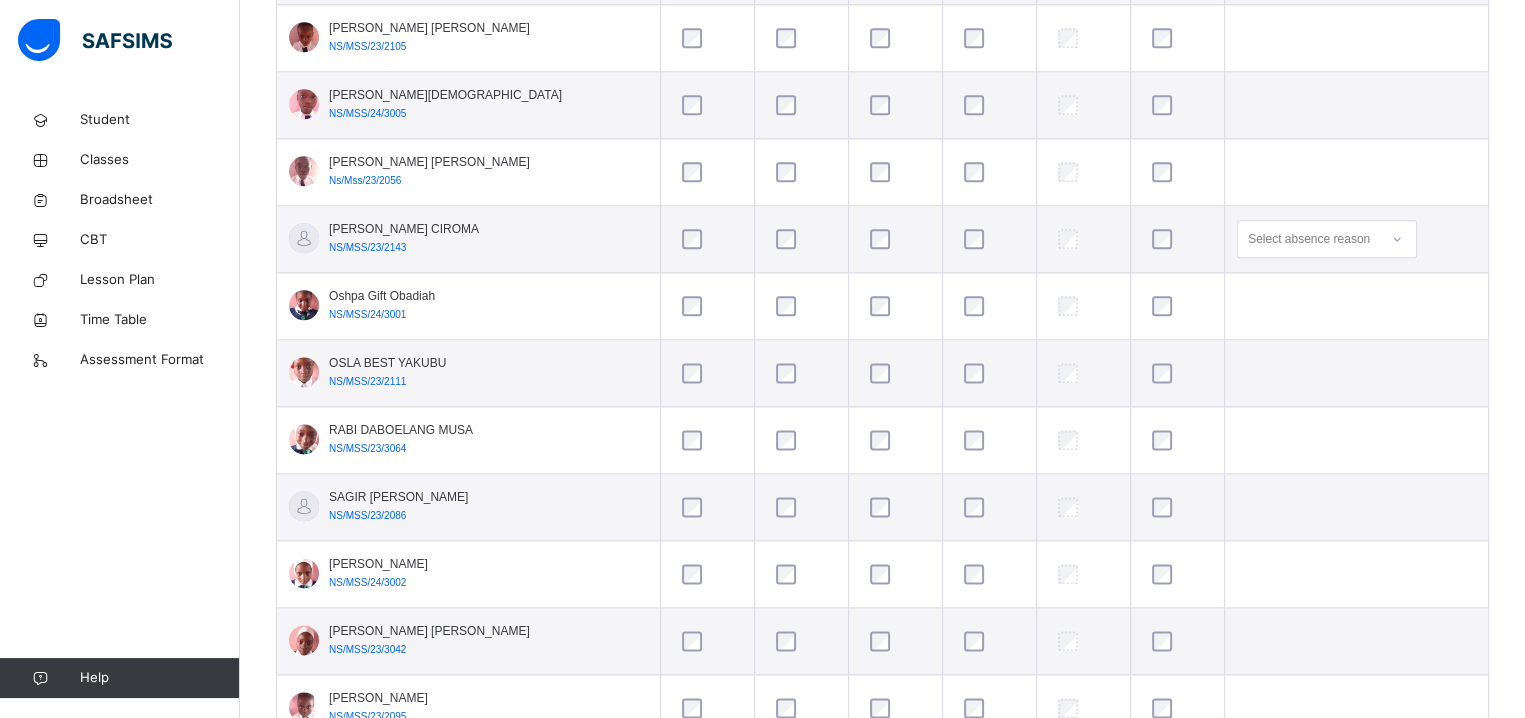 scroll, scrollTop: 2561, scrollLeft: 0, axis: vertical 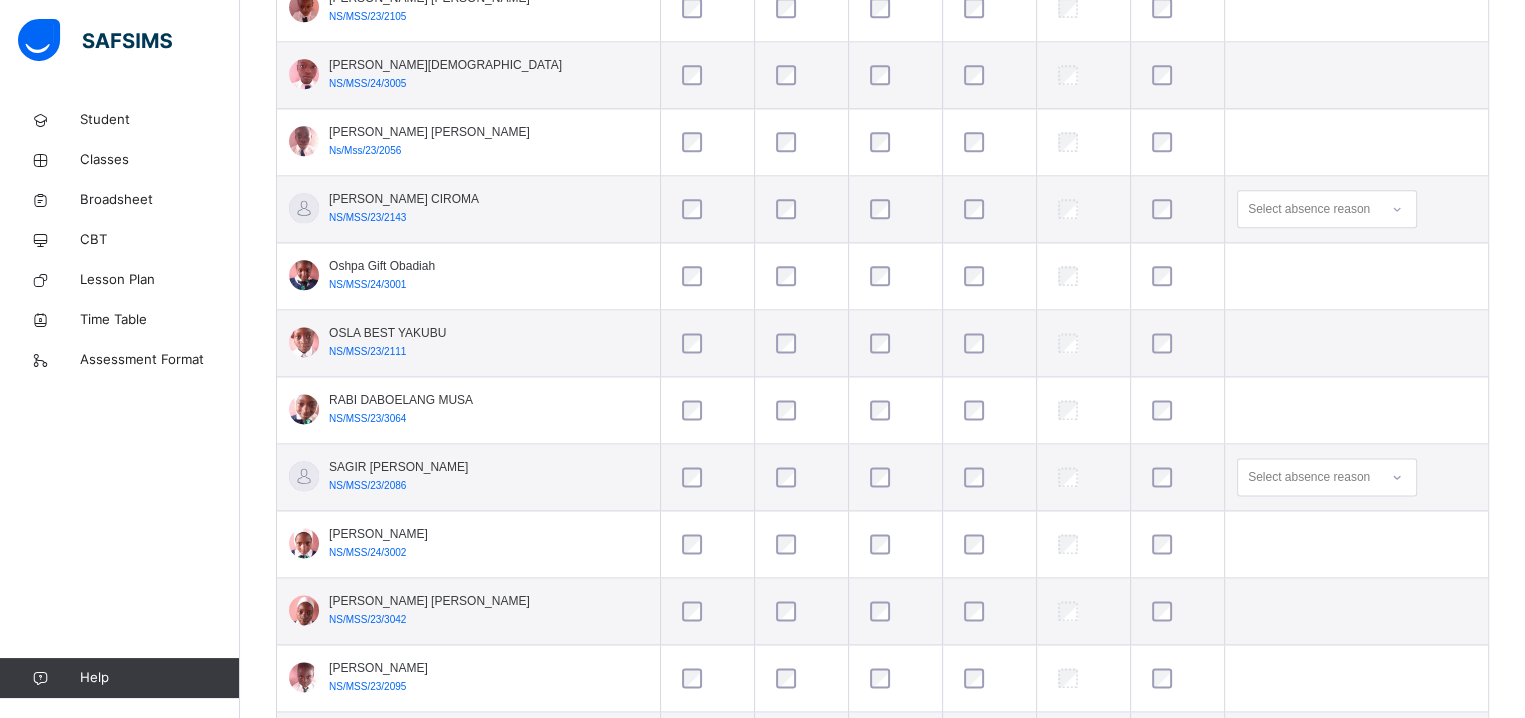 click on "SAGIR [PERSON_NAME] NS/MSS/23/2086" at bounding box center [468, 477] 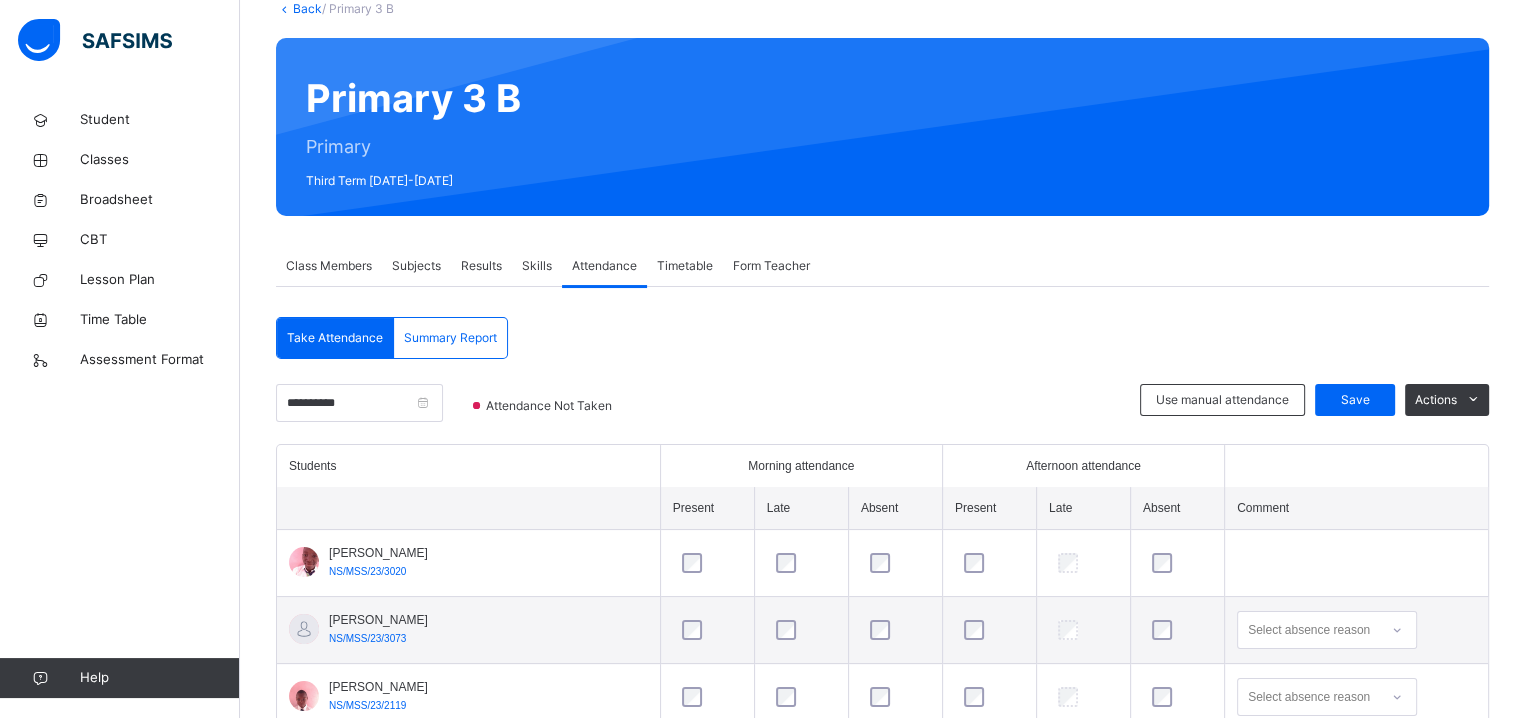 scroll, scrollTop: 0, scrollLeft: 0, axis: both 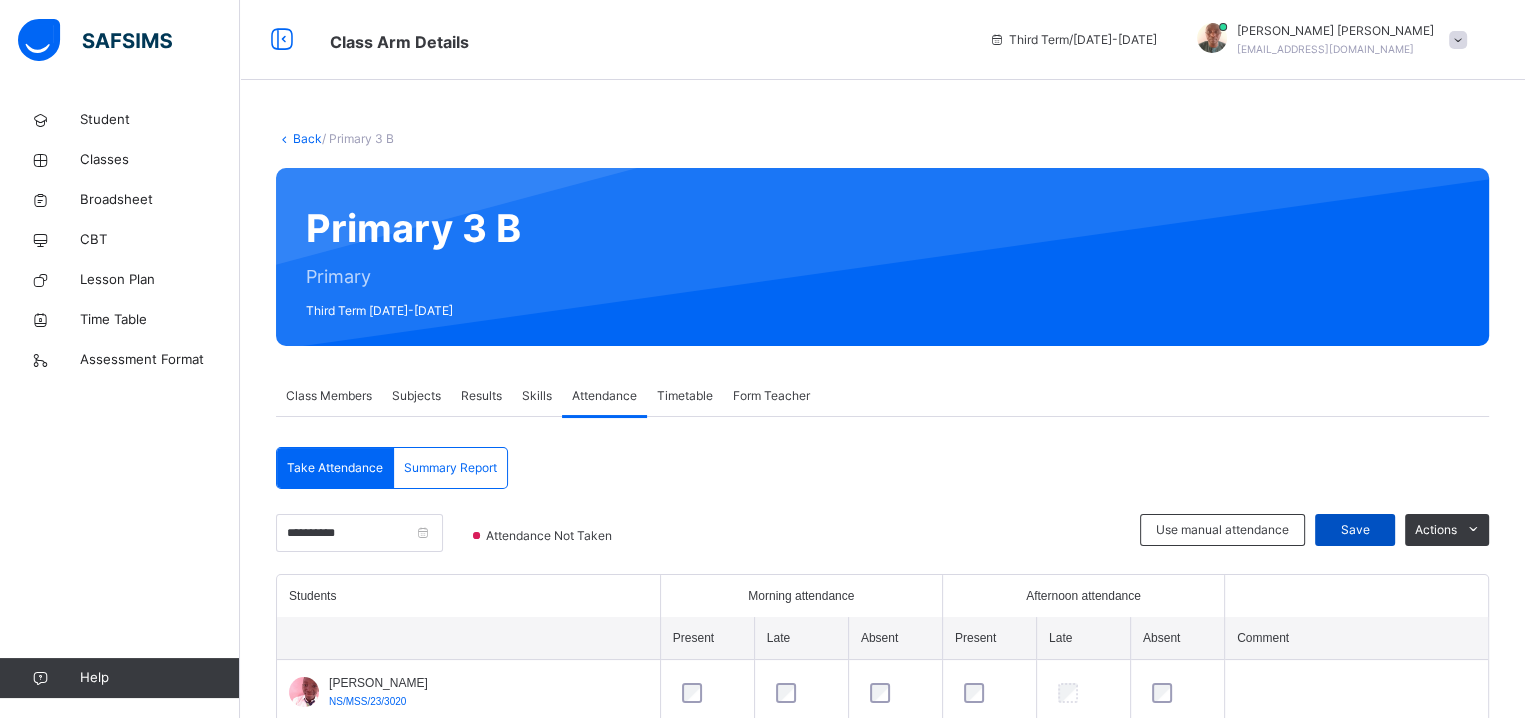 click on "Save" at bounding box center (1355, 530) 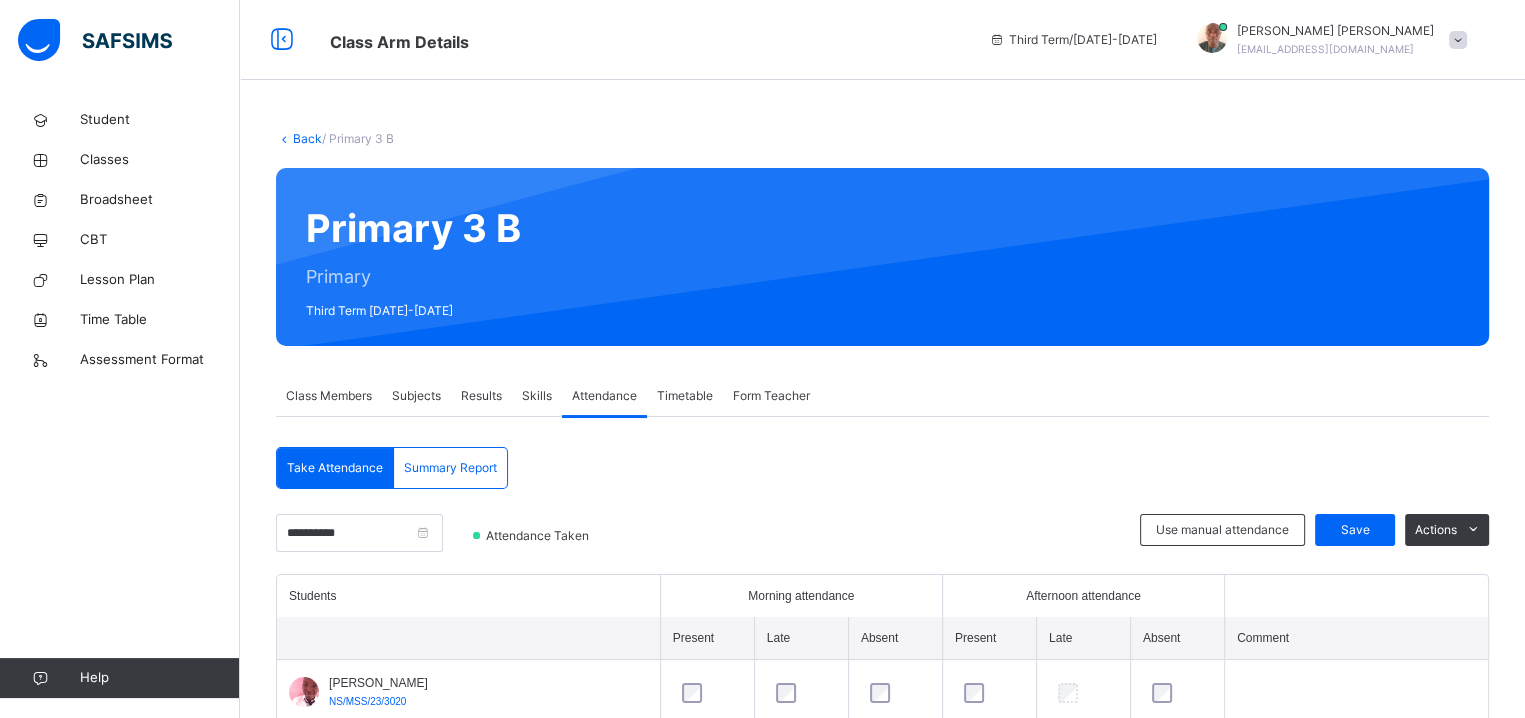 click on "Students" at bounding box center (468, 596) 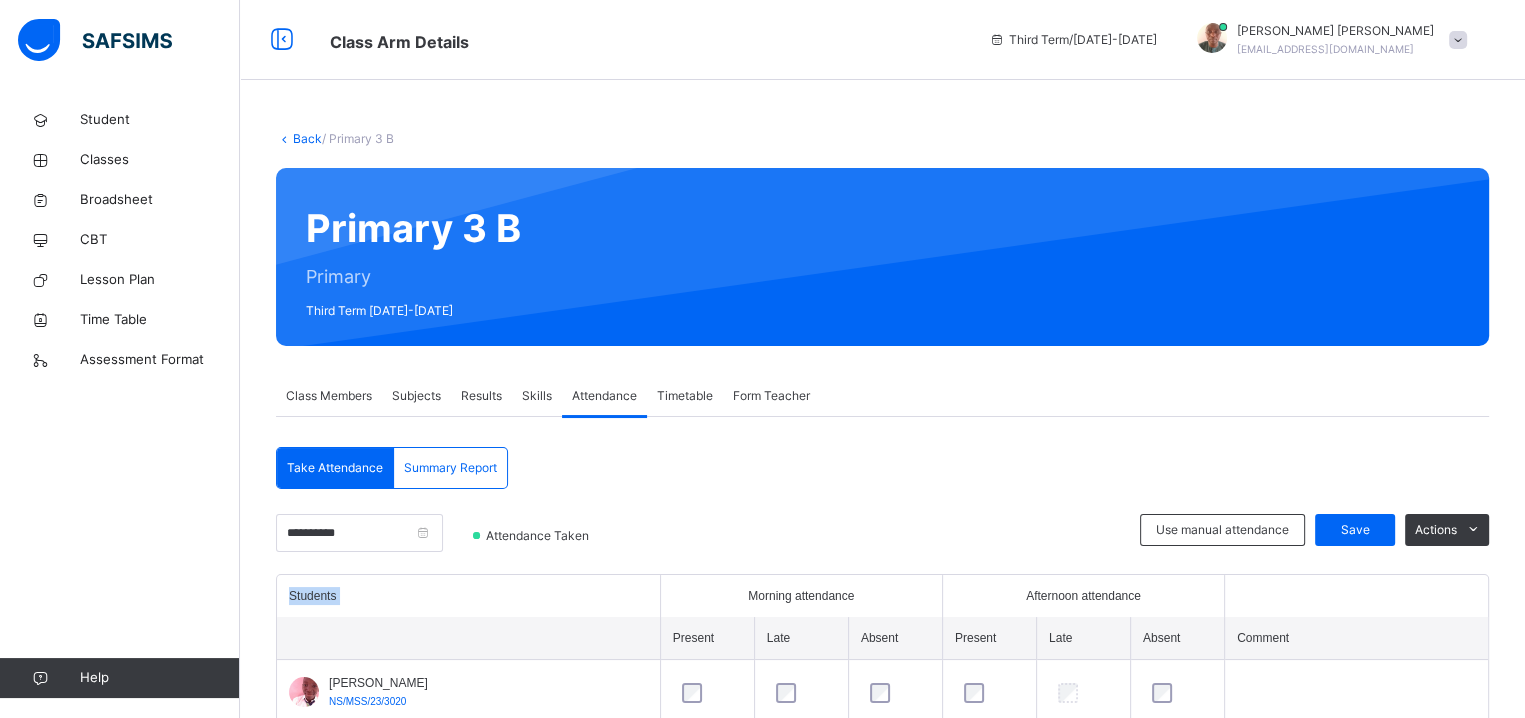 drag, startPoint x: 554, startPoint y: 589, endPoint x: 557, endPoint y: 609, distance: 20.22375 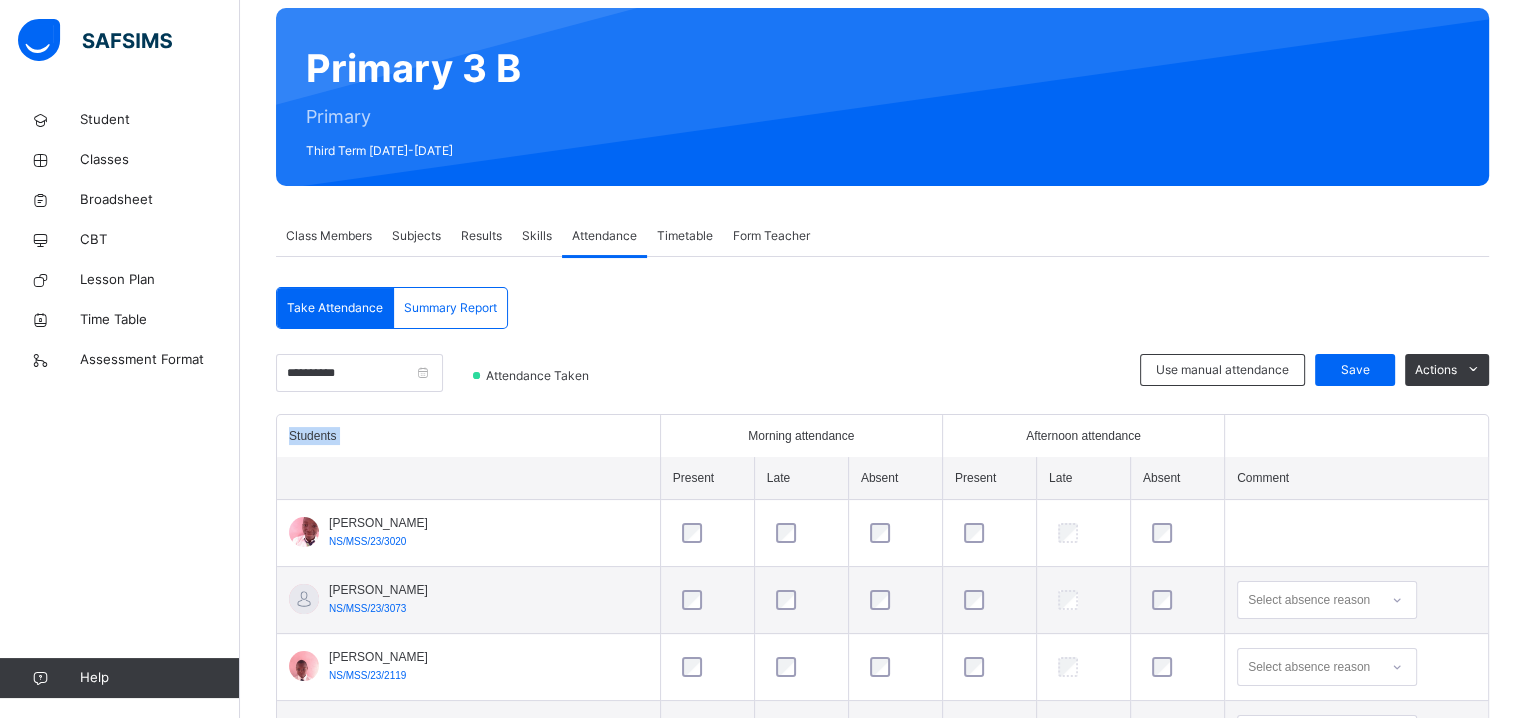 scroll, scrollTop: 200, scrollLeft: 0, axis: vertical 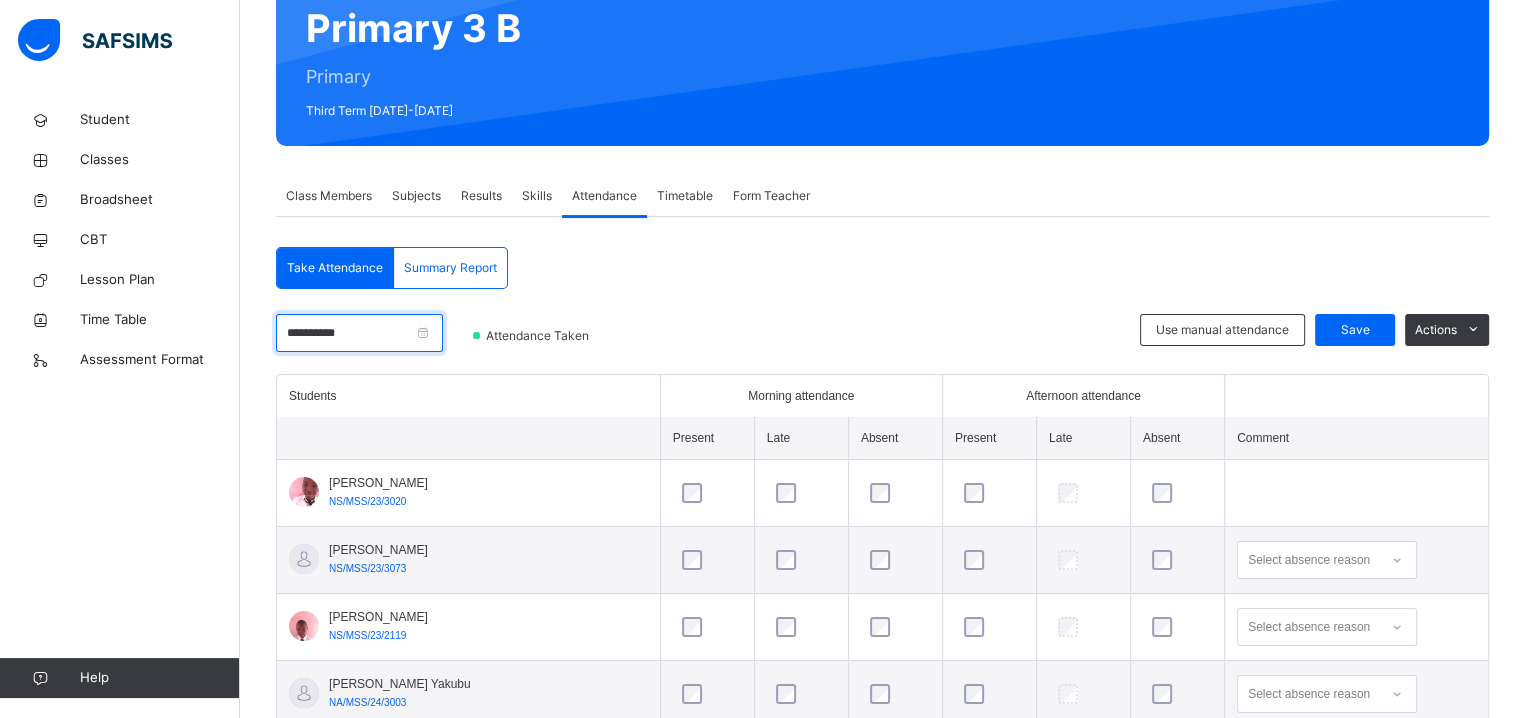 click on "**********" at bounding box center (359, 333) 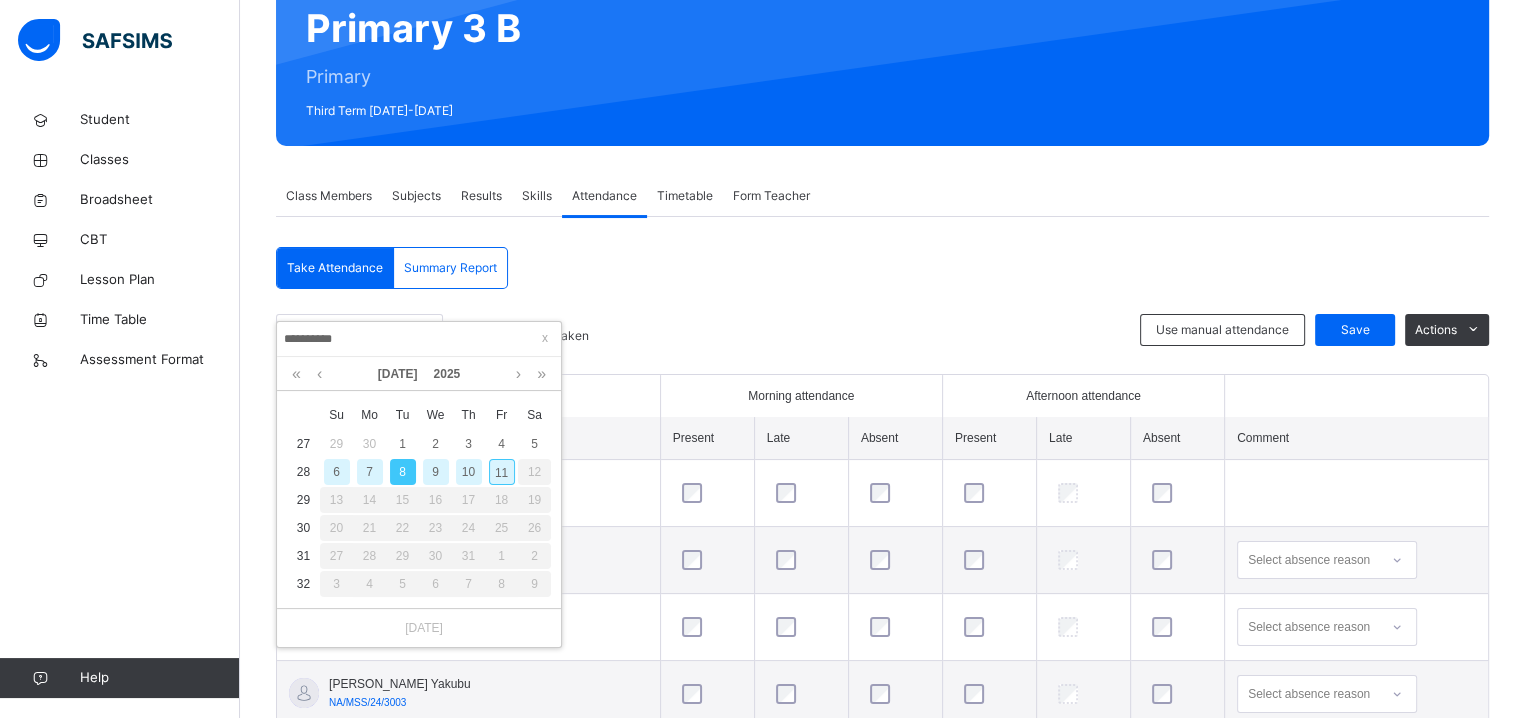 click on "7" at bounding box center (370, 472) 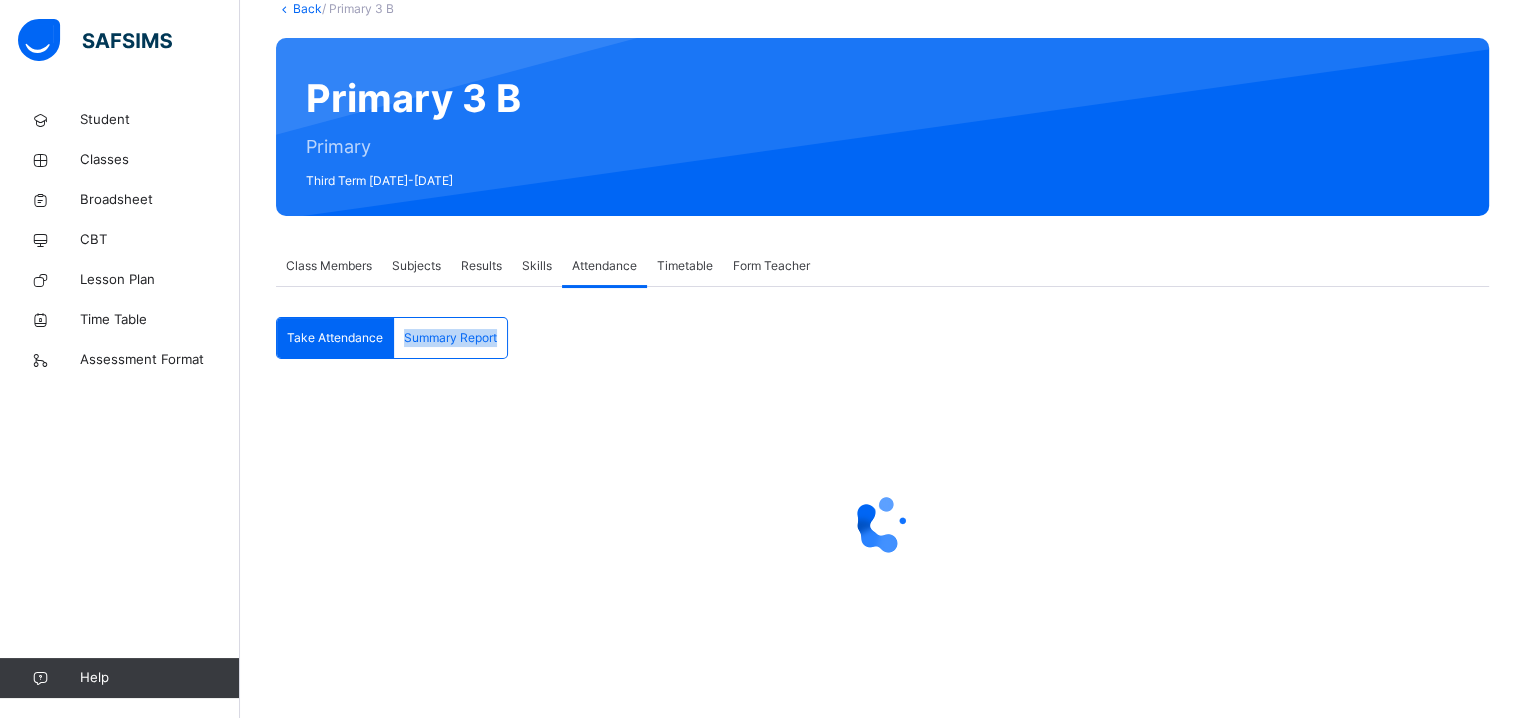 click at bounding box center [882, 524] 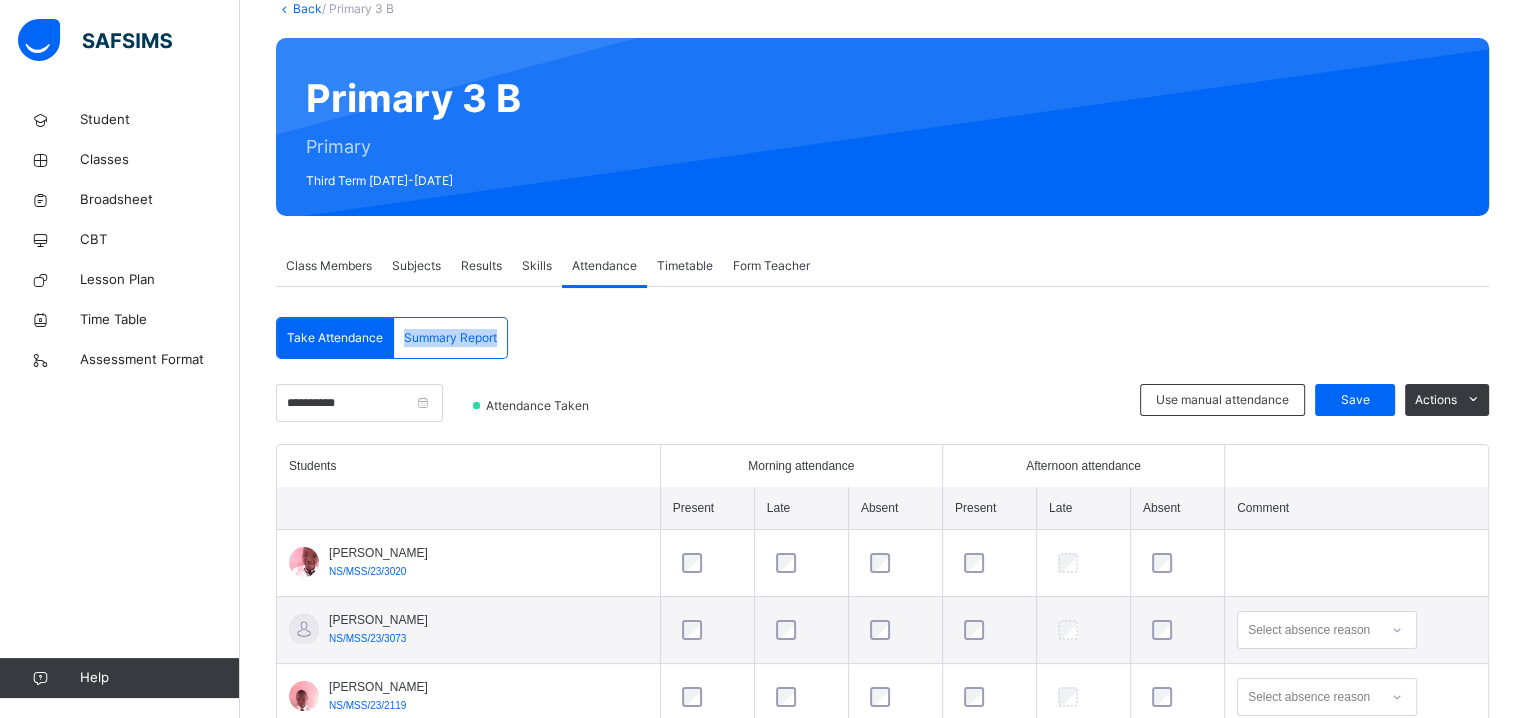 scroll, scrollTop: 200, scrollLeft: 0, axis: vertical 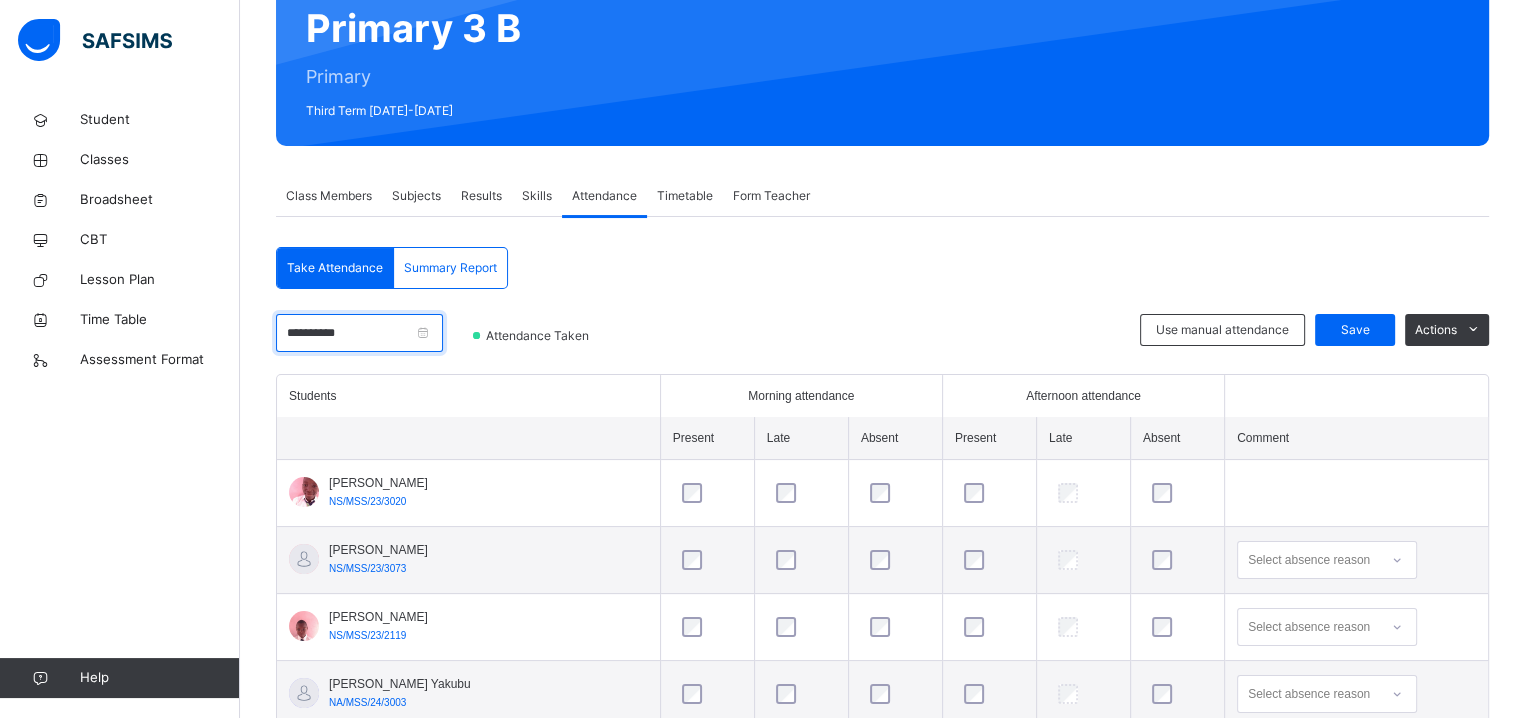 click on "**********" at bounding box center (359, 333) 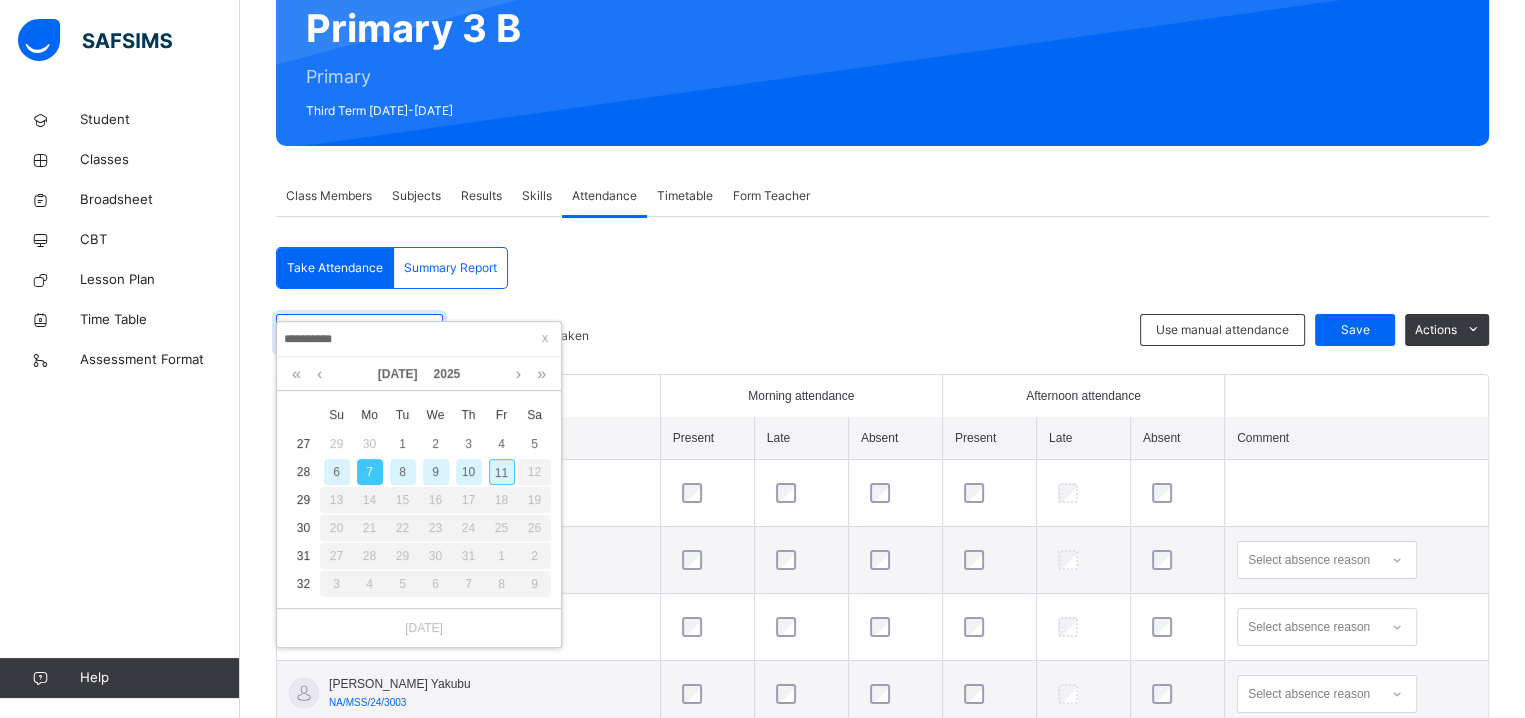 click on "Class Arm Details     Third Term  /  [DATE]-[DATE]   [PERSON_NAME] [EMAIL_ADDRESS][DOMAIN_NAME] Student Classes Broadsheet CBT Lesson Plan Time Table Assessment Format   Help Onboarding Great job! You have finished setting up all essential configurations. Our wizard which has lots of in-built templates will continue to guide you through with the academic configurations. Academic Configuration Steps Continue × Idle Mode Due to inactivity you would be logged out to the system in the next   15mins , click the "Resume" button to keep working or the "Log me out" button to log out of the system. Log me out Resume Back  / Primary 3 B Primary 3 B Primary  Third Term [DATE]-[DATE] Class Members Subjects Results Skills Attendance Timetable Form Teacher Attendance More Options   42  Students in class Download Pdf Report Excel Report View subject profile Bulk upload Add Class Members UBEC MODEL SMART SCHOOL NASARAWA Date: [DATE] 12:43:22 pm Class Members Class:  Primary 3 B Total no. of Students:  42 Term:  Third Term" at bounding box center [762, 1564] 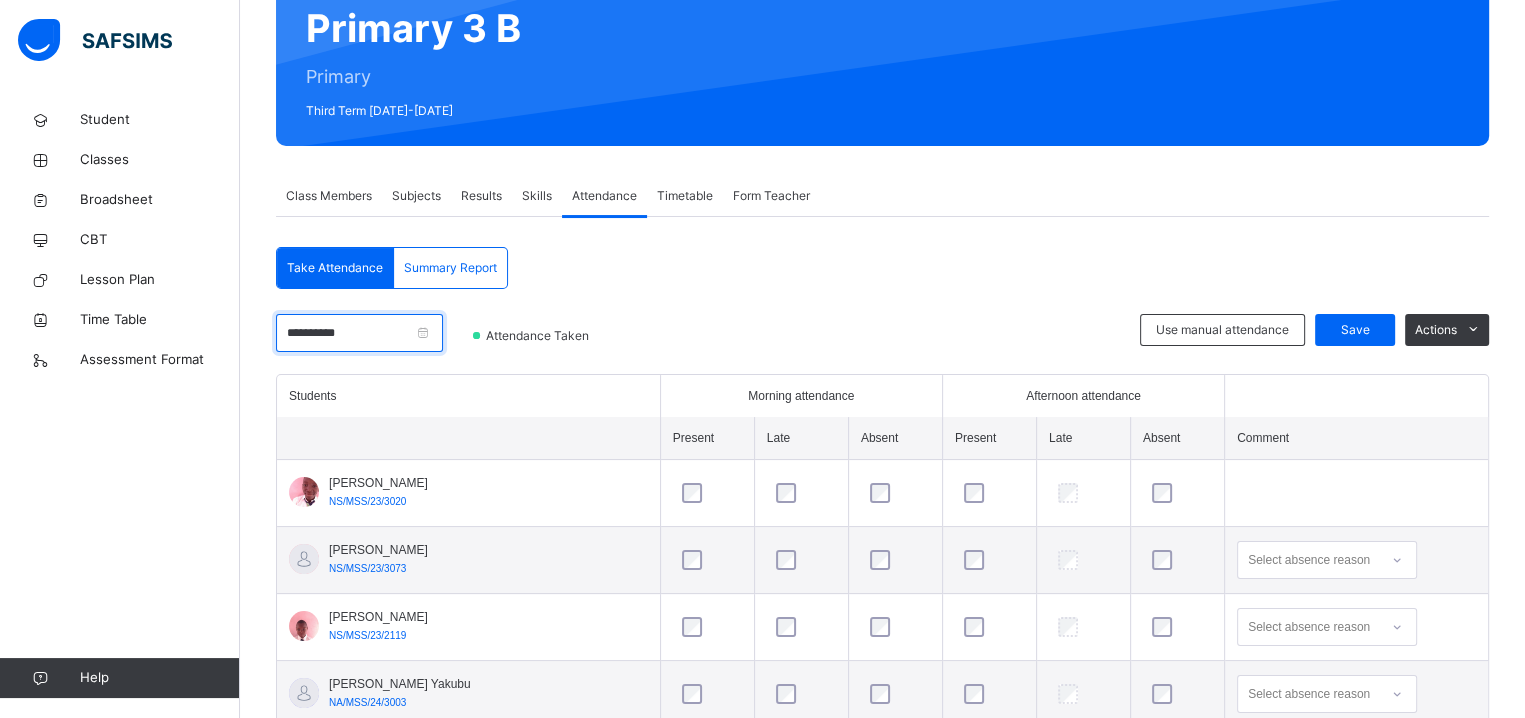 click on "**********" at bounding box center [359, 333] 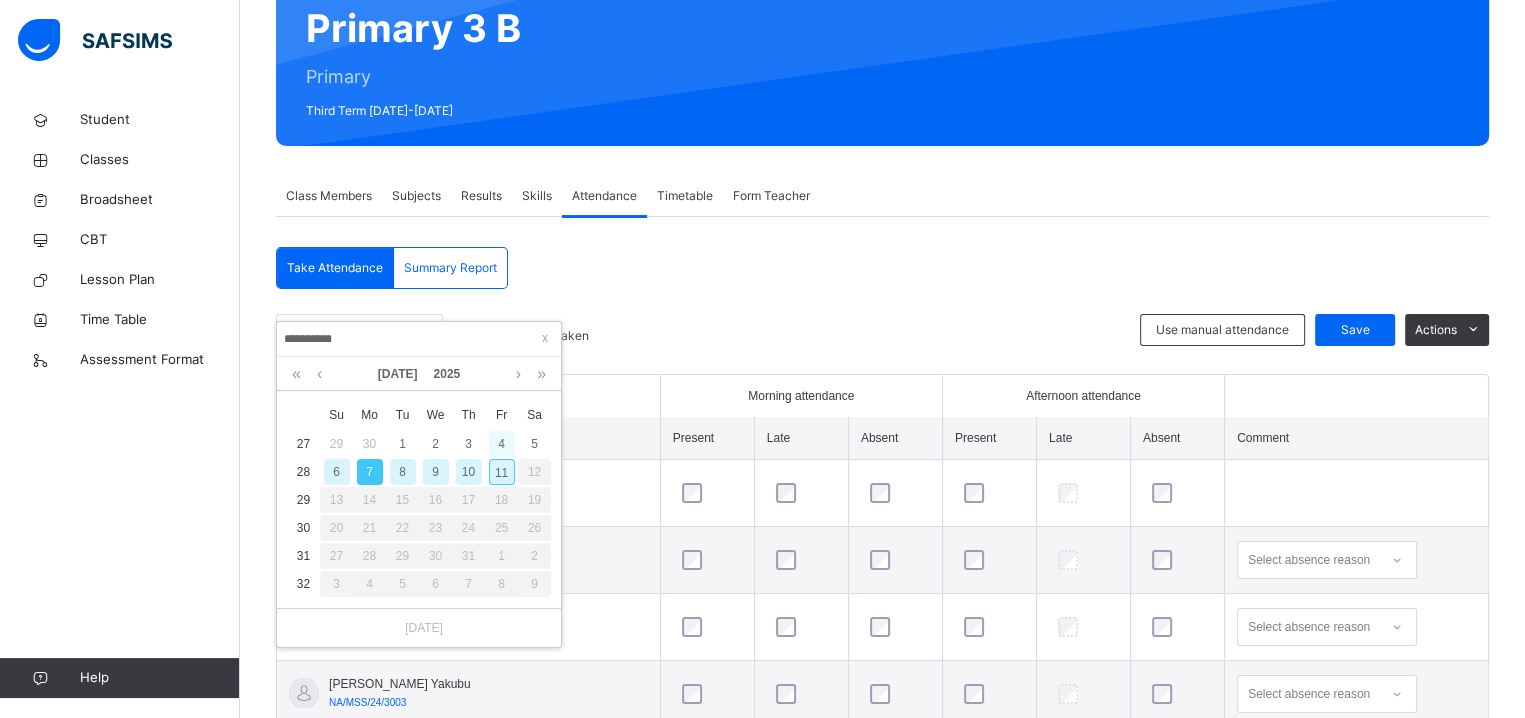 click on "4" at bounding box center [502, 444] 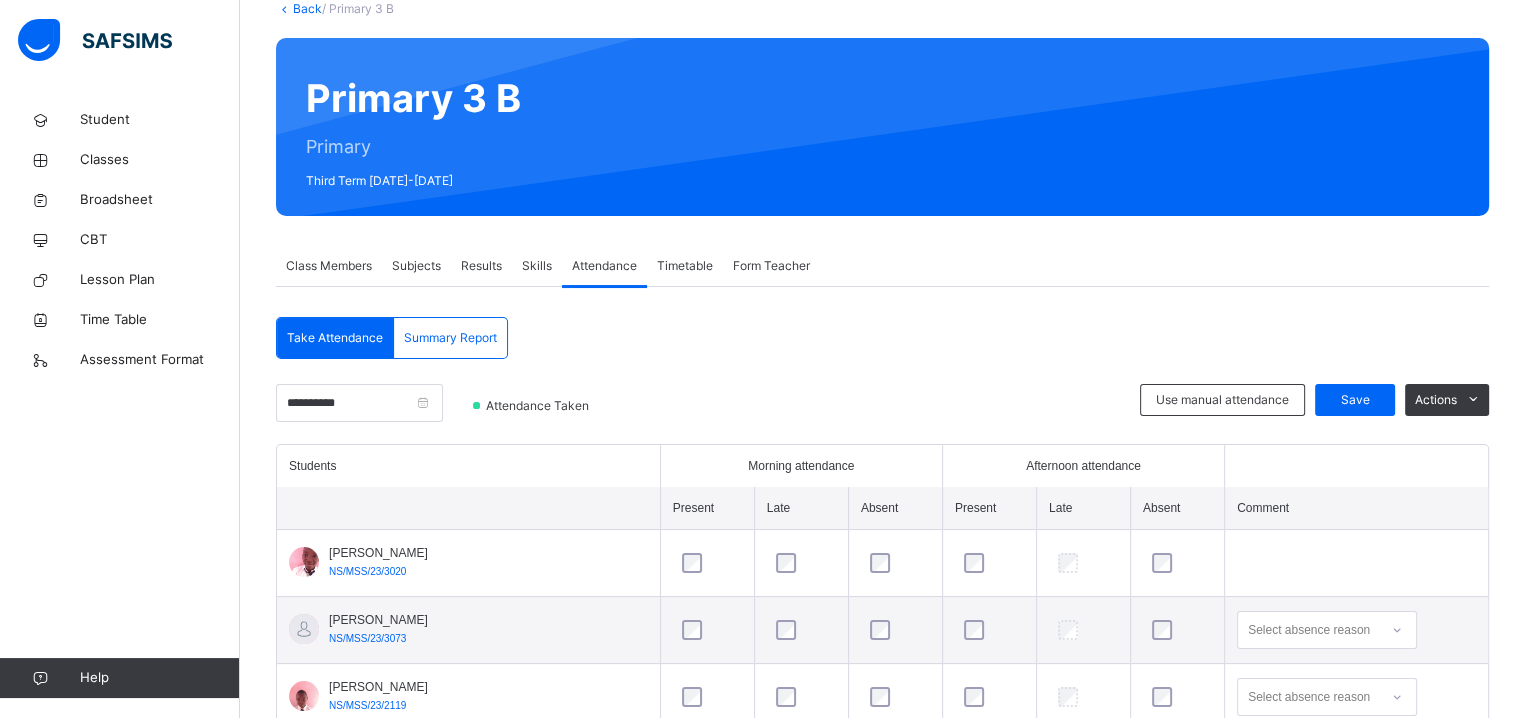 scroll, scrollTop: 200, scrollLeft: 0, axis: vertical 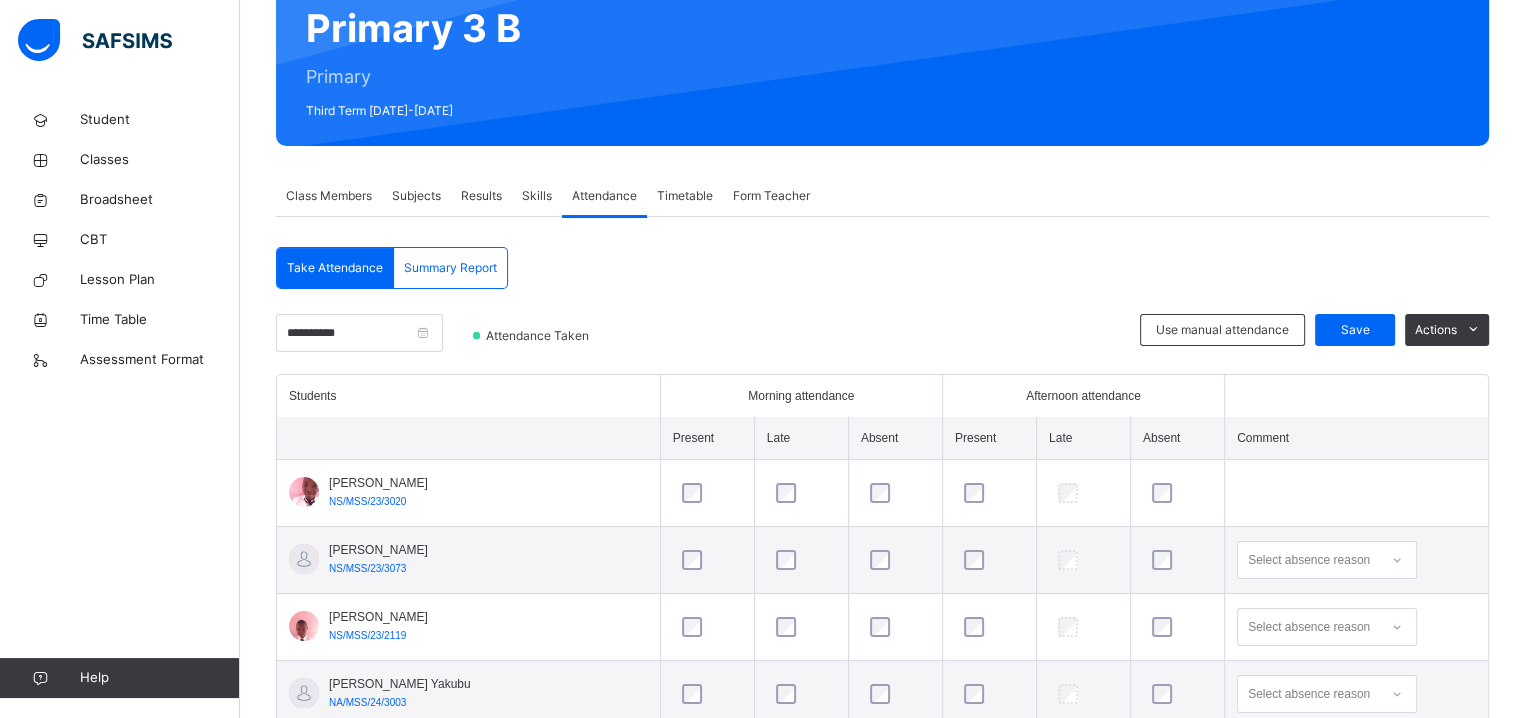 click on "**********" at bounding box center [882, 1763] 